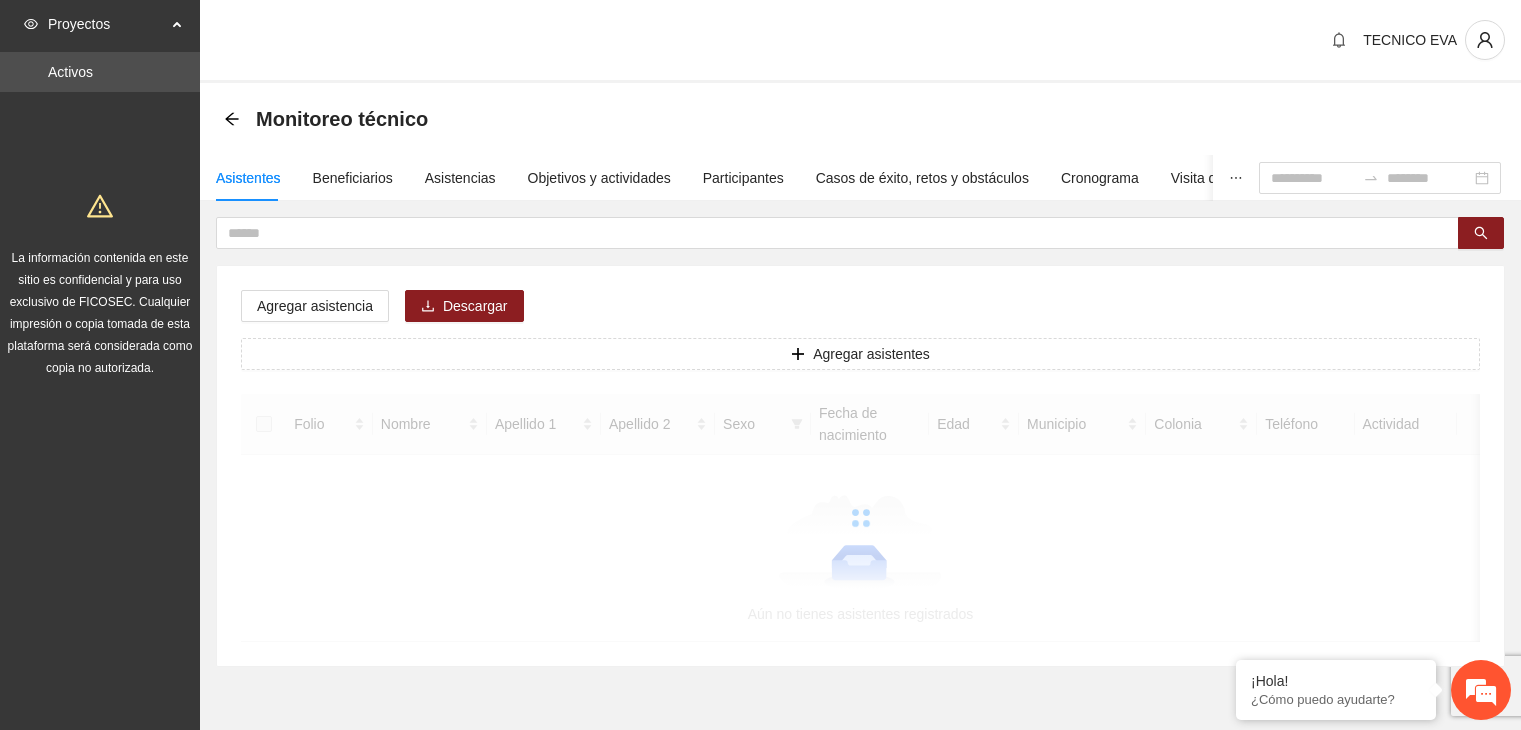 scroll, scrollTop: 0, scrollLeft: 0, axis: both 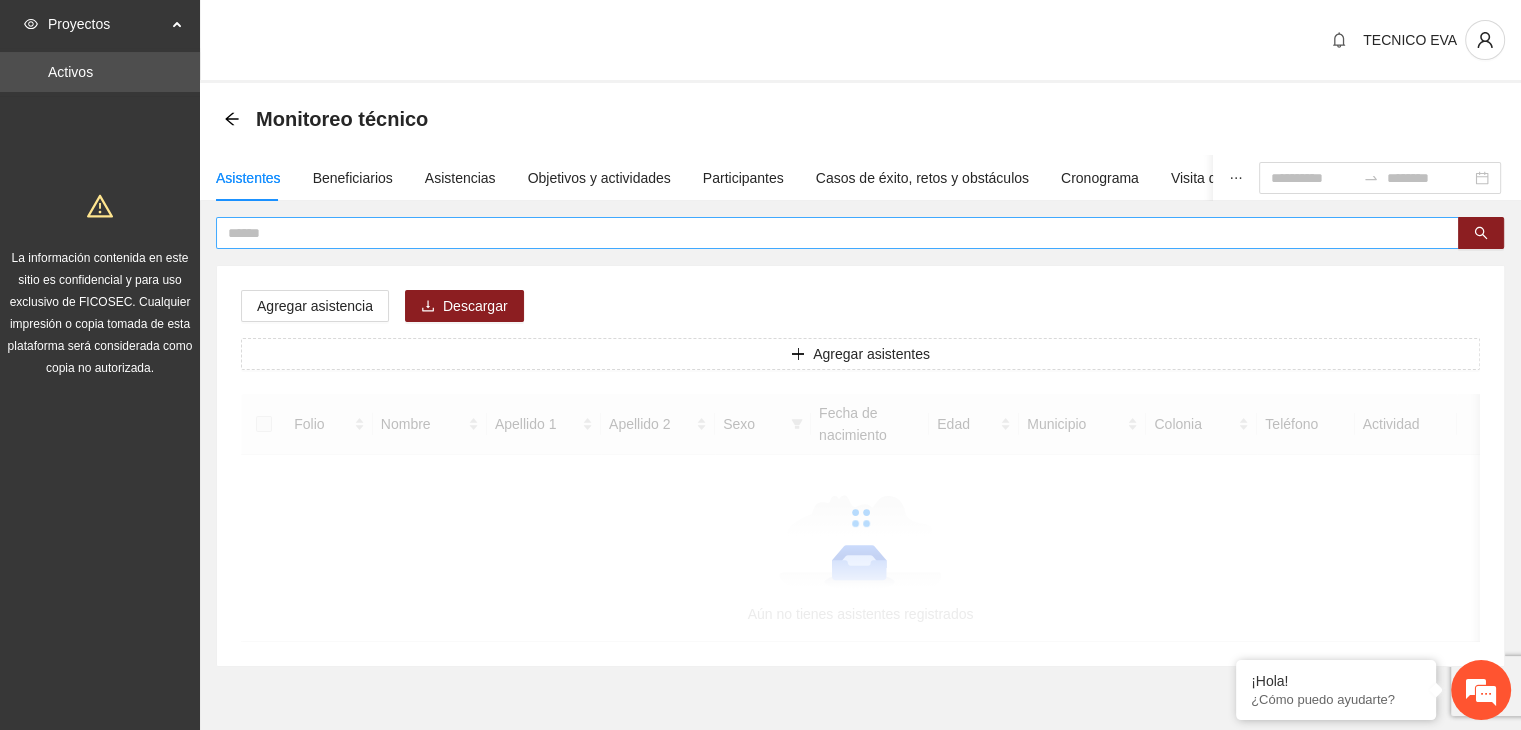 click at bounding box center [837, 233] 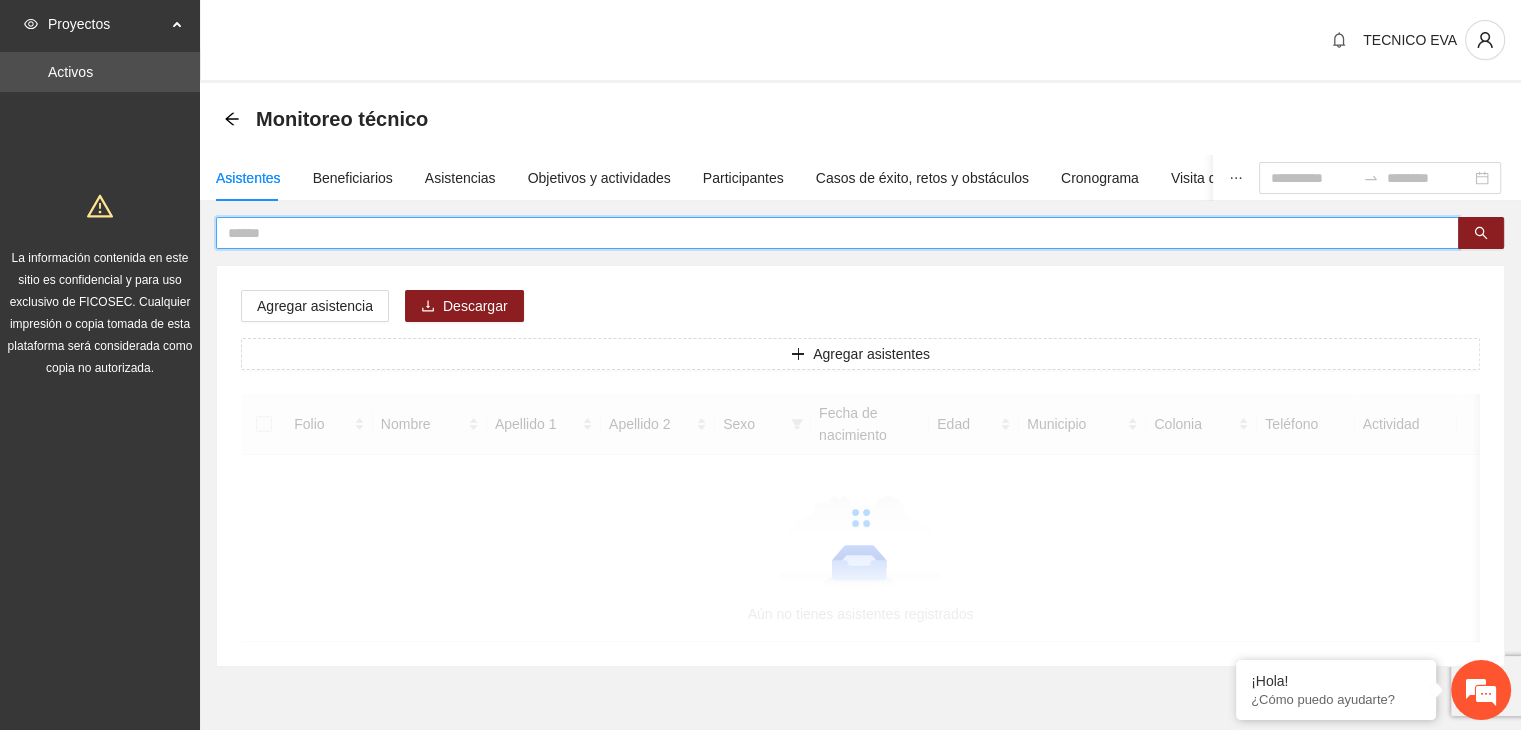 click at bounding box center (829, 233) 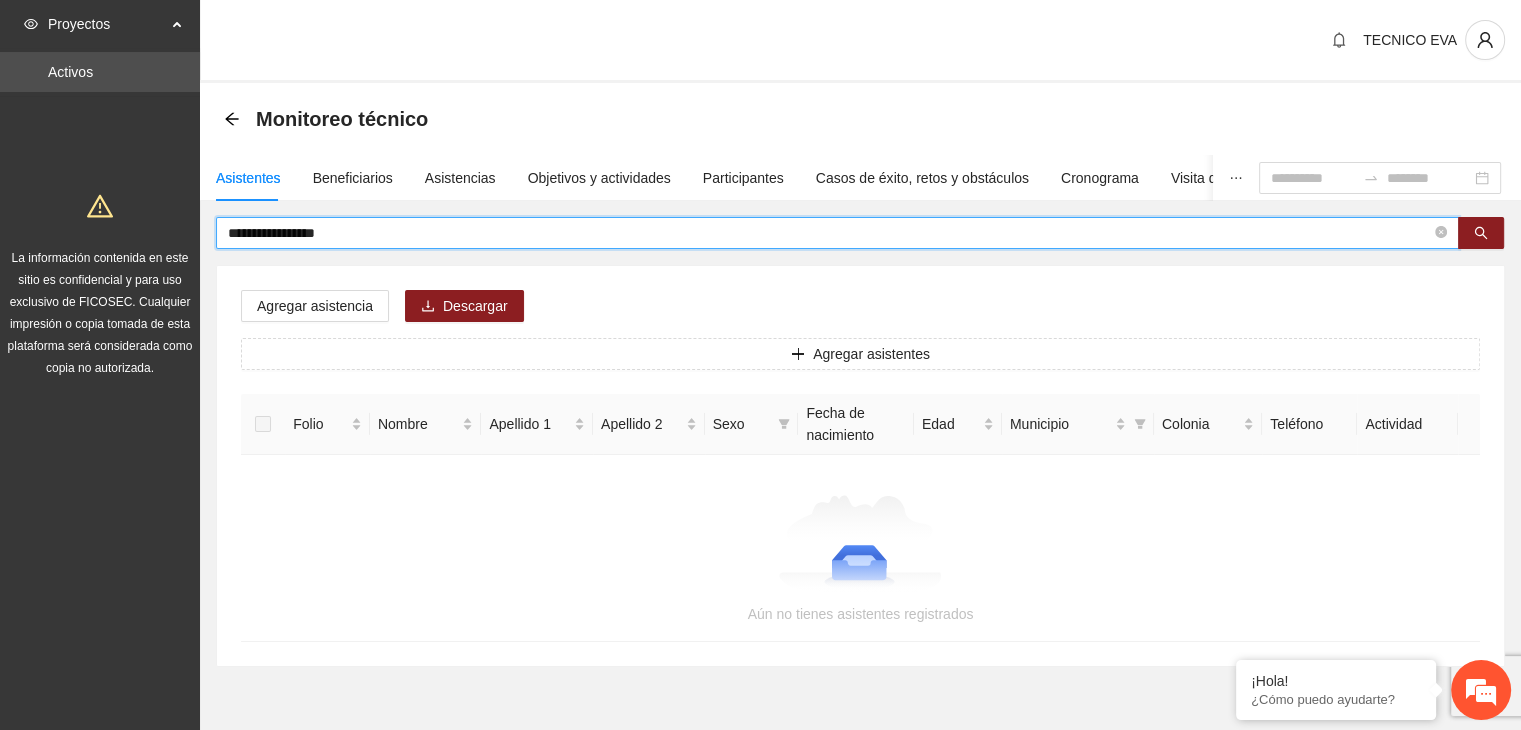 click on "**********" at bounding box center [829, 233] 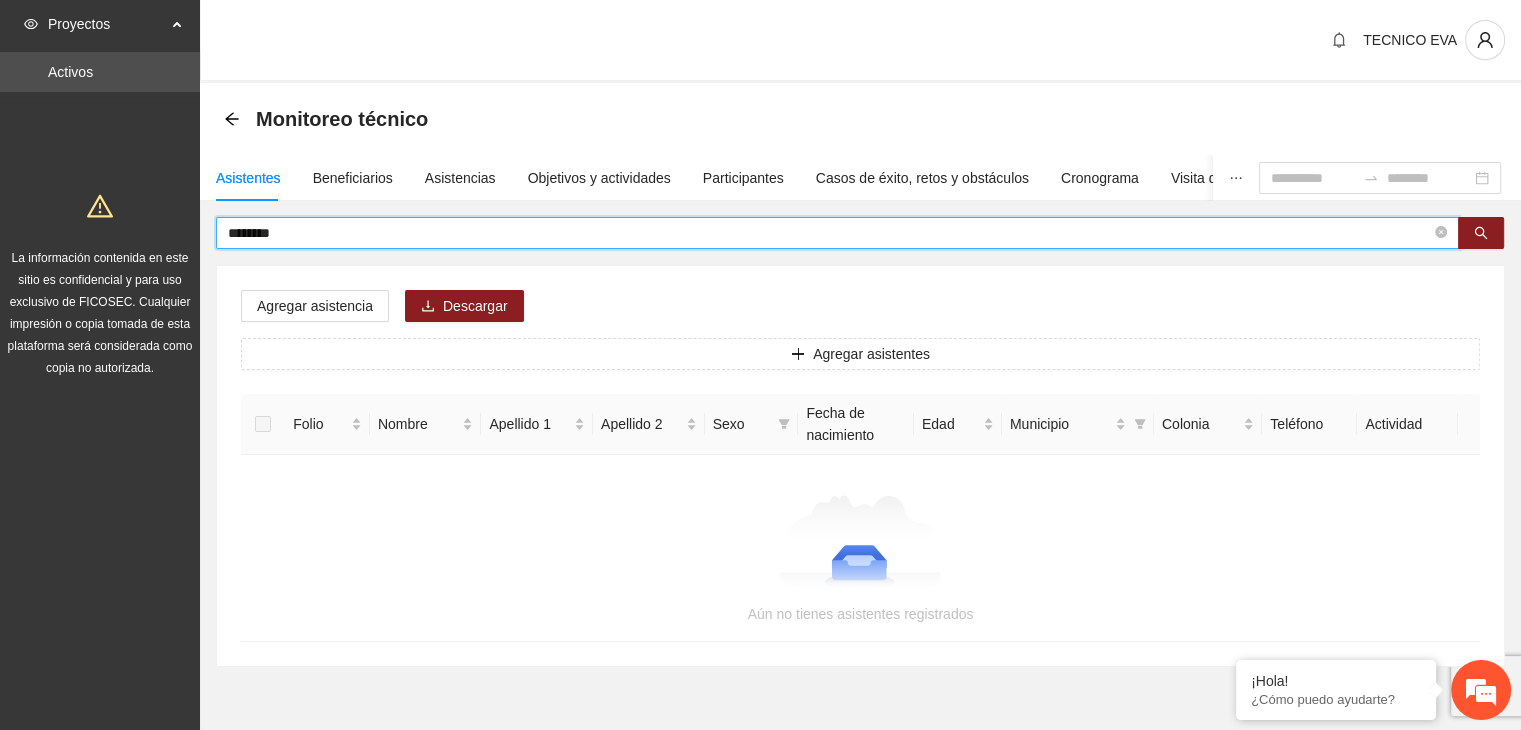 type on "********" 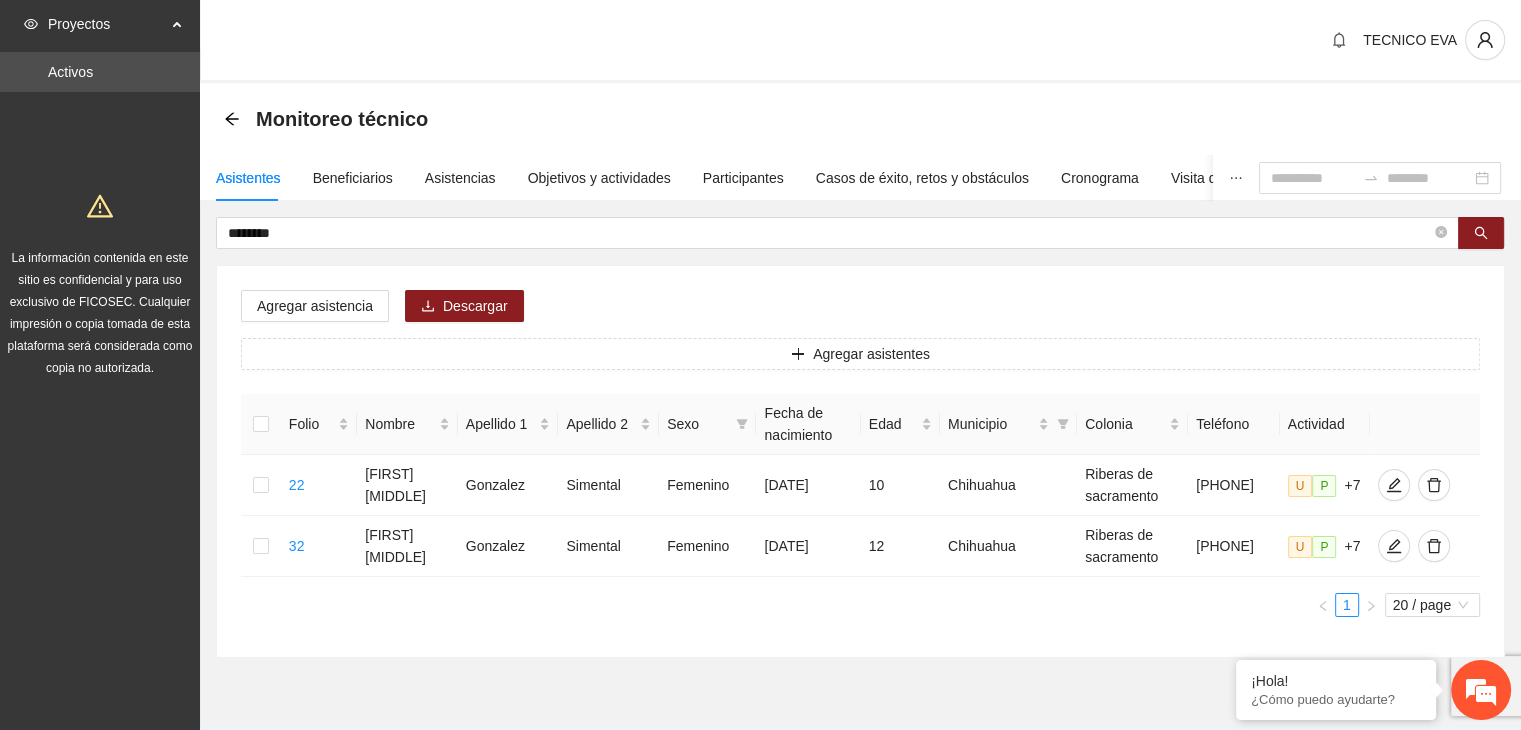 click on "1 20 / page" at bounding box center (860, 605) 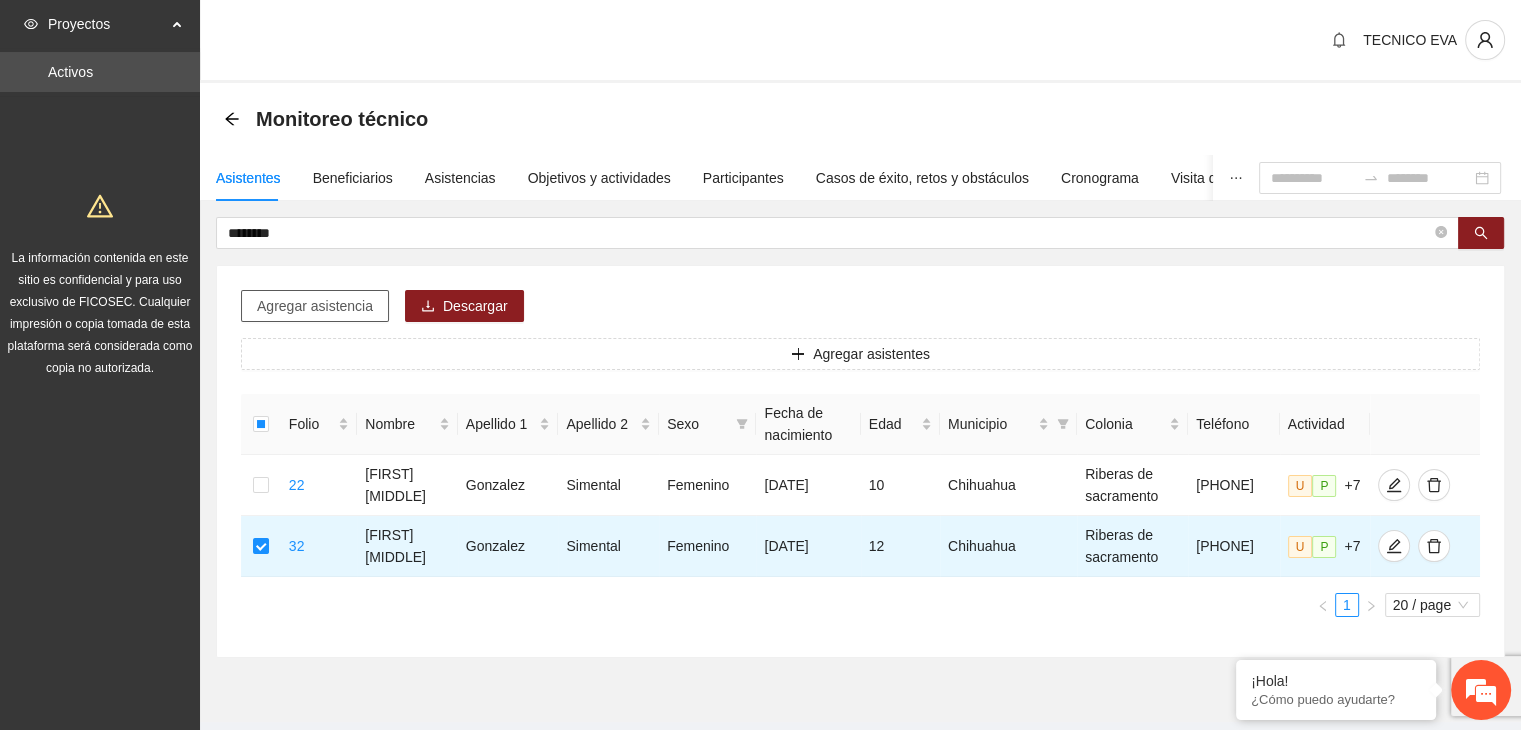 click on "Agregar asistencia" at bounding box center (315, 306) 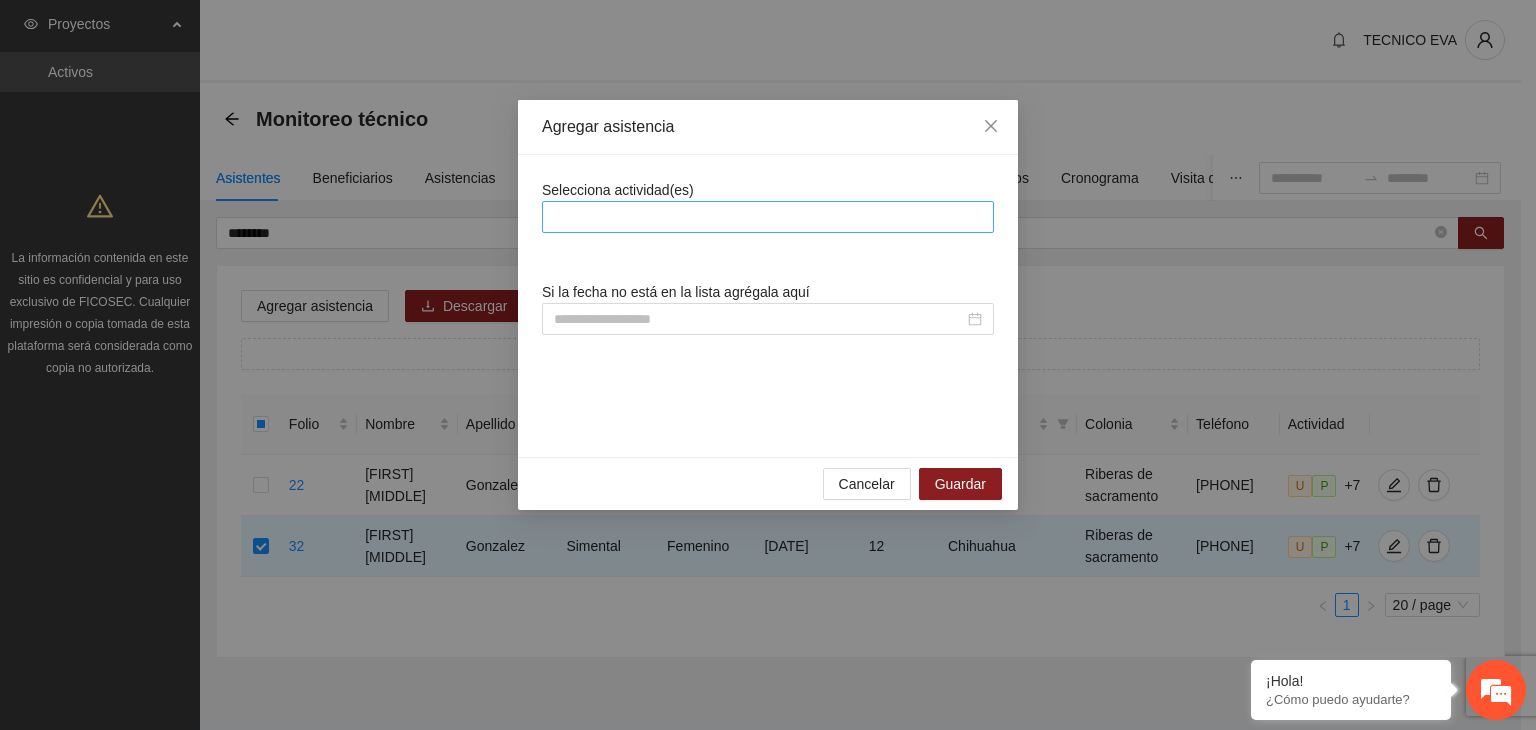 click at bounding box center [768, 217] 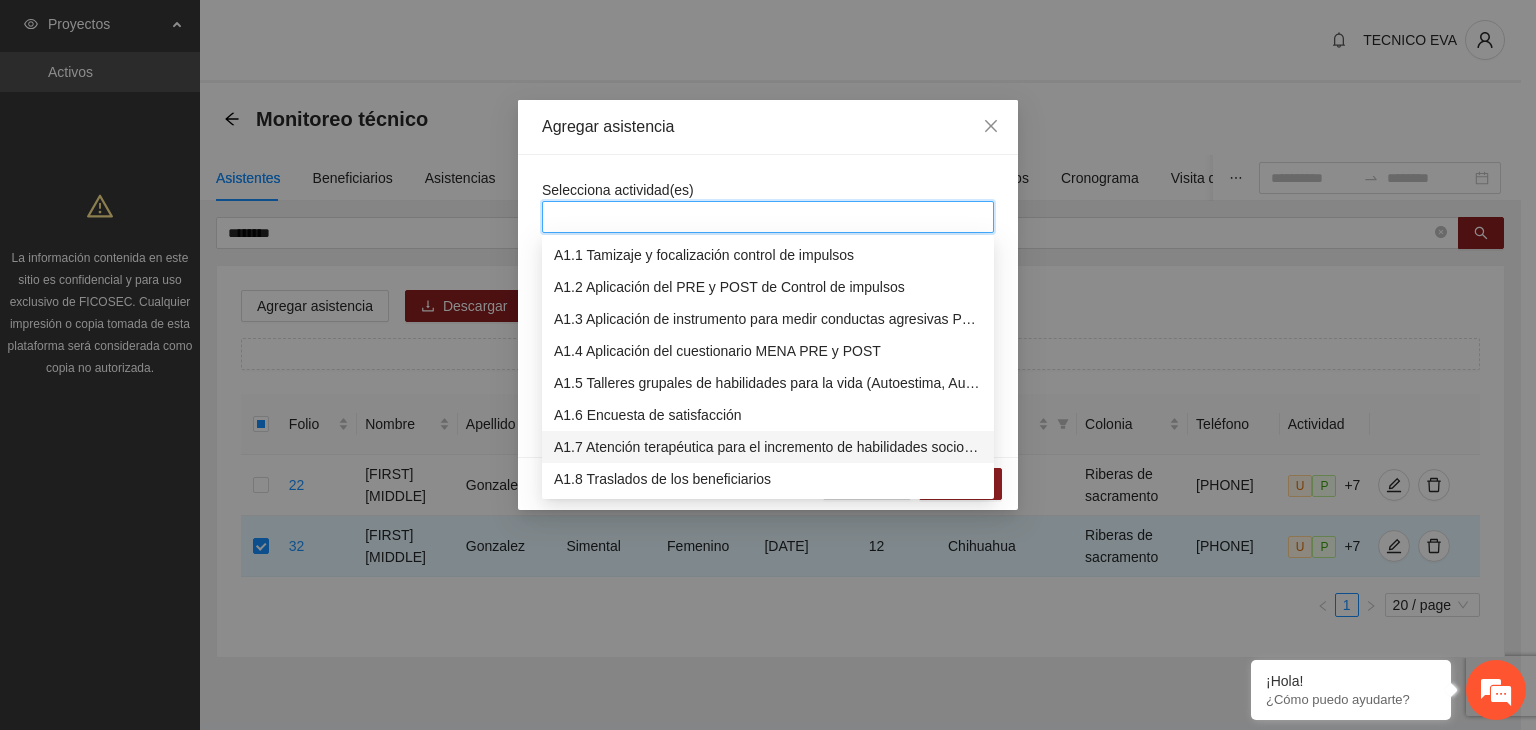 click on "A1.7 Atención terapéutica para el incremento de habilidades socioemocionales a NNAyJ que presentan bajo manejo y control de emociones." at bounding box center [768, 447] 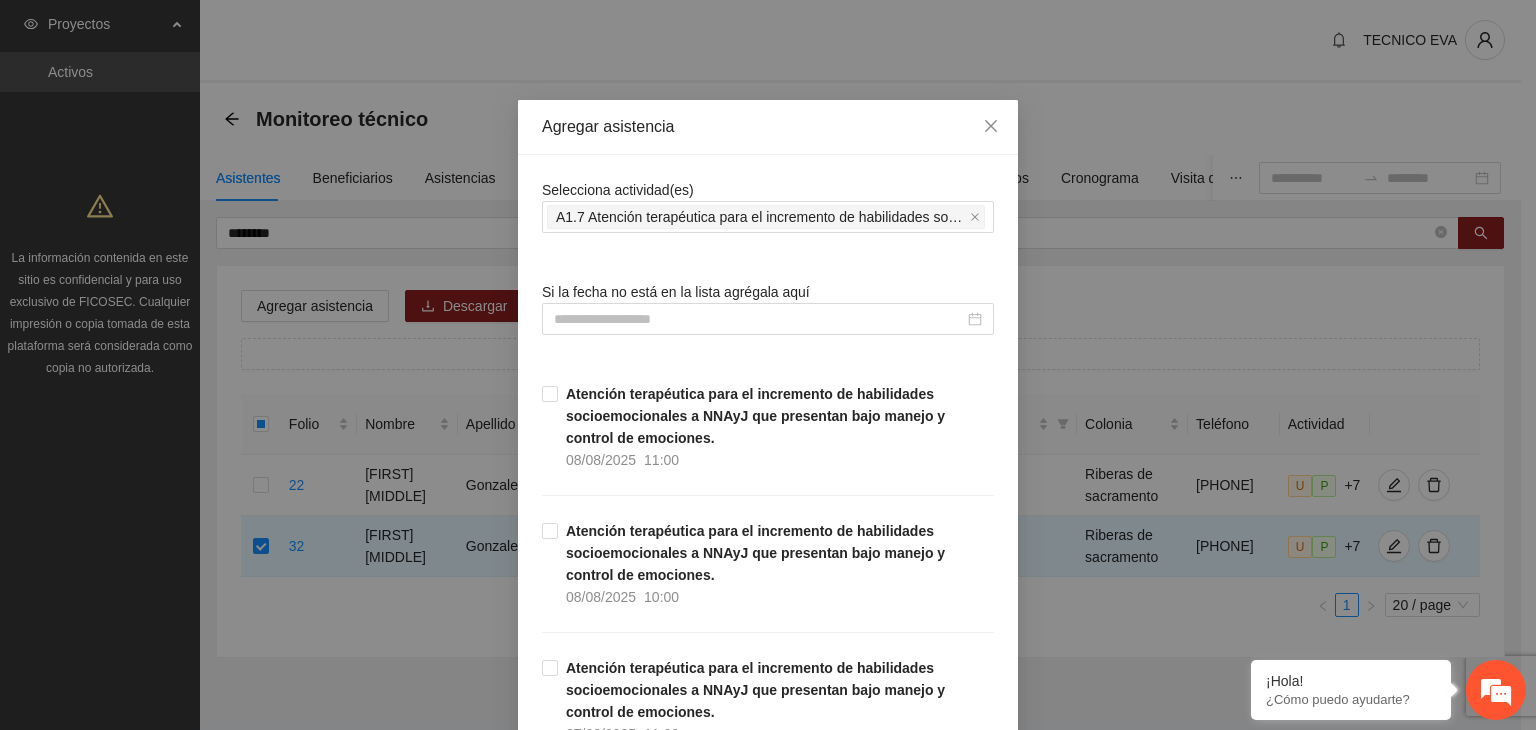 click on "Agregar asistencia" at bounding box center [768, 127] 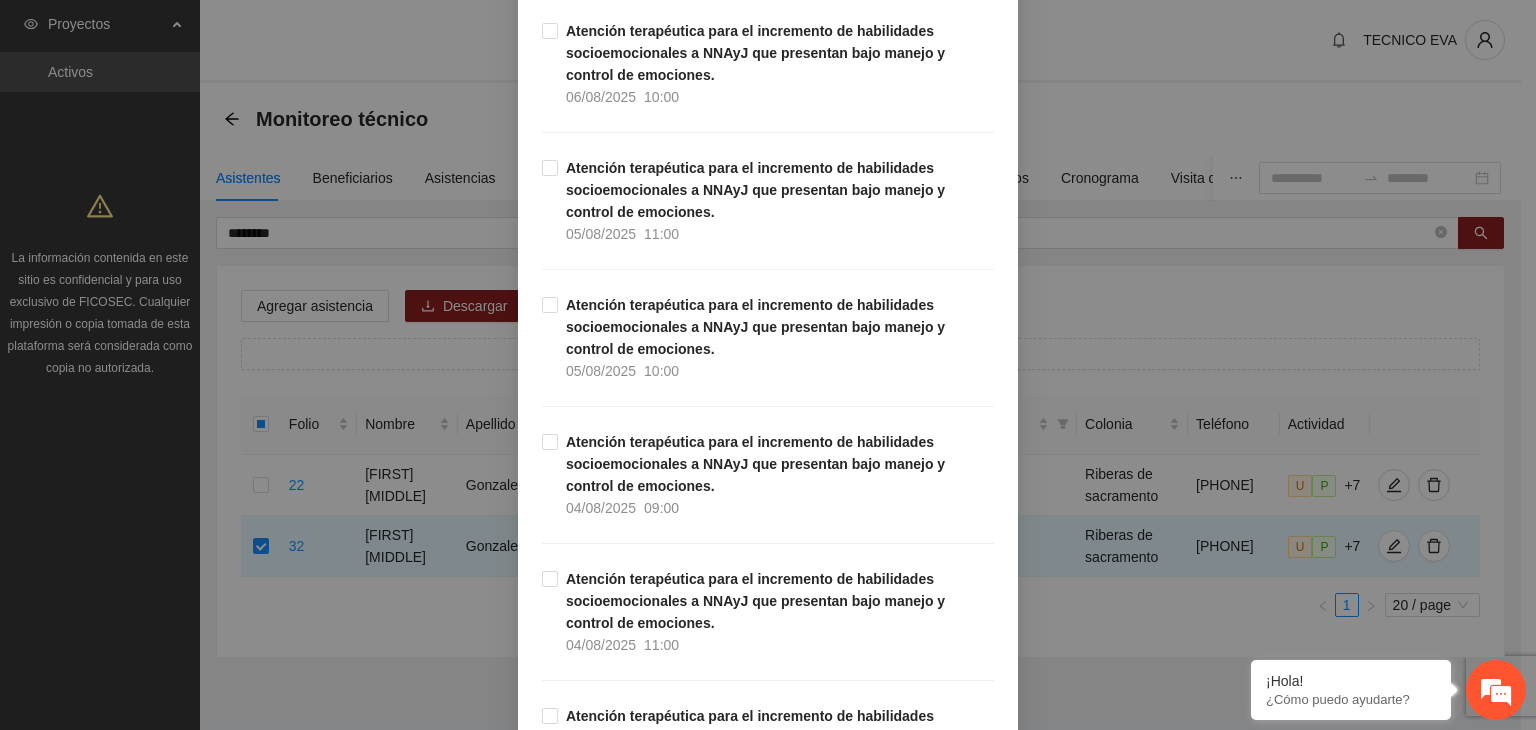 scroll, scrollTop: 1211, scrollLeft: 0, axis: vertical 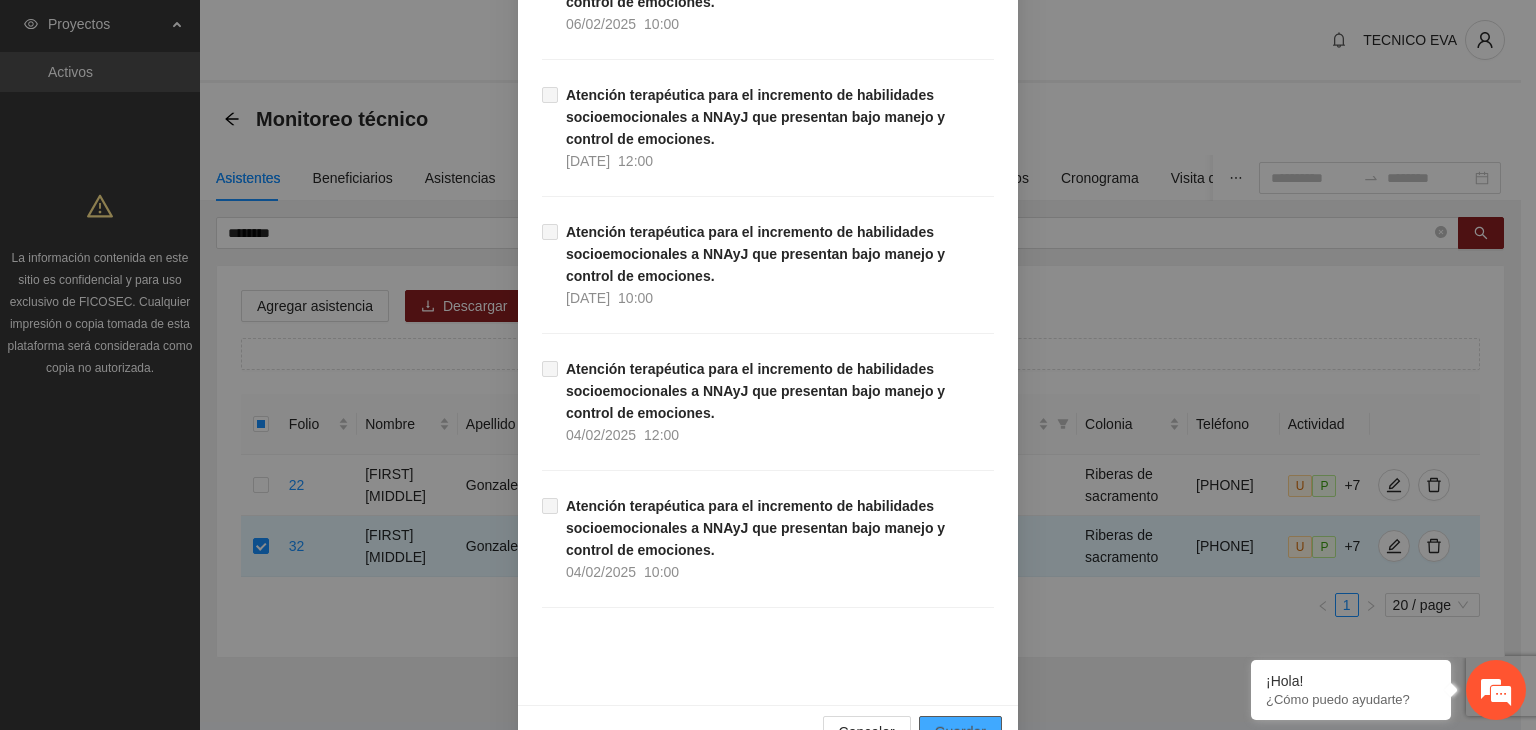 click on "Guardar" at bounding box center [960, 732] 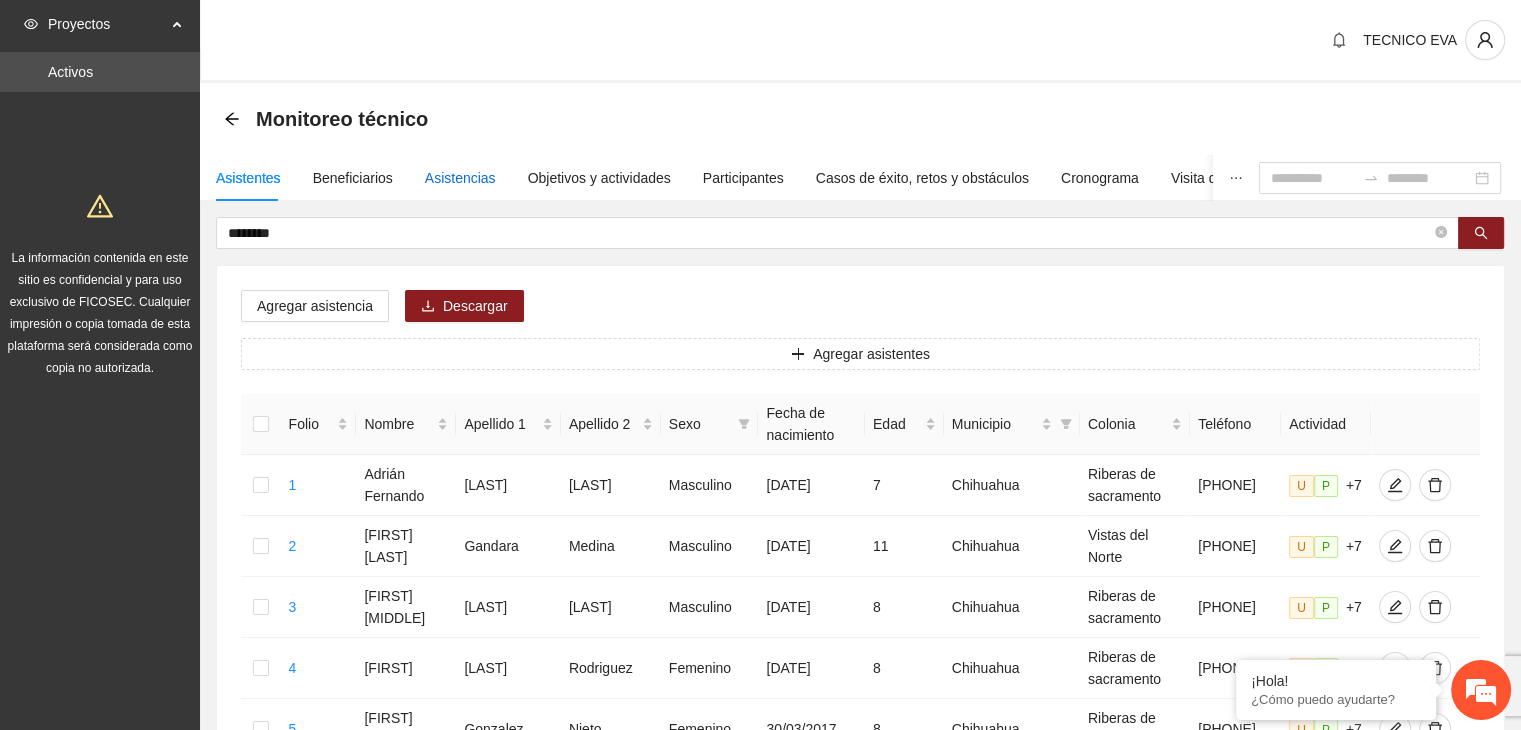 click on "Asistencias" at bounding box center (460, 178) 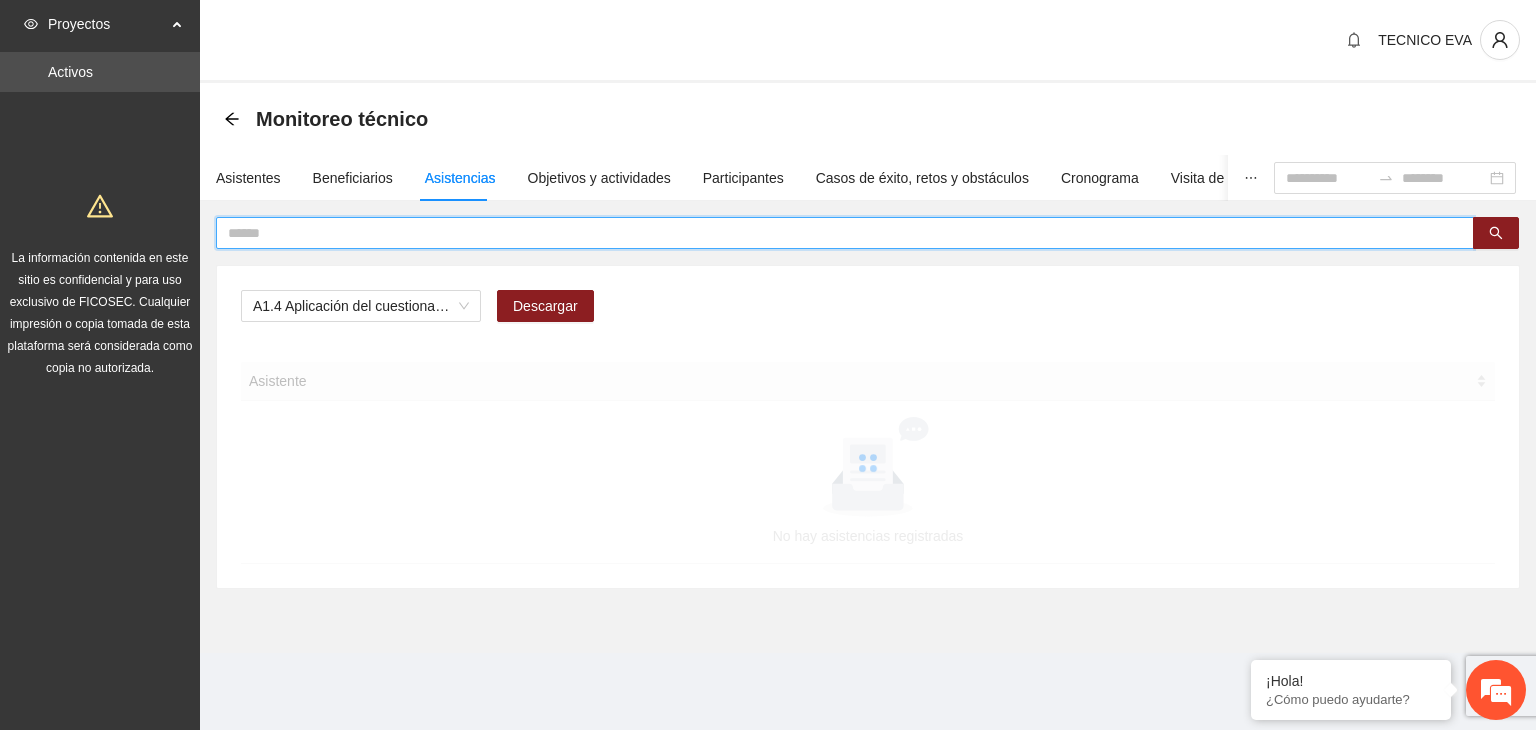 click at bounding box center [837, 233] 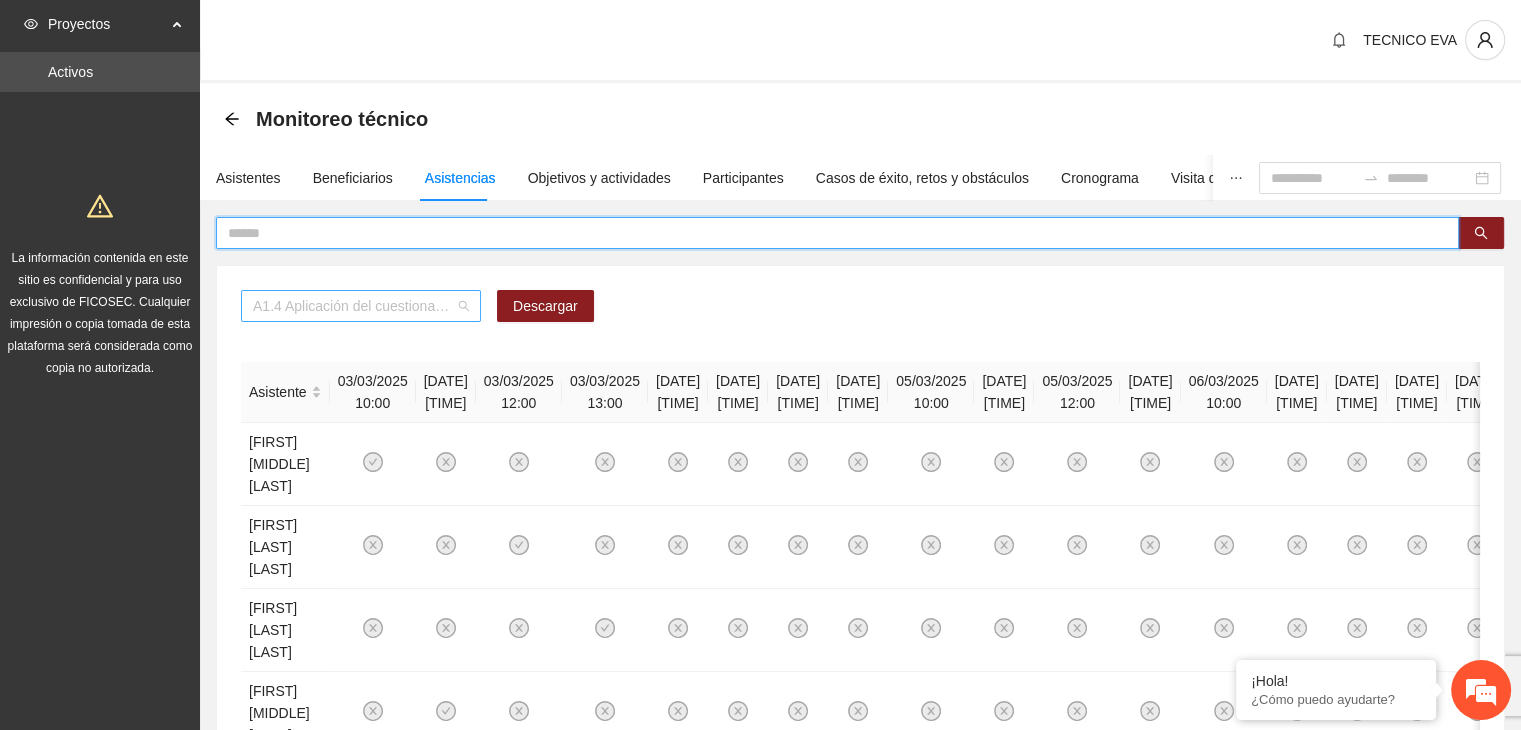 click on "A1.4 Aplicación del cuestionario MENA PRE y POST" at bounding box center [361, 306] 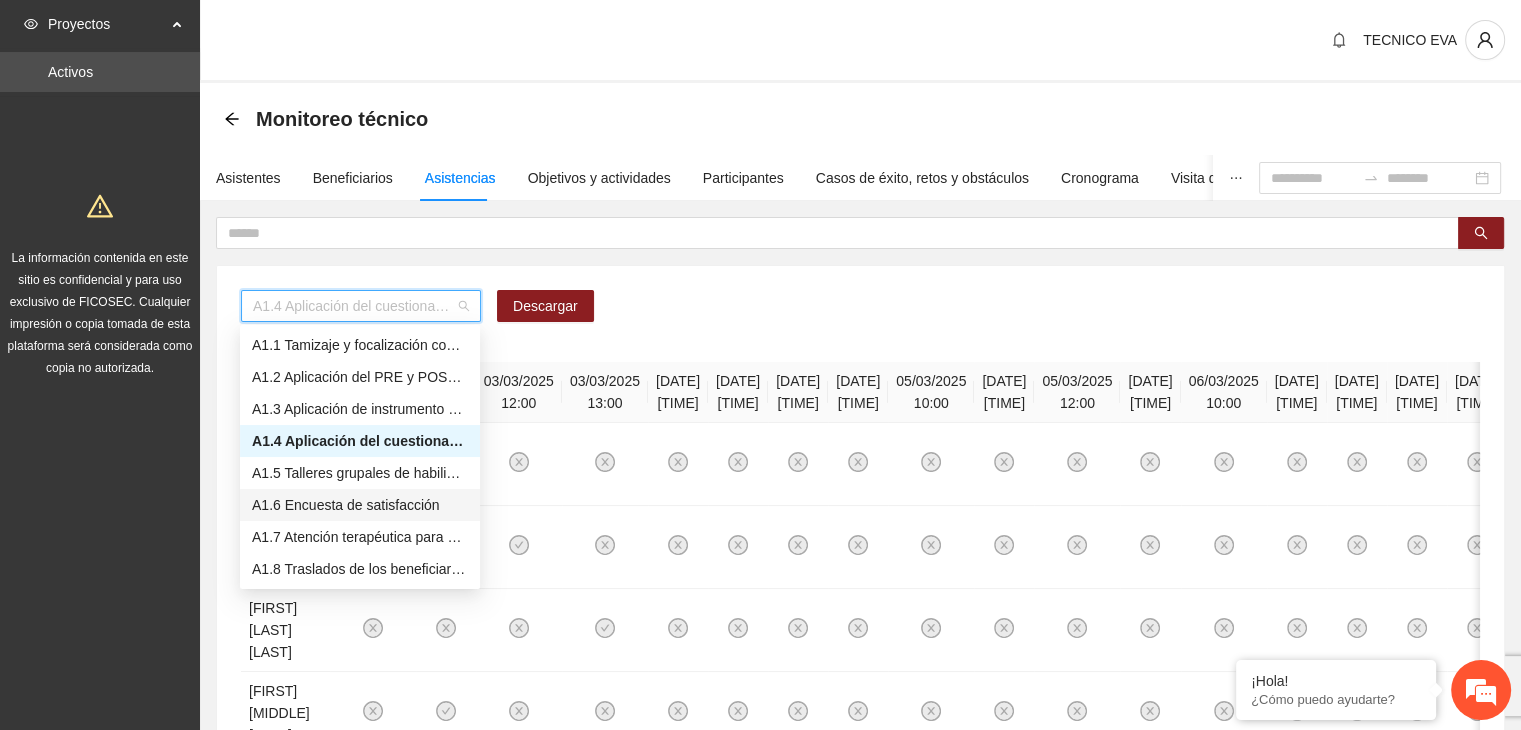 click on "A1.6 Encuesta de satisfacción" at bounding box center [360, 505] 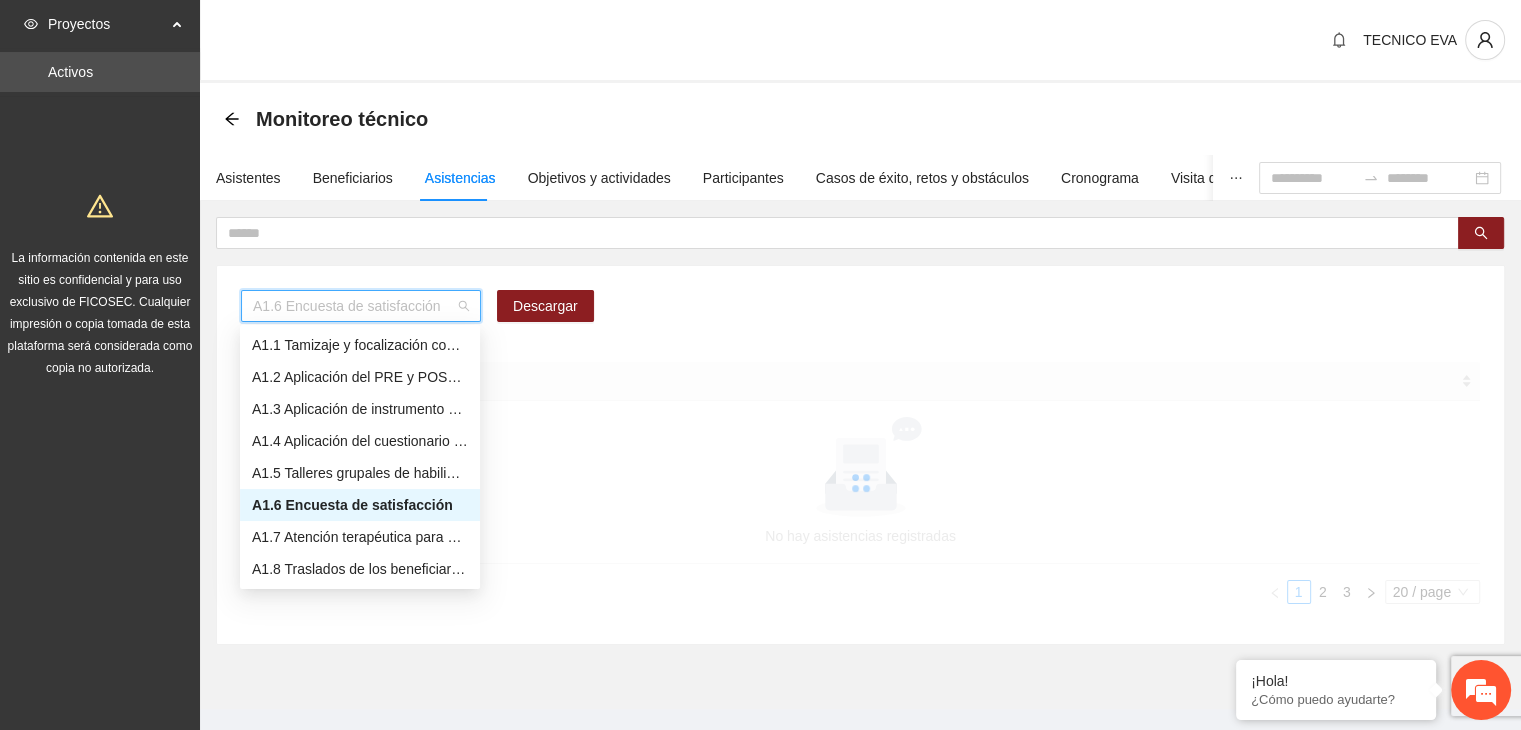 click on "A1.6 Encuesta de satisfacción" at bounding box center [361, 306] 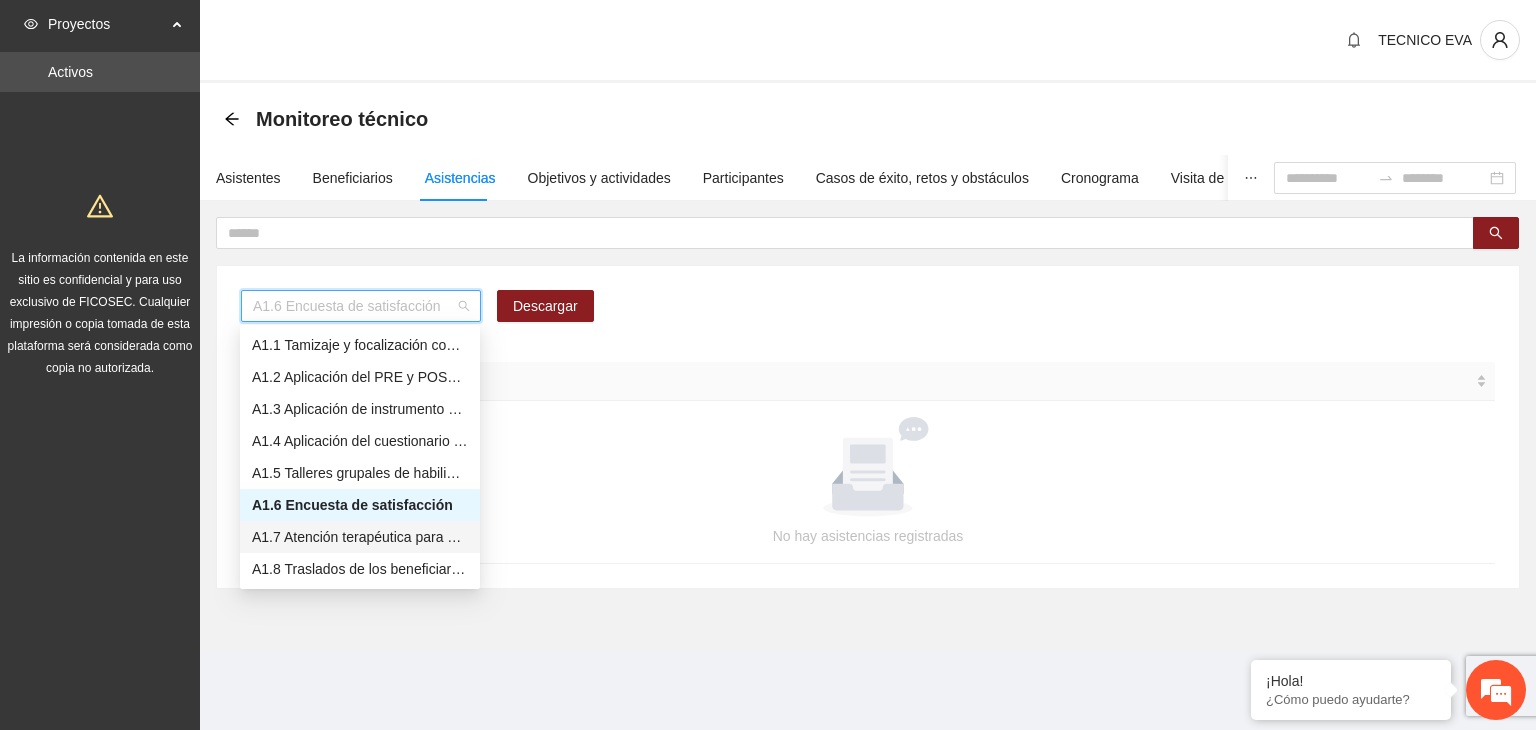 click on "A1.7 Atención terapéutica para el incremento de habilidades socioemocionales a NNAyJ que presentan bajo manejo y control de emociones." at bounding box center [360, 537] 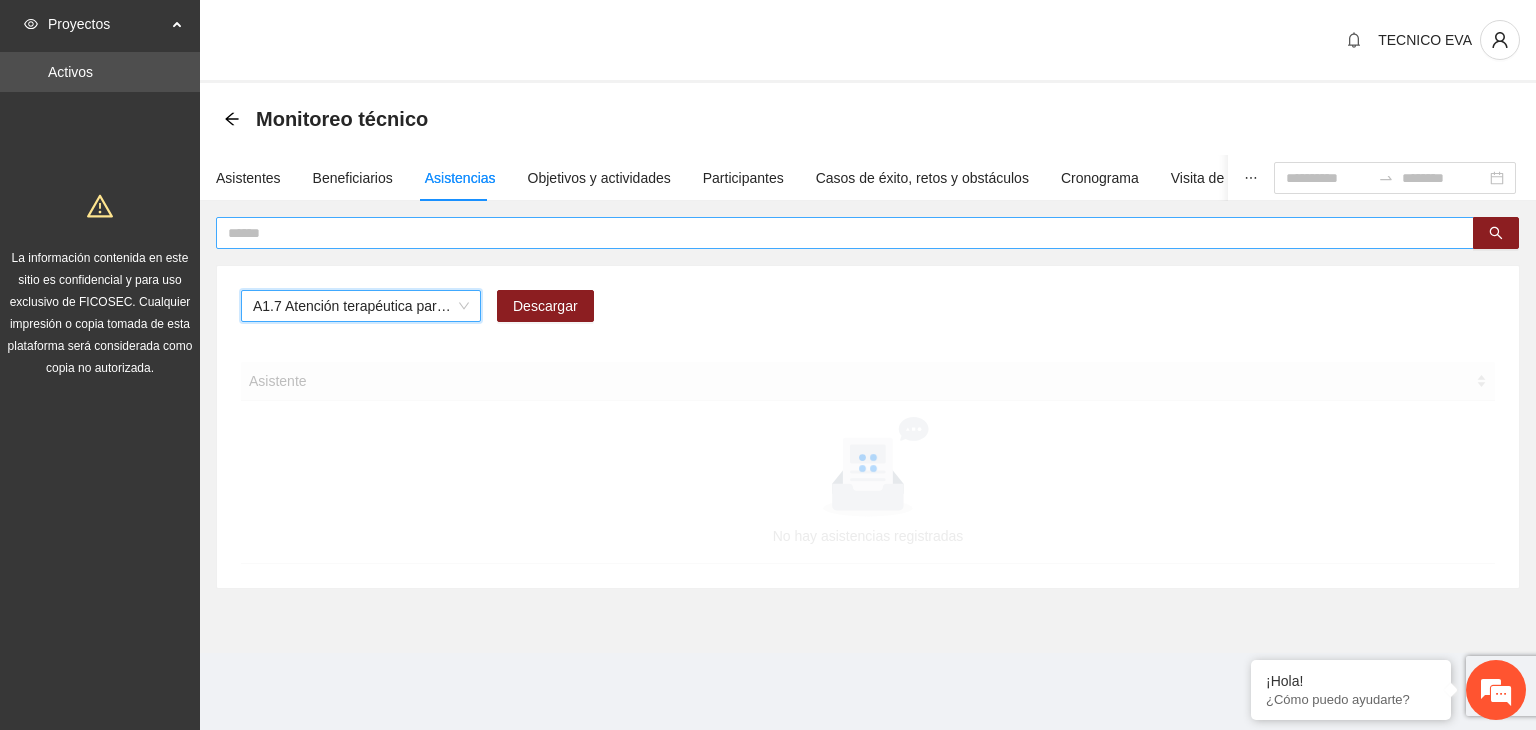 click at bounding box center (837, 233) 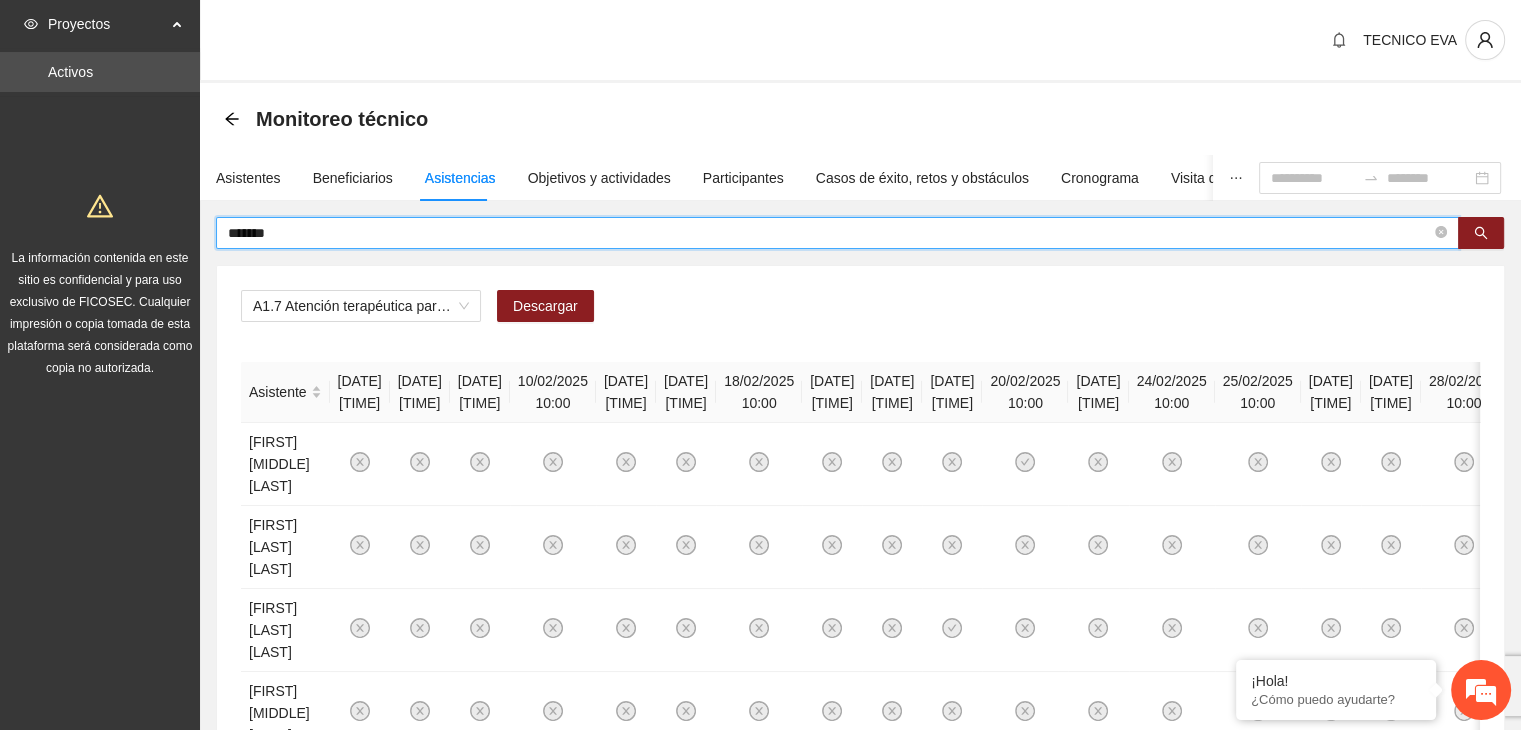 type on "*******" 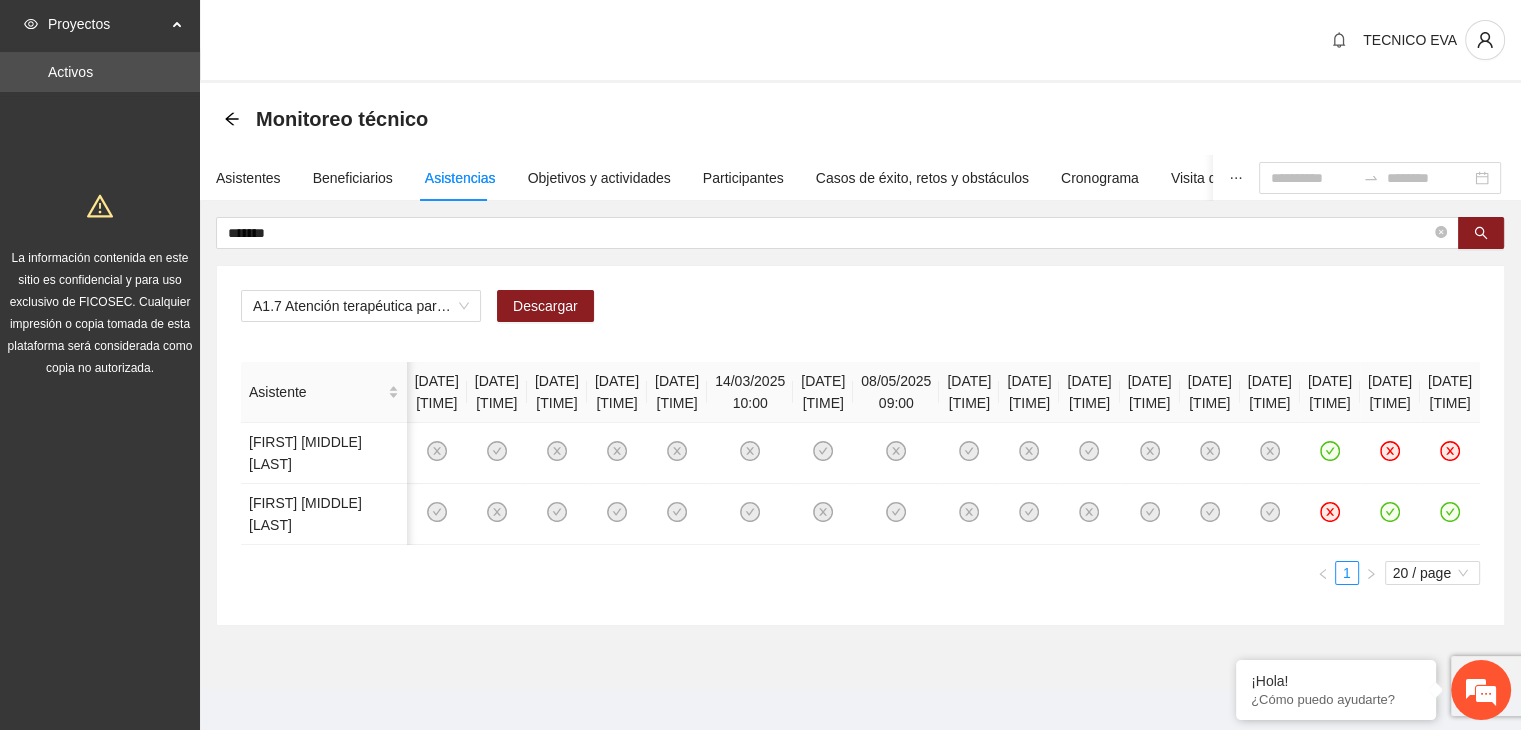 scroll, scrollTop: 0, scrollLeft: 375, axis: horizontal 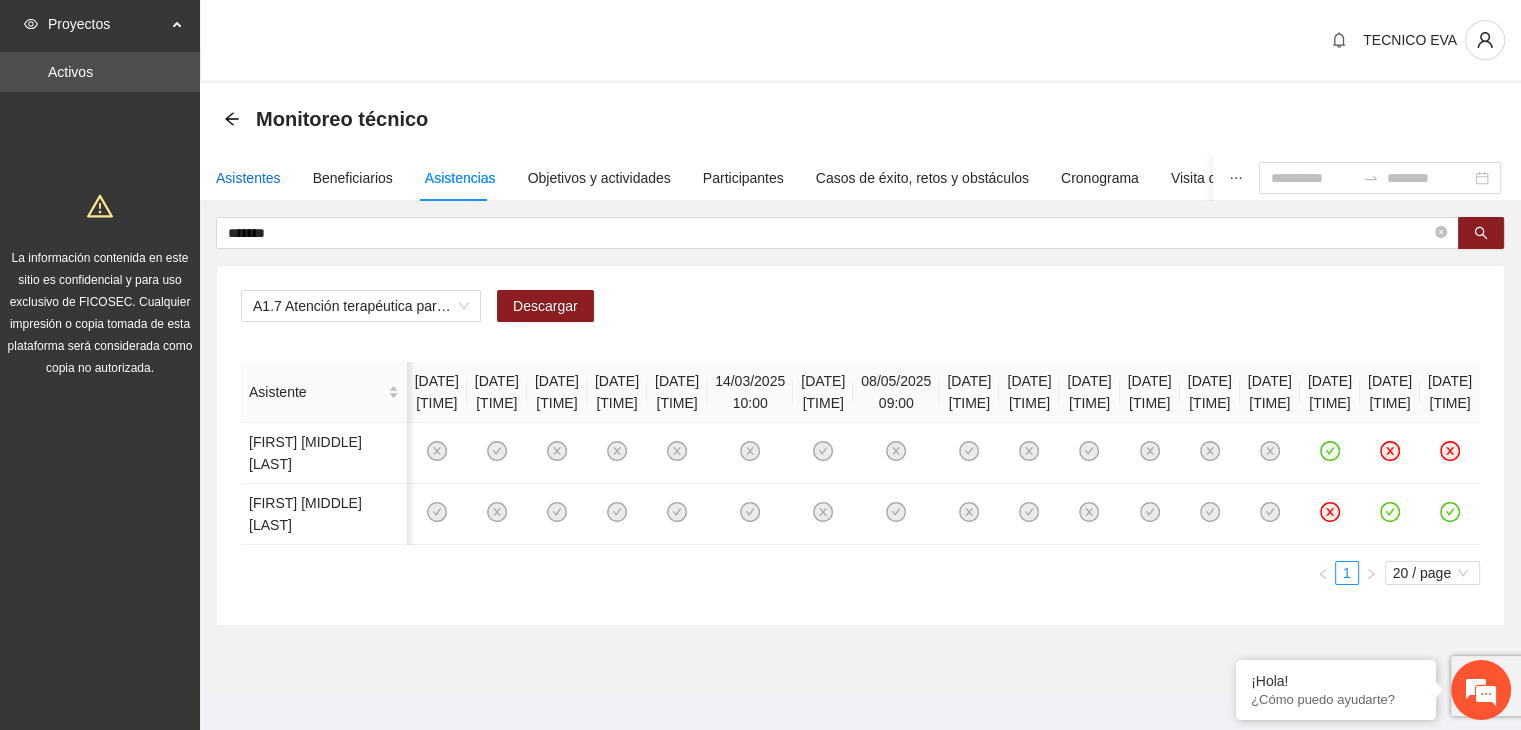 click on "Asistentes" at bounding box center [248, 178] 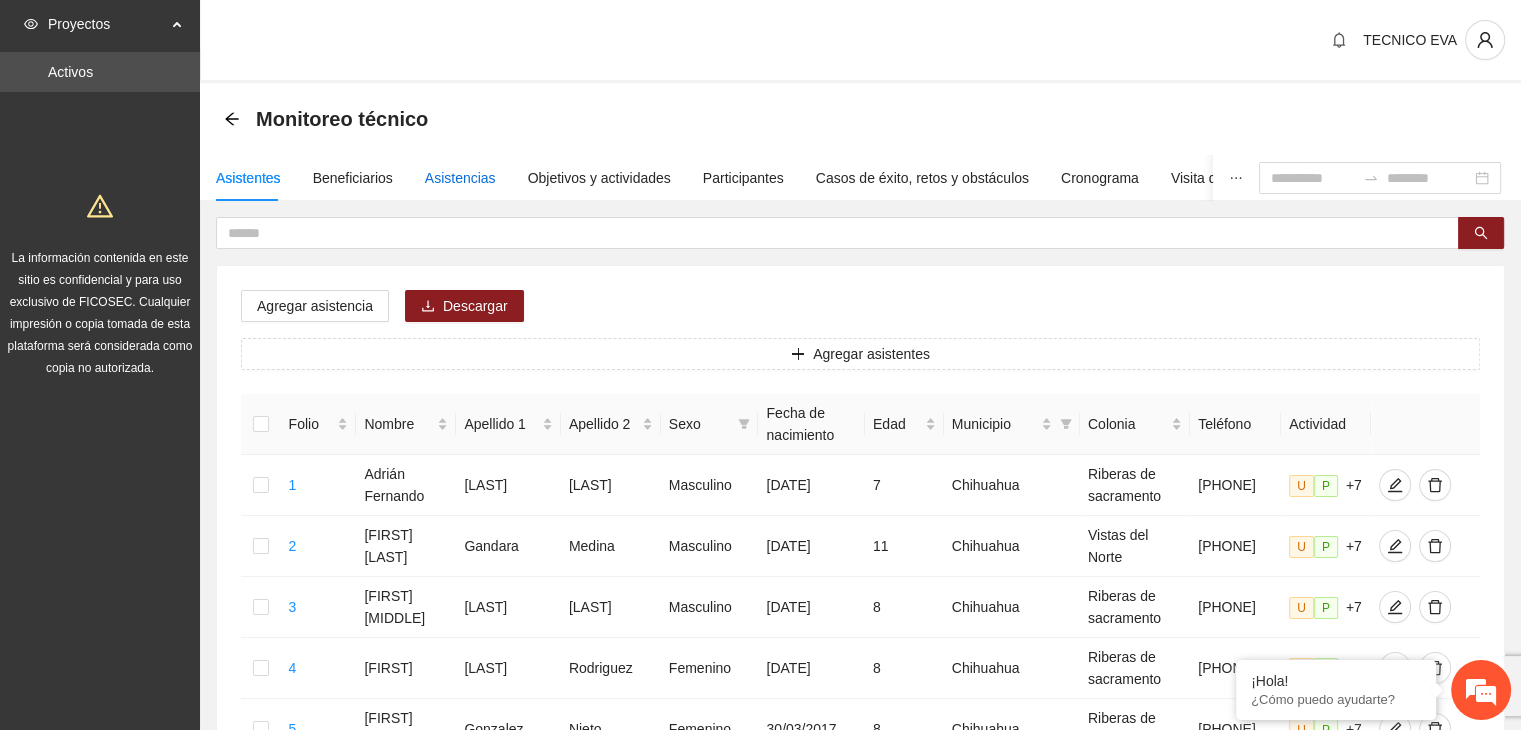 click on "Asistencias" at bounding box center [460, 178] 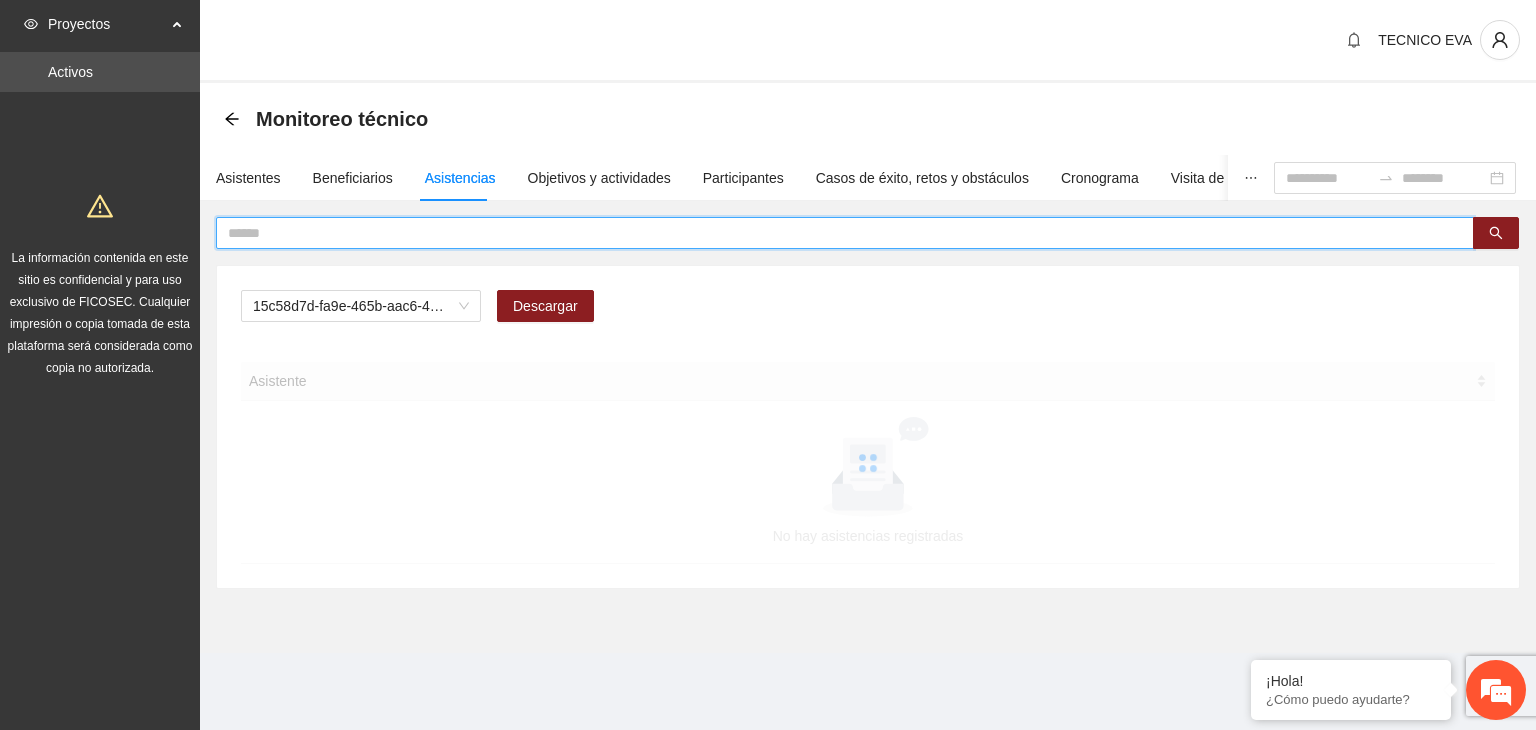 click at bounding box center (837, 233) 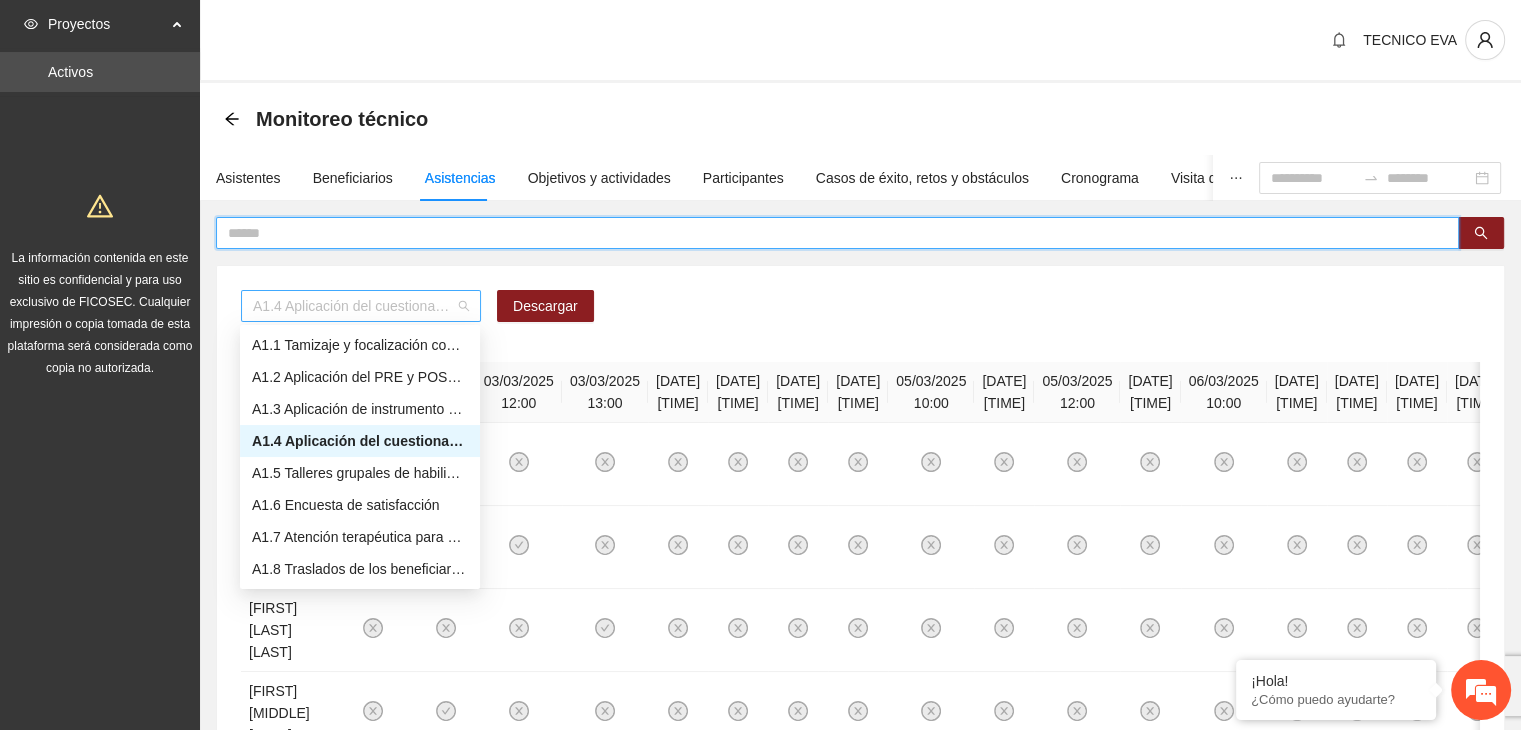 click on "A1.4 Aplicación del cuestionario MENA PRE y POST" at bounding box center [361, 306] 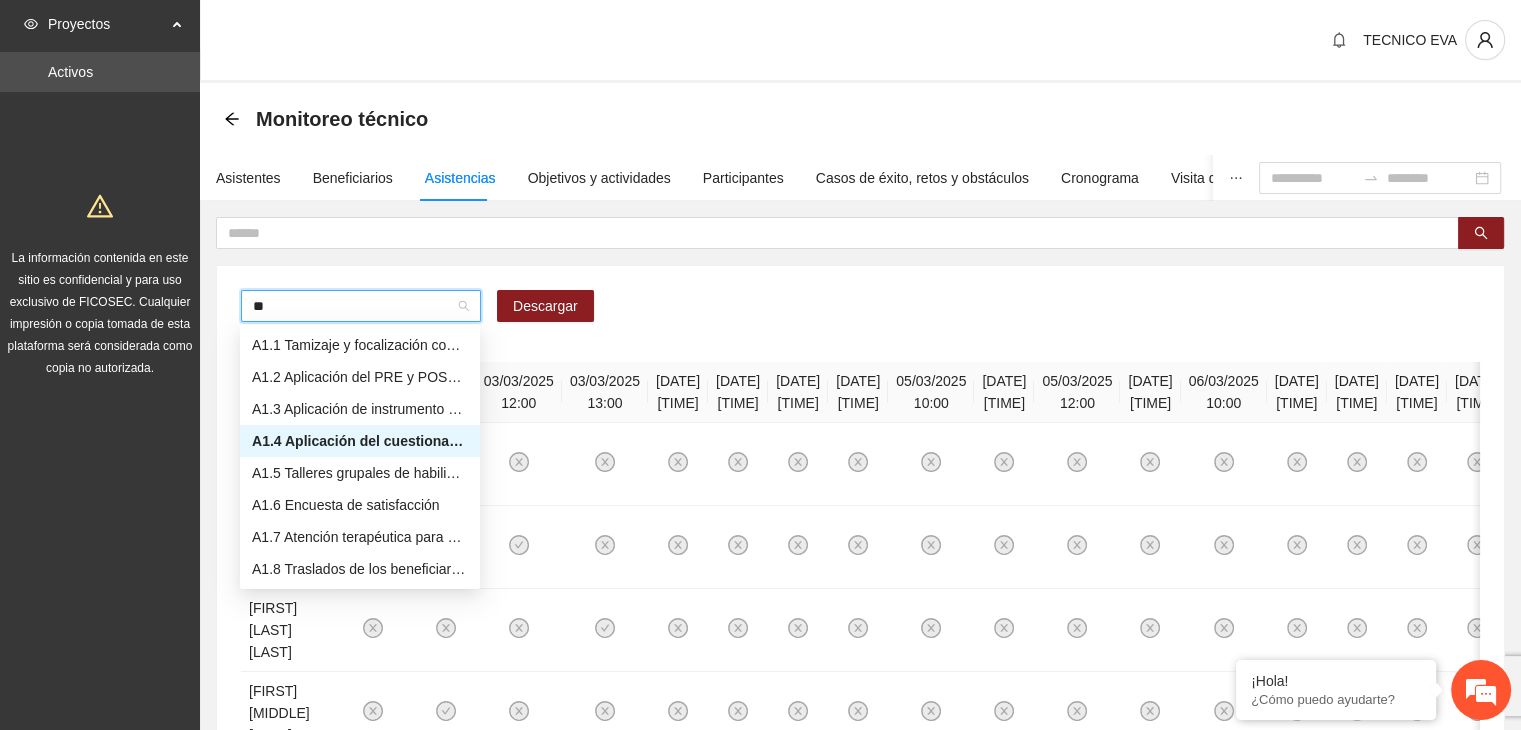type on "***" 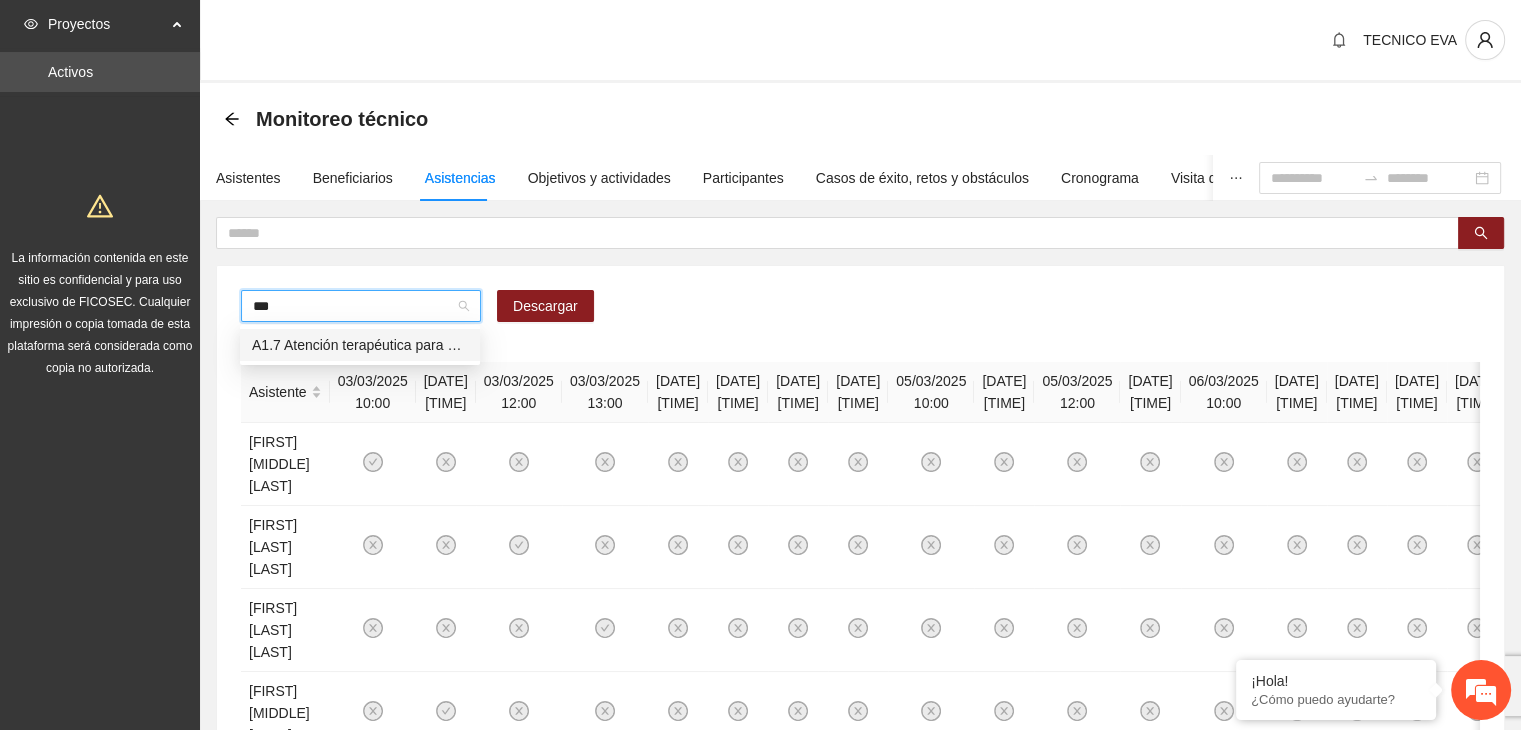 click on "A1.7 Atención terapéutica para el incremento de habilidades socioemocionales a NNAyJ que presentan bajo manejo y control de emociones." at bounding box center (360, 345) 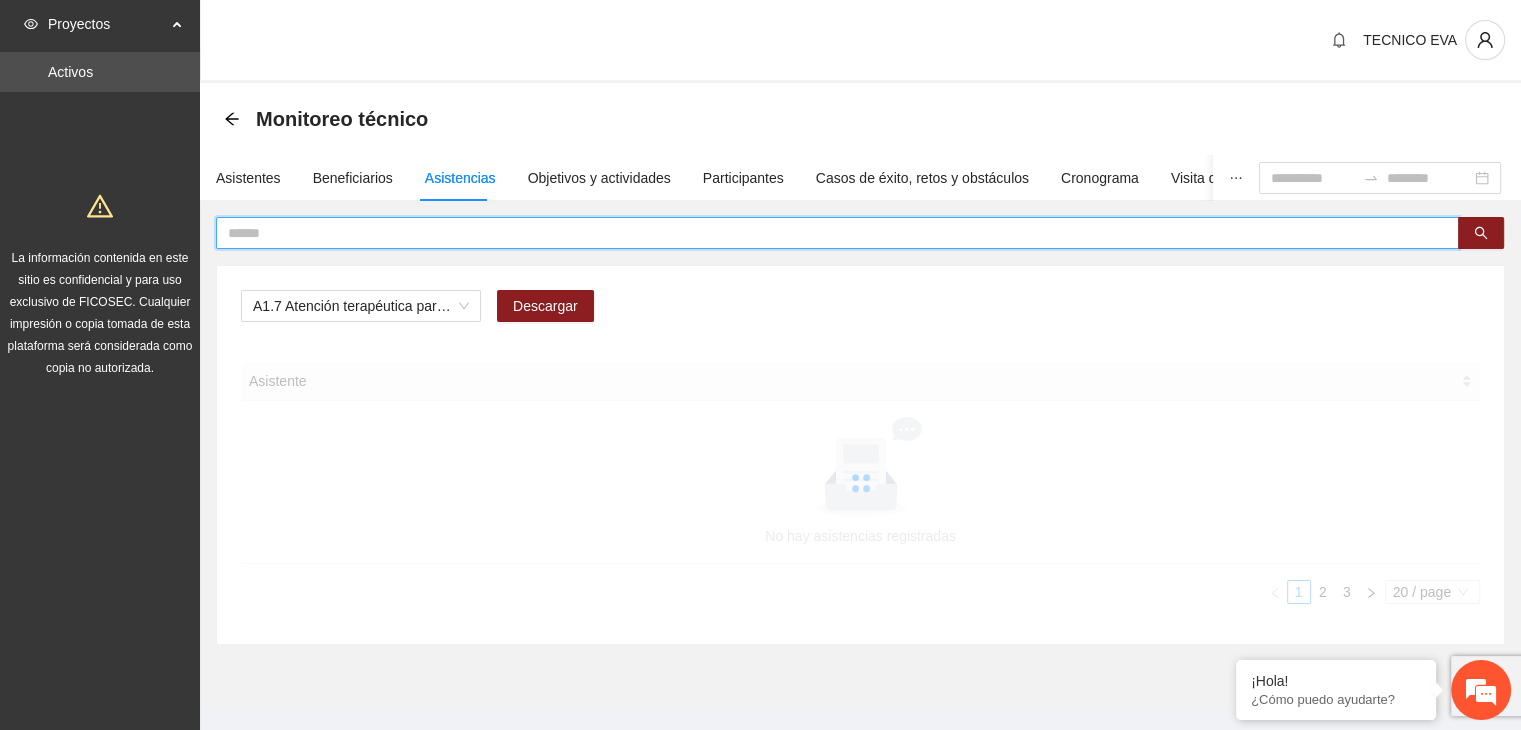click at bounding box center (829, 233) 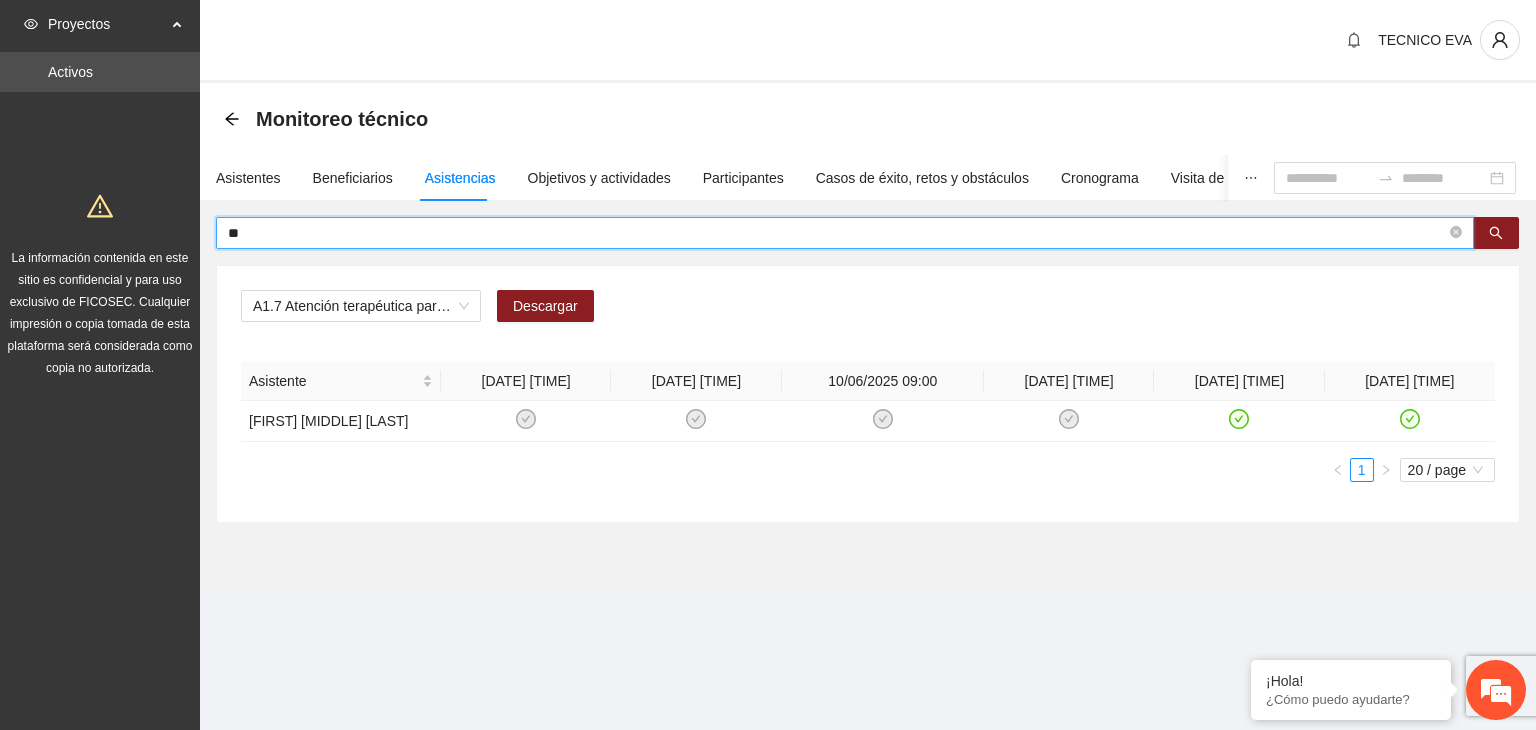 type on "*" 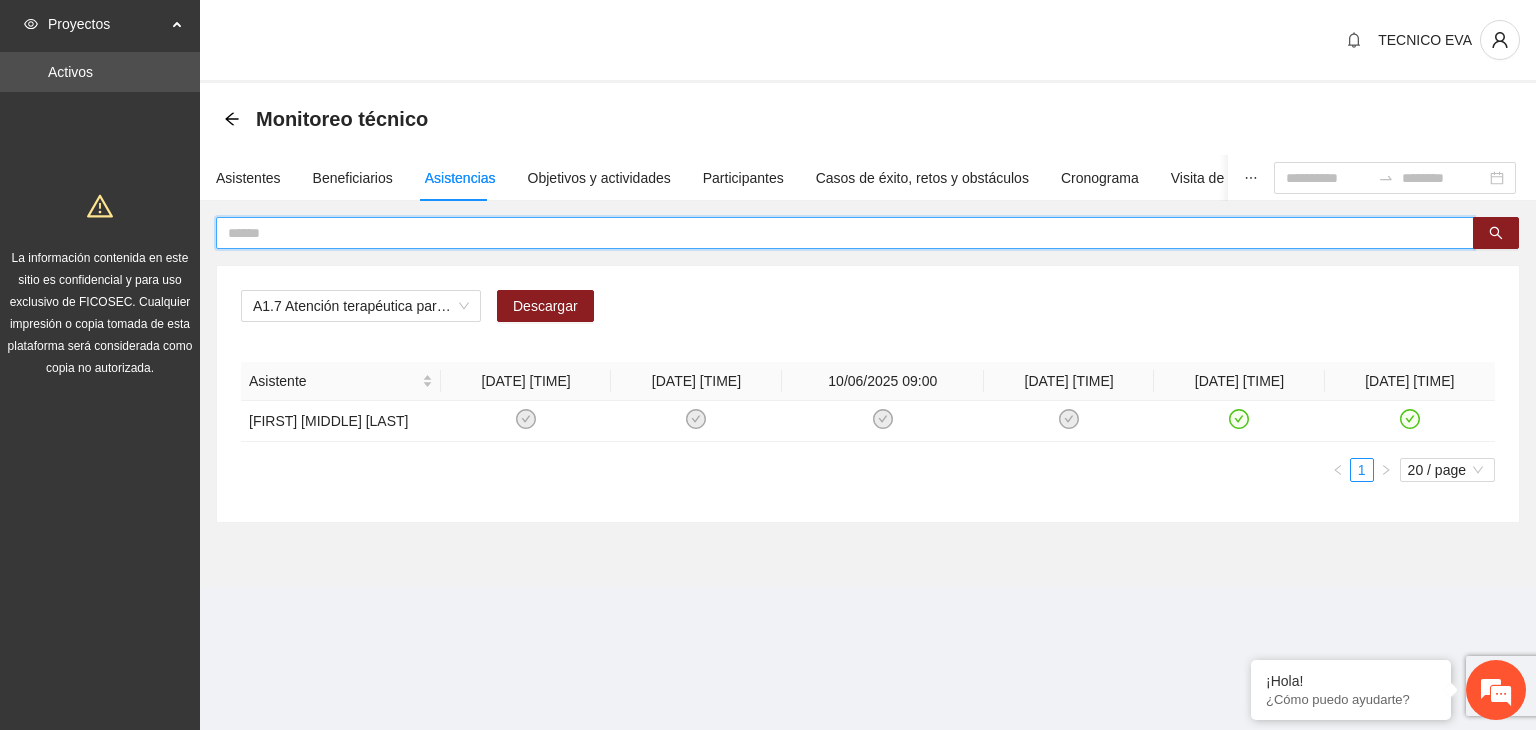 click at bounding box center (837, 233) 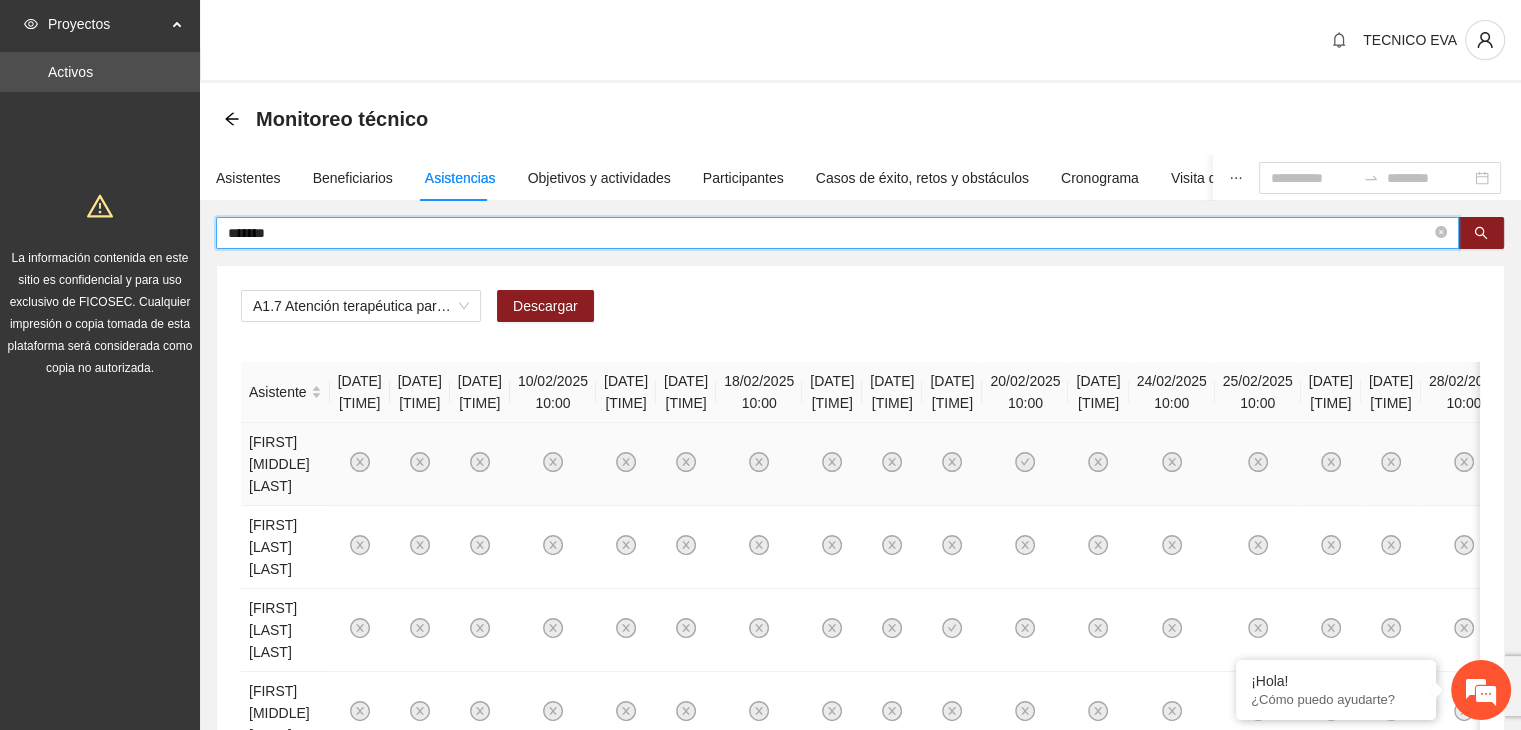 type on "*******" 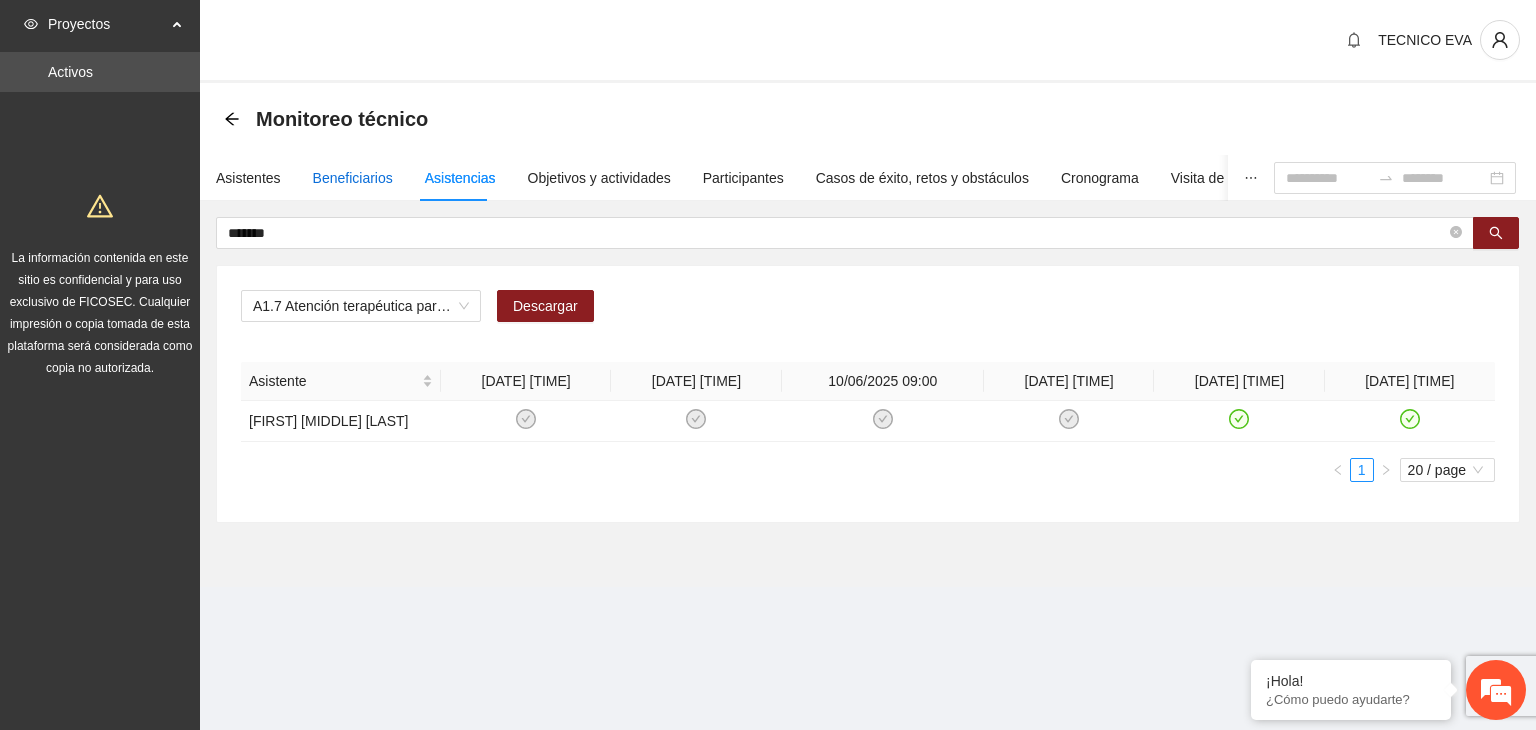 click on "Beneficiarios" at bounding box center (353, 178) 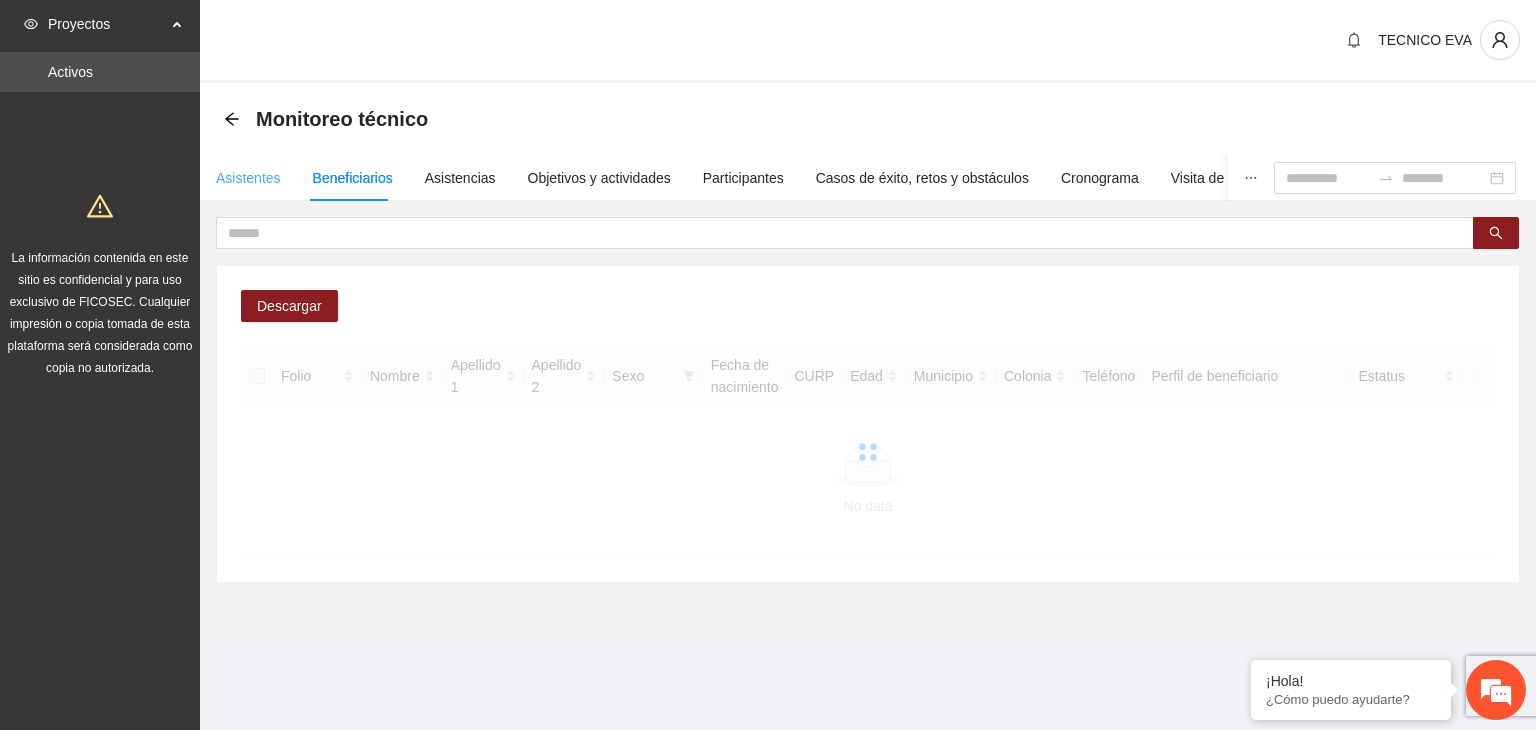 click on "Asistentes" at bounding box center (248, 178) 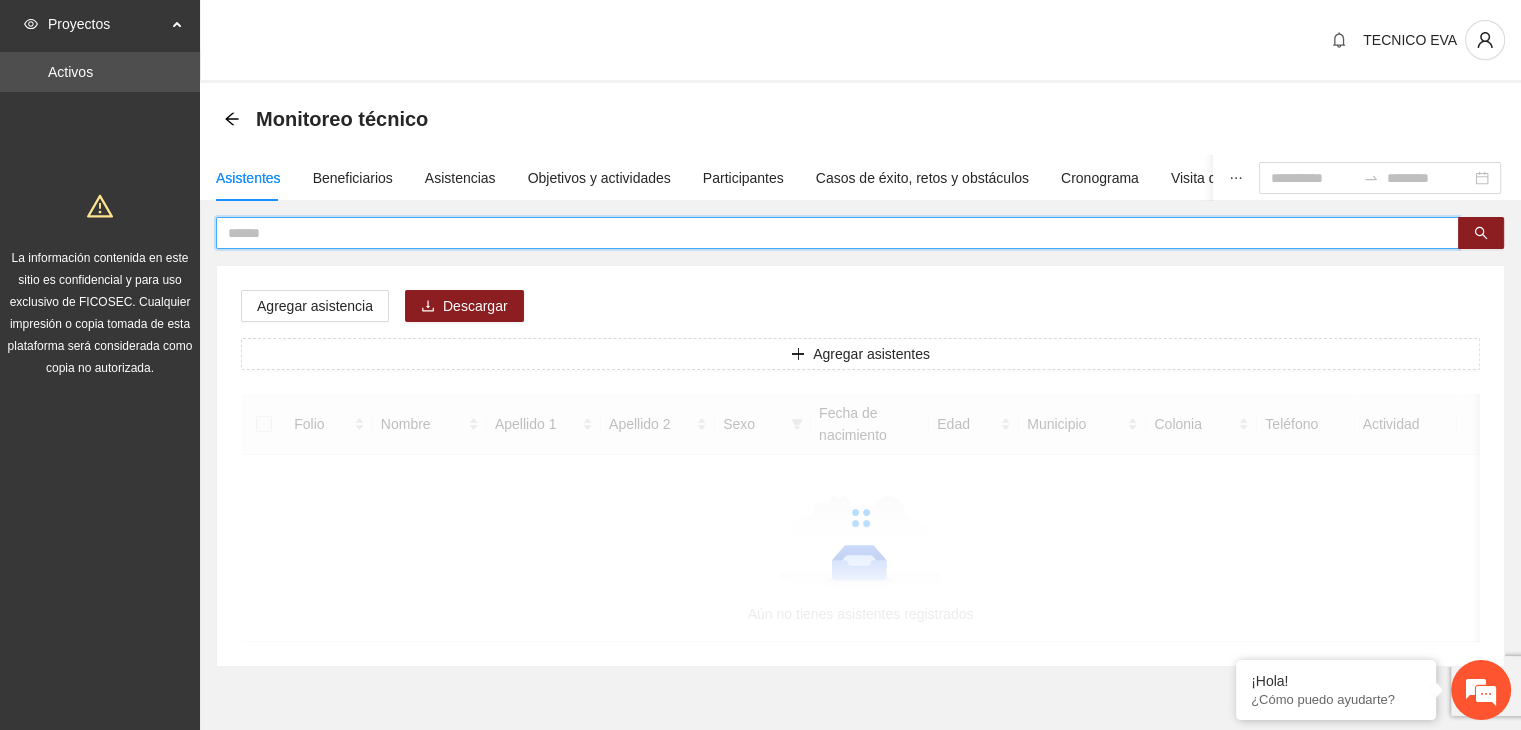 click at bounding box center [829, 233] 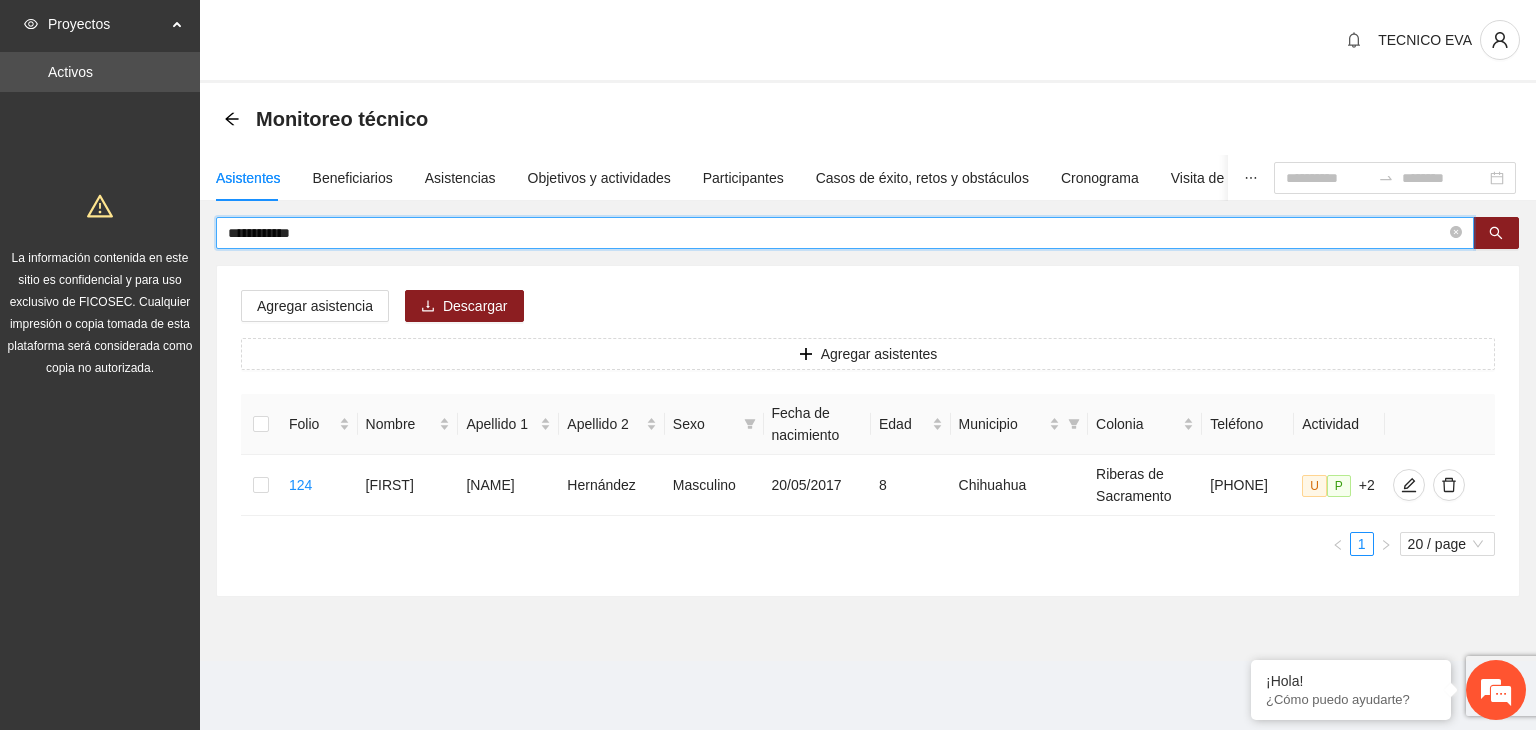 drag, startPoint x: 309, startPoint y: 237, endPoint x: 189, endPoint y: 231, distance: 120.14991 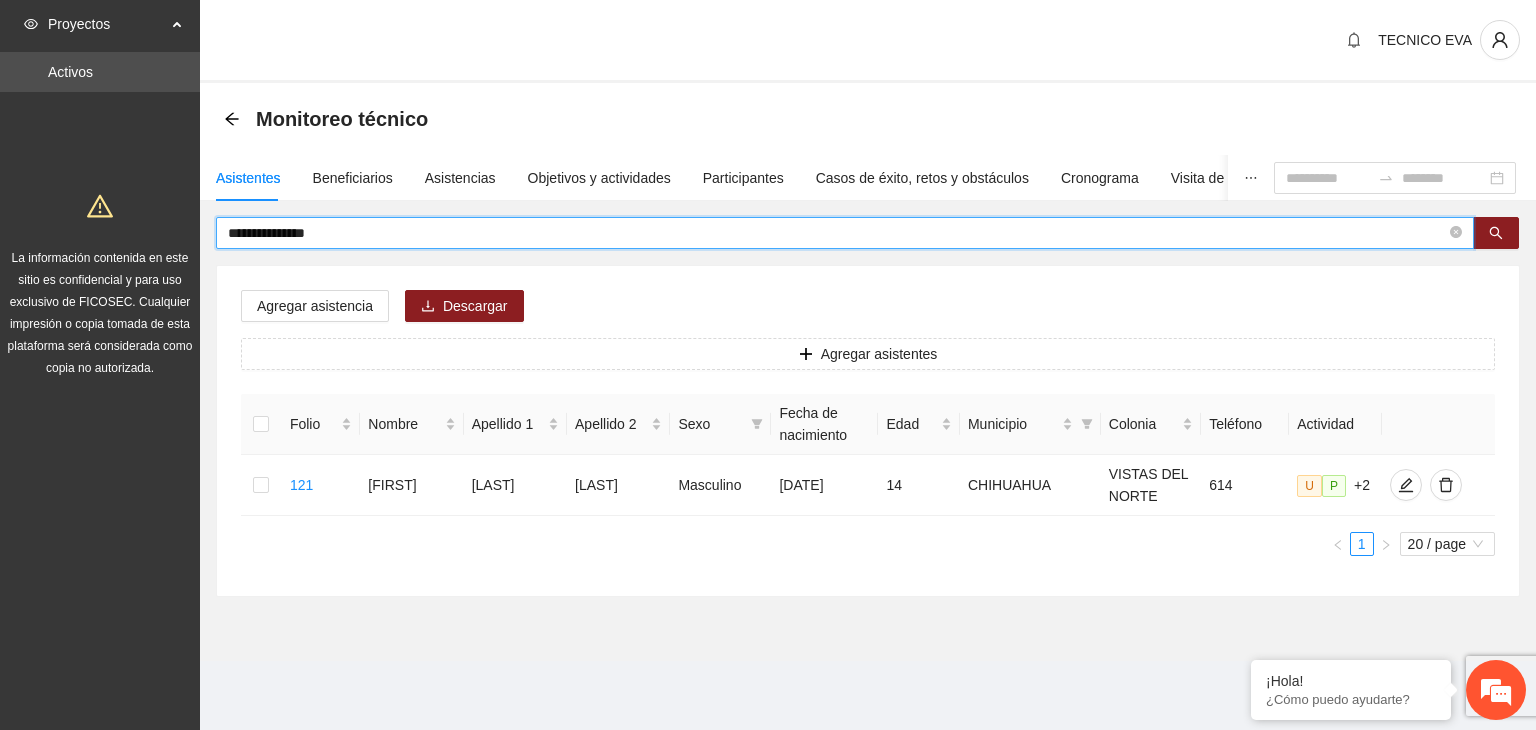 drag, startPoint x: 627, startPoint y: 227, endPoint x: 212, endPoint y: 220, distance: 415.05902 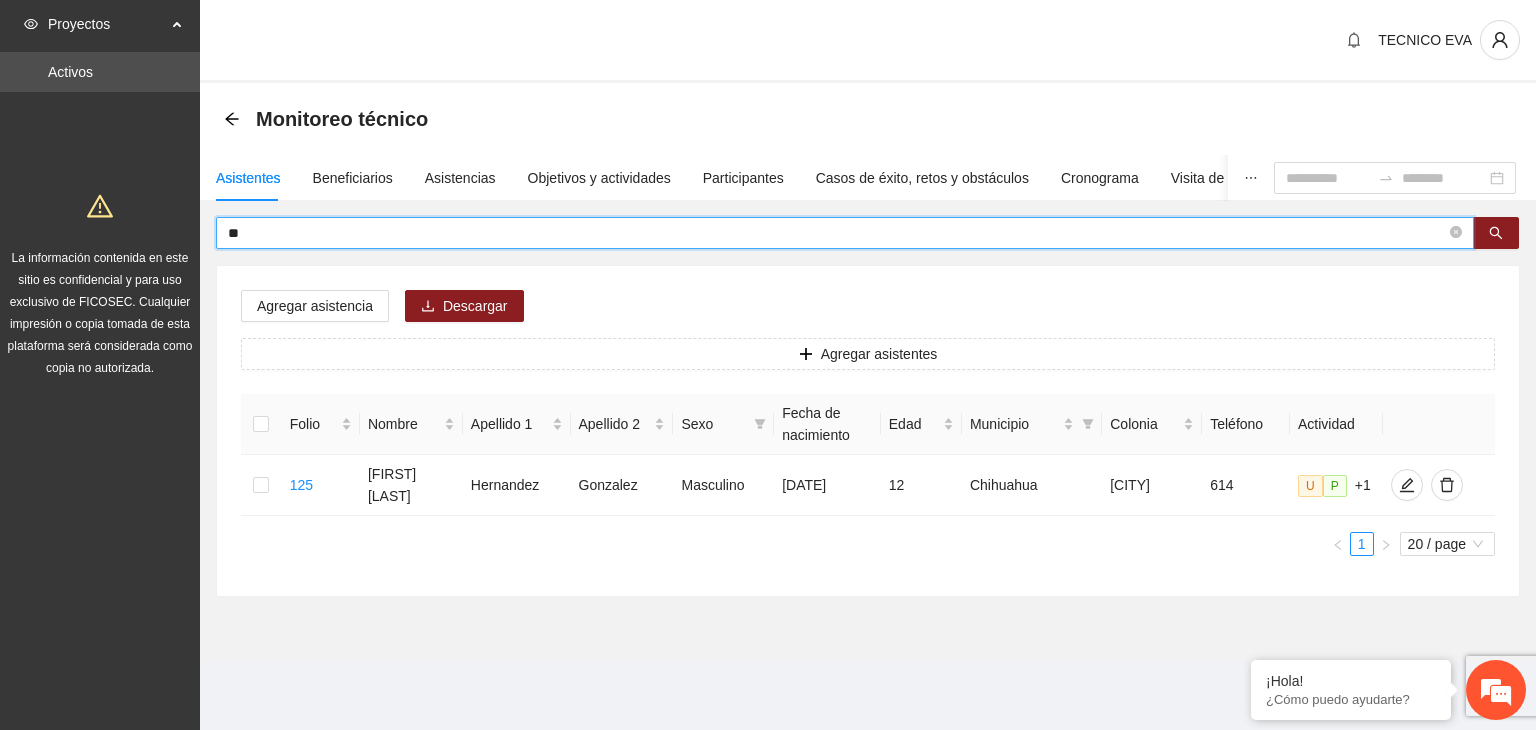 type on "*" 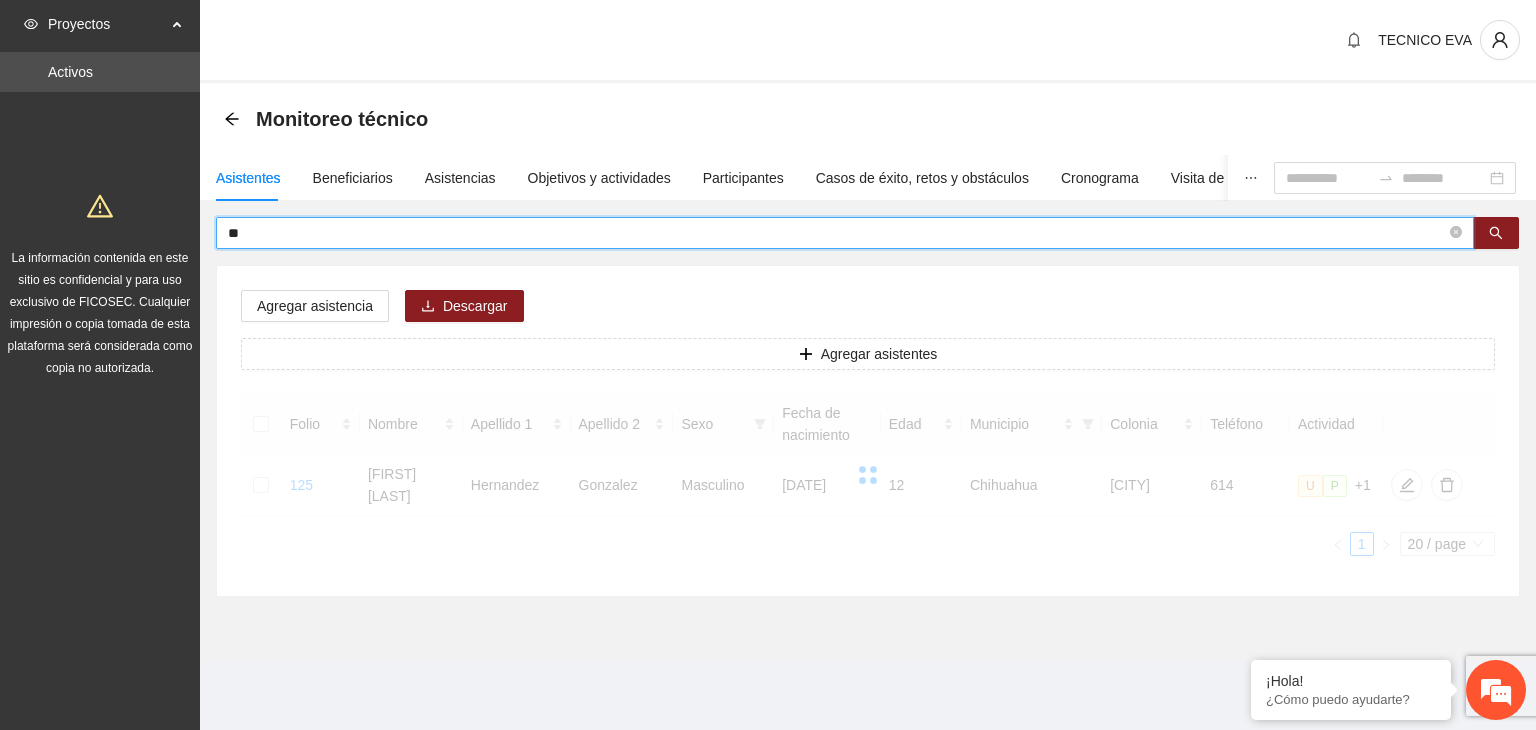 type on "*" 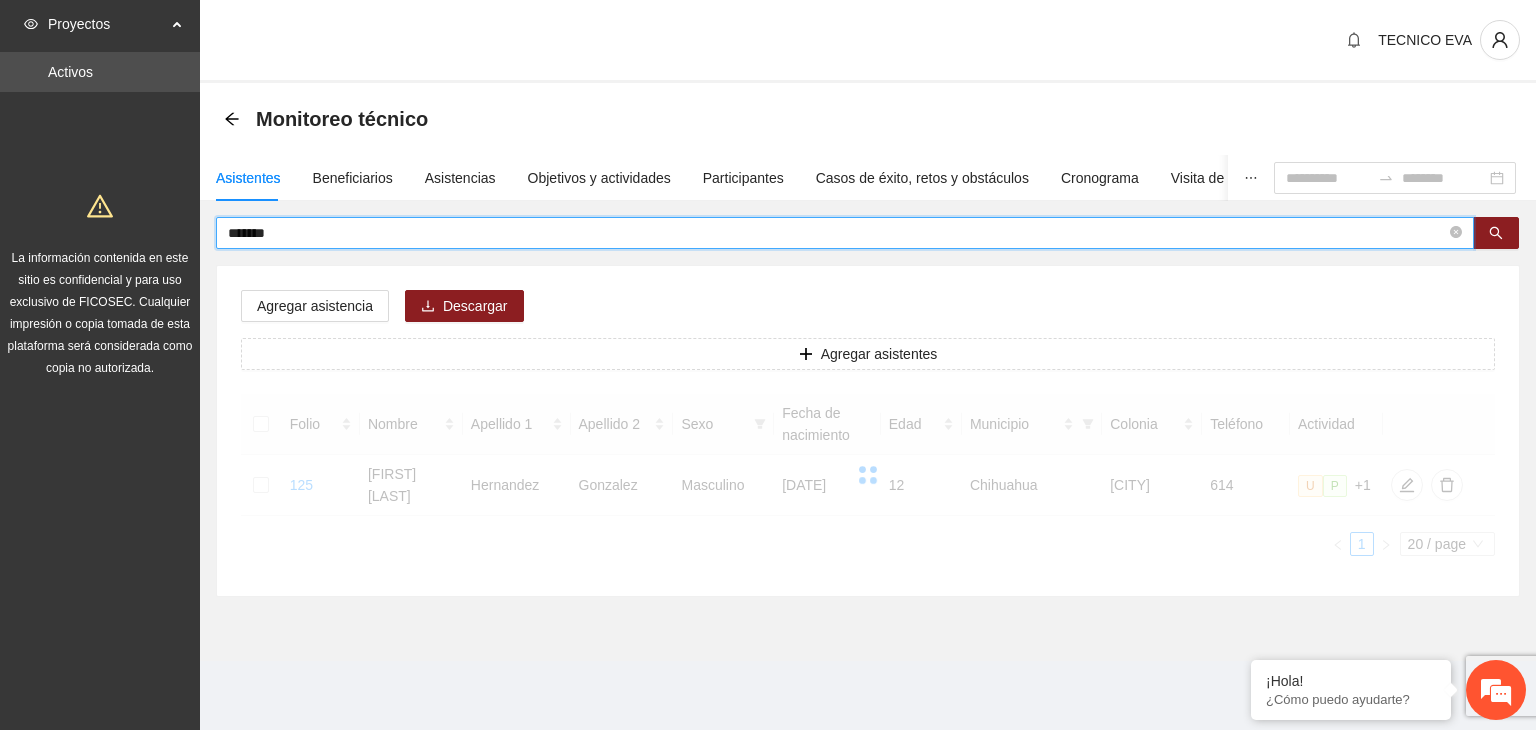 type on "*******" 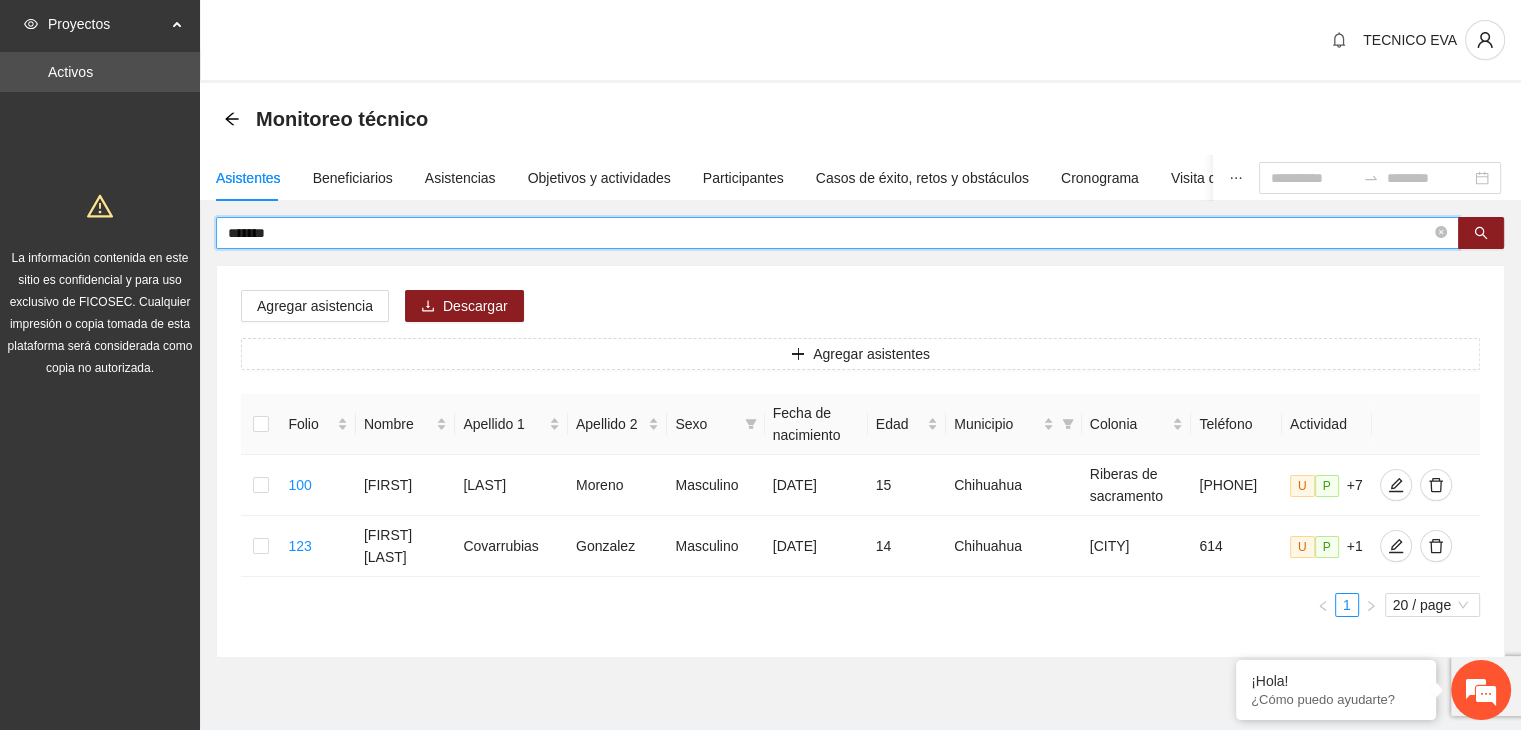 drag, startPoint x: 316, startPoint y: 225, endPoint x: 224, endPoint y: 217, distance: 92.34717 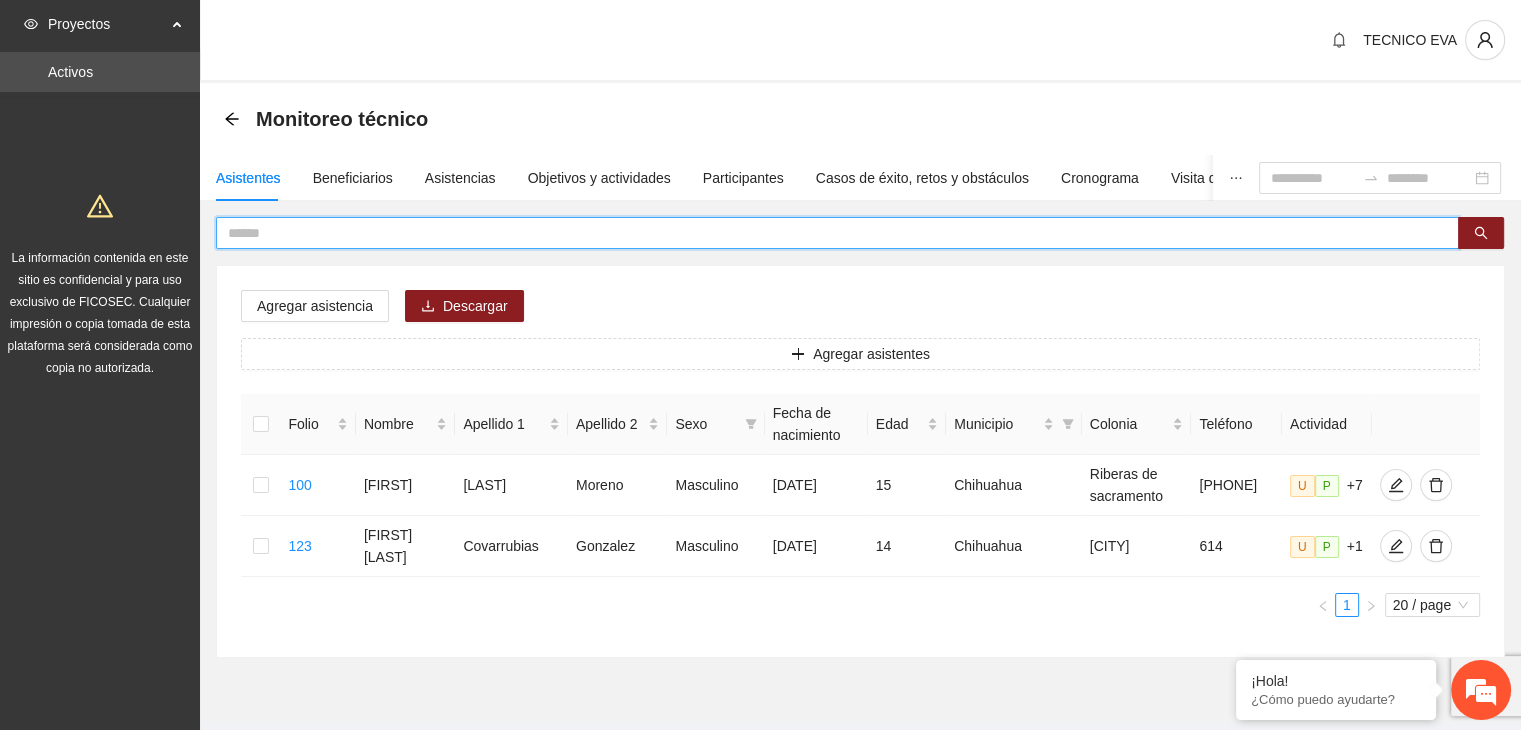 click at bounding box center [829, 233] 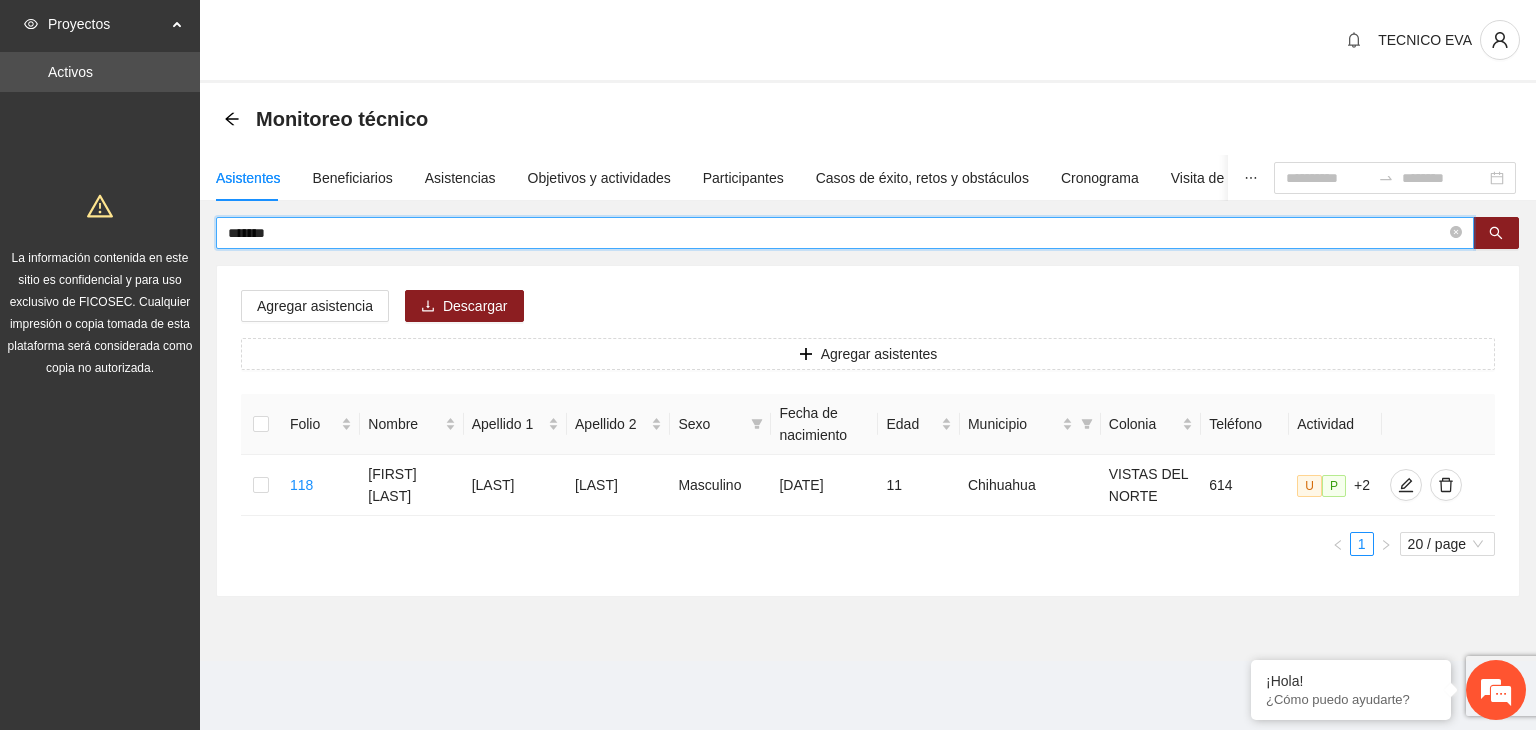 drag, startPoint x: 408, startPoint y: 225, endPoint x: 194, endPoint y: 213, distance: 214.33618 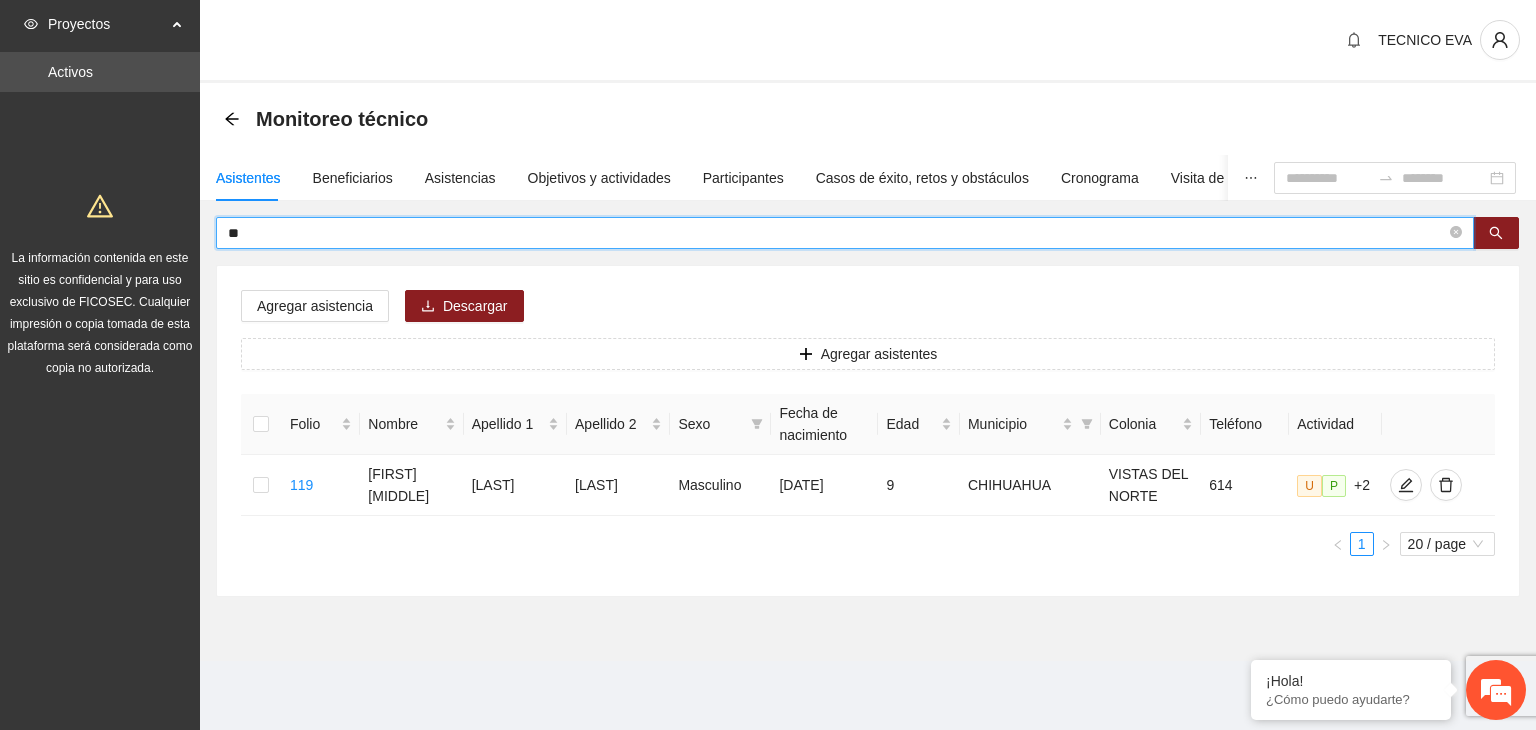 type on "*" 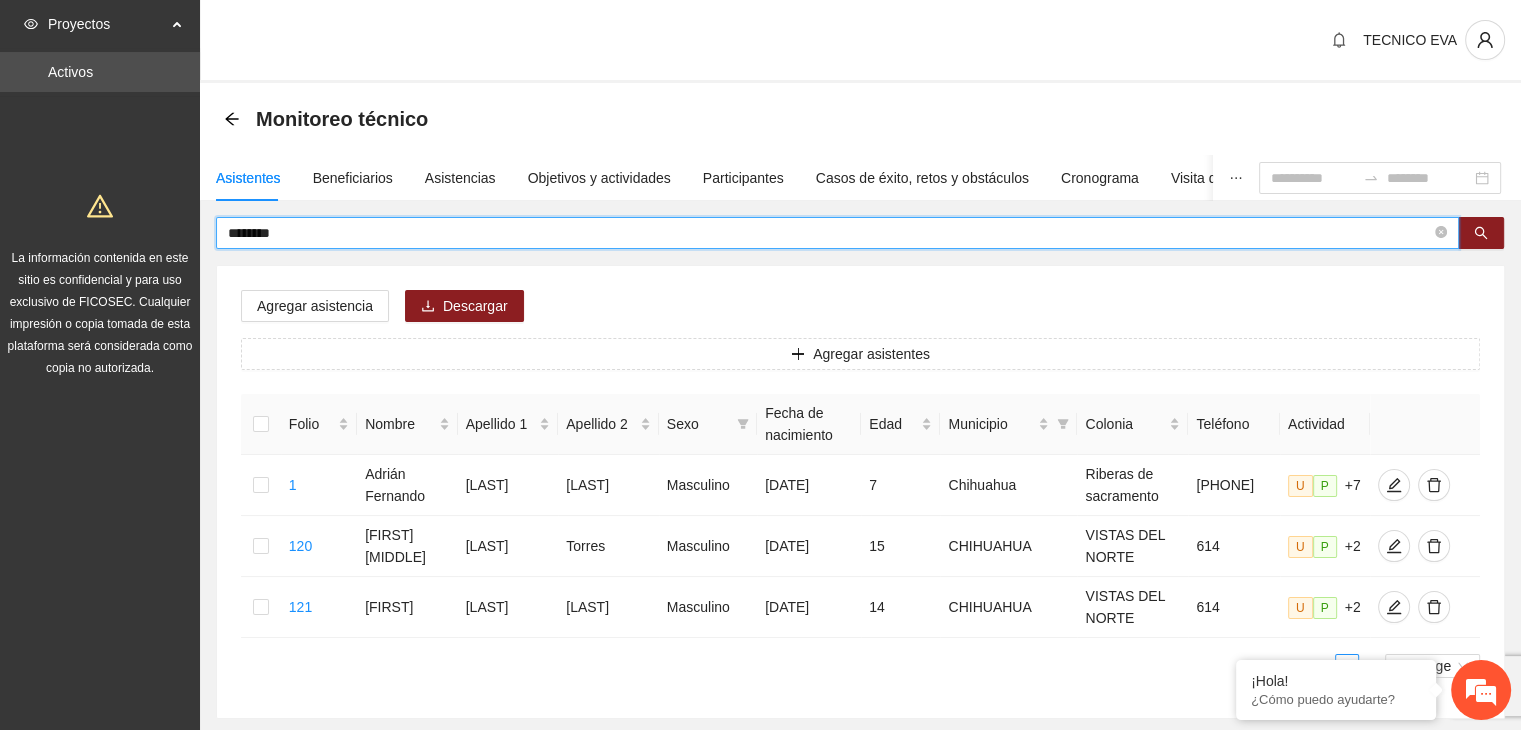 drag, startPoint x: 402, startPoint y: 231, endPoint x: 140, endPoint y: 209, distance: 262.92203 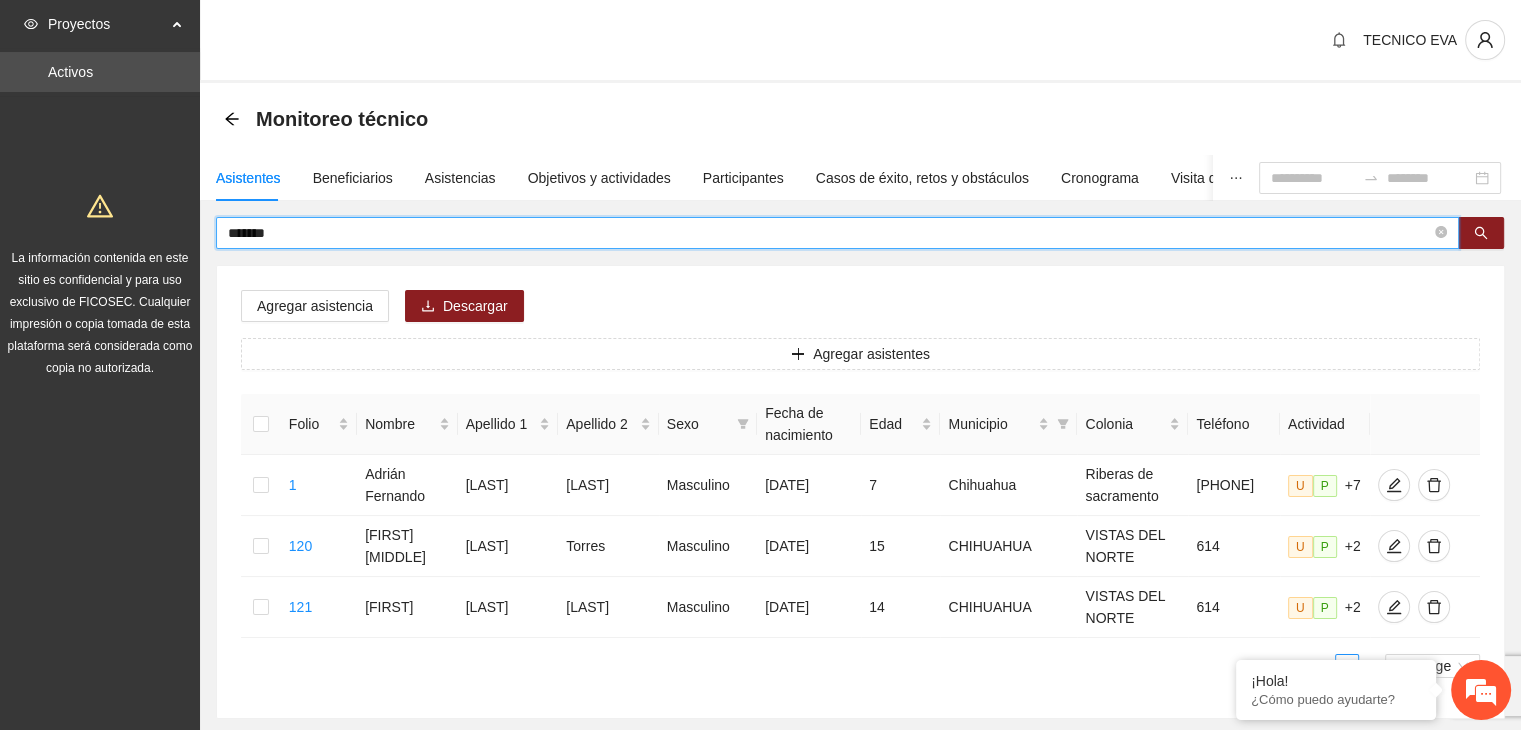 type on "*******" 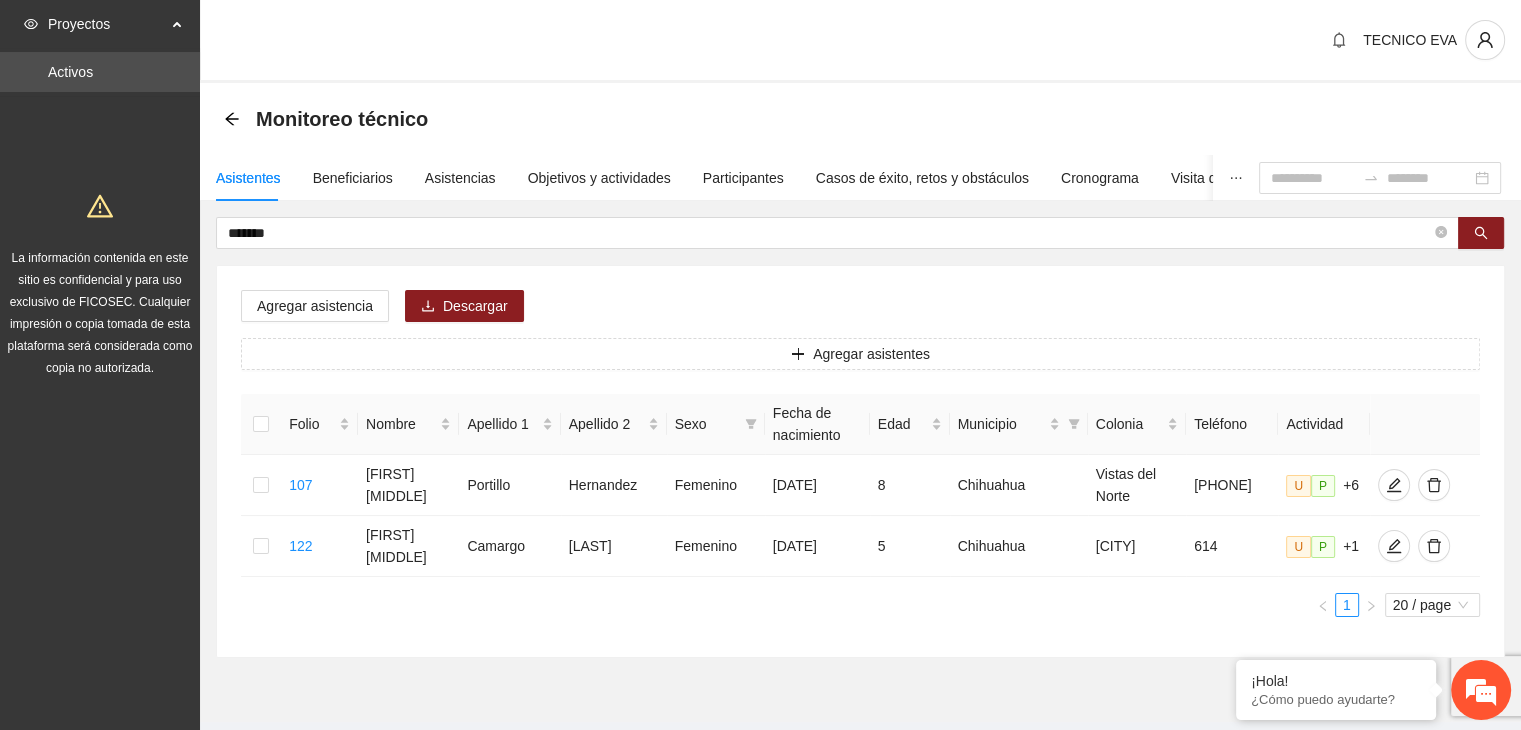 click on "107 [FIRST] [MIDDLE] [LAST] Femenino [DATE] 8 [CITY] Vistas del Norte [PHONE] U P +6 122 [FIRST] [MIDDLE] [LAST] Femenino [DATE] 5 [CITY] Vistas del norte [PHONE] U P +1 1 20 / page" at bounding box center (860, 461) 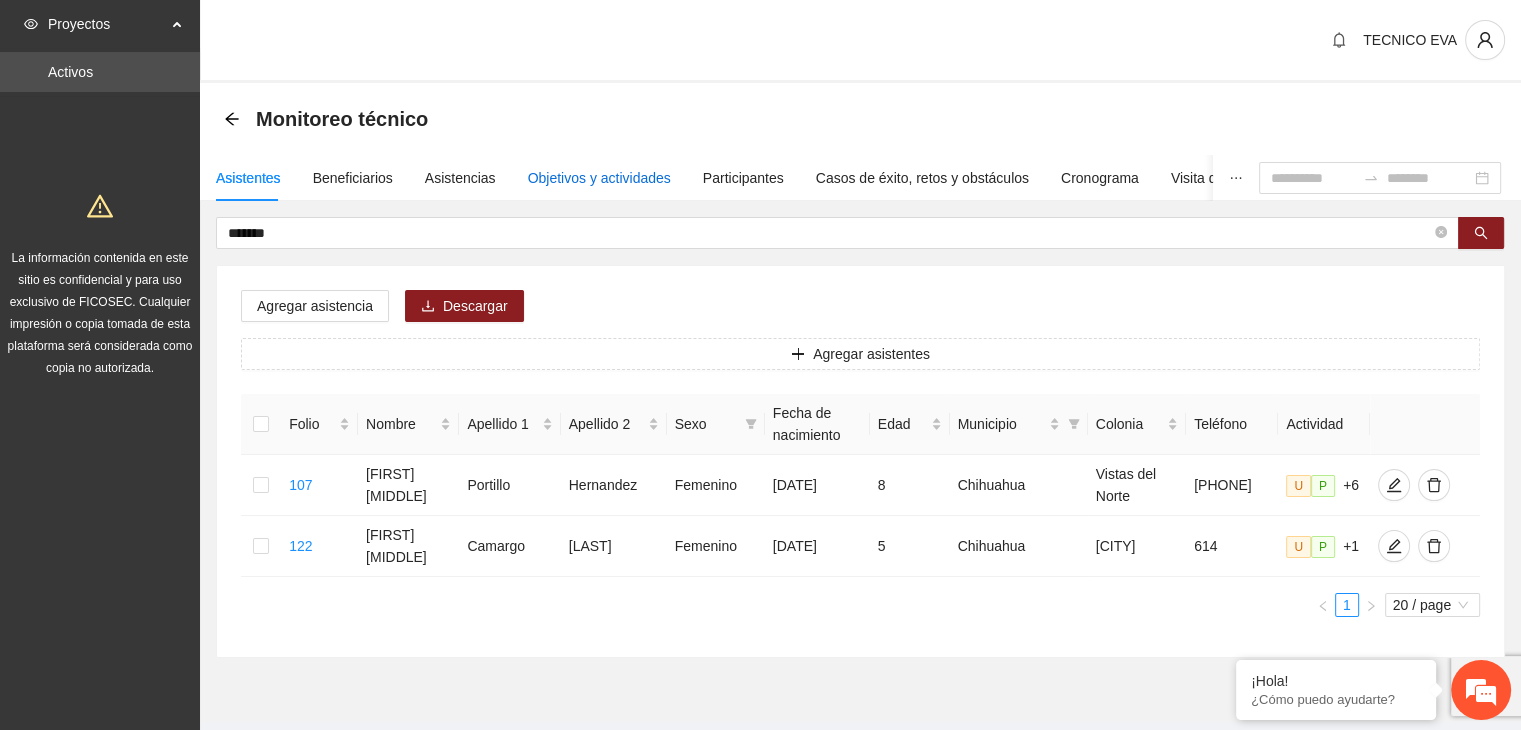 click on "Objetivos y actividades" at bounding box center (599, 178) 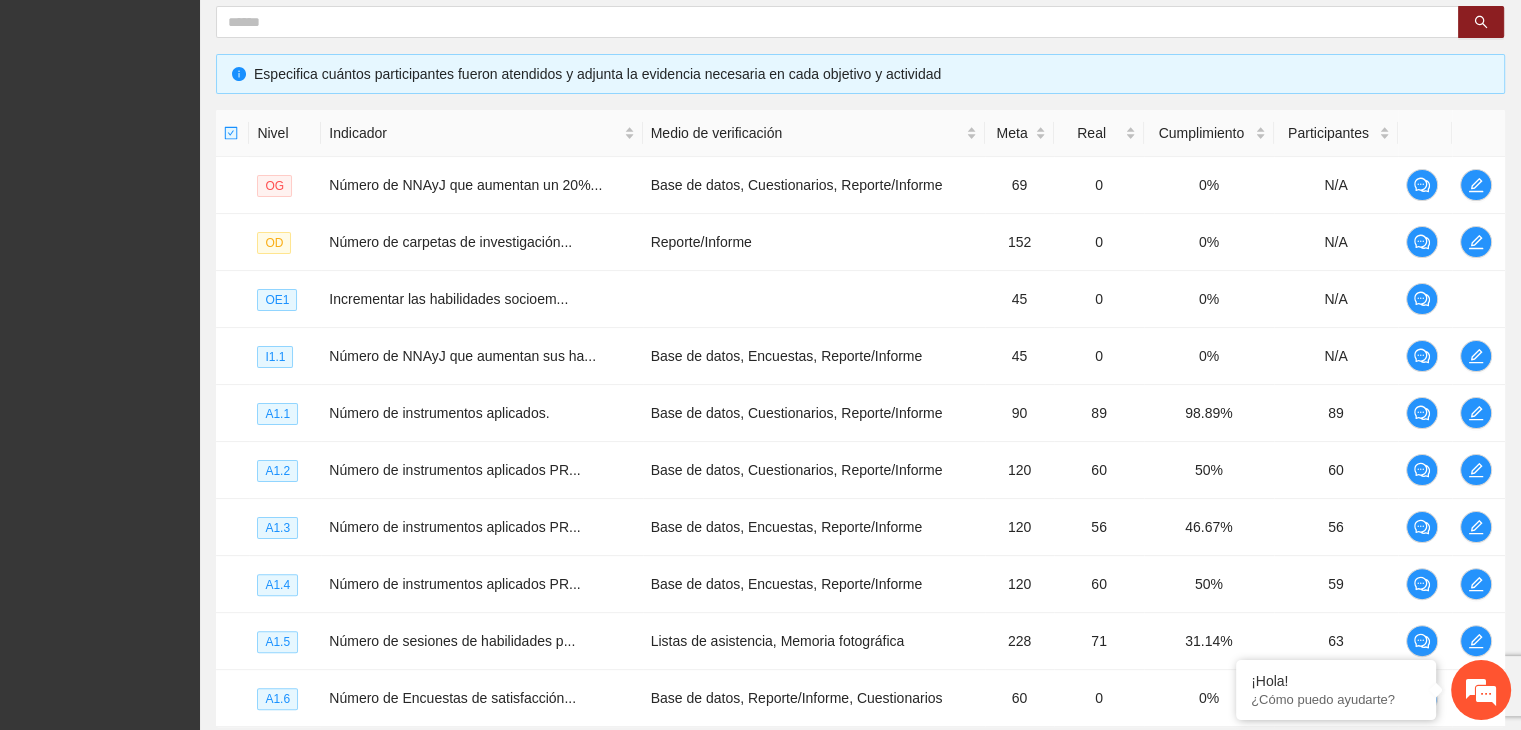 scroll, scrollTop: 380, scrollLeft: 0, axis: vertical 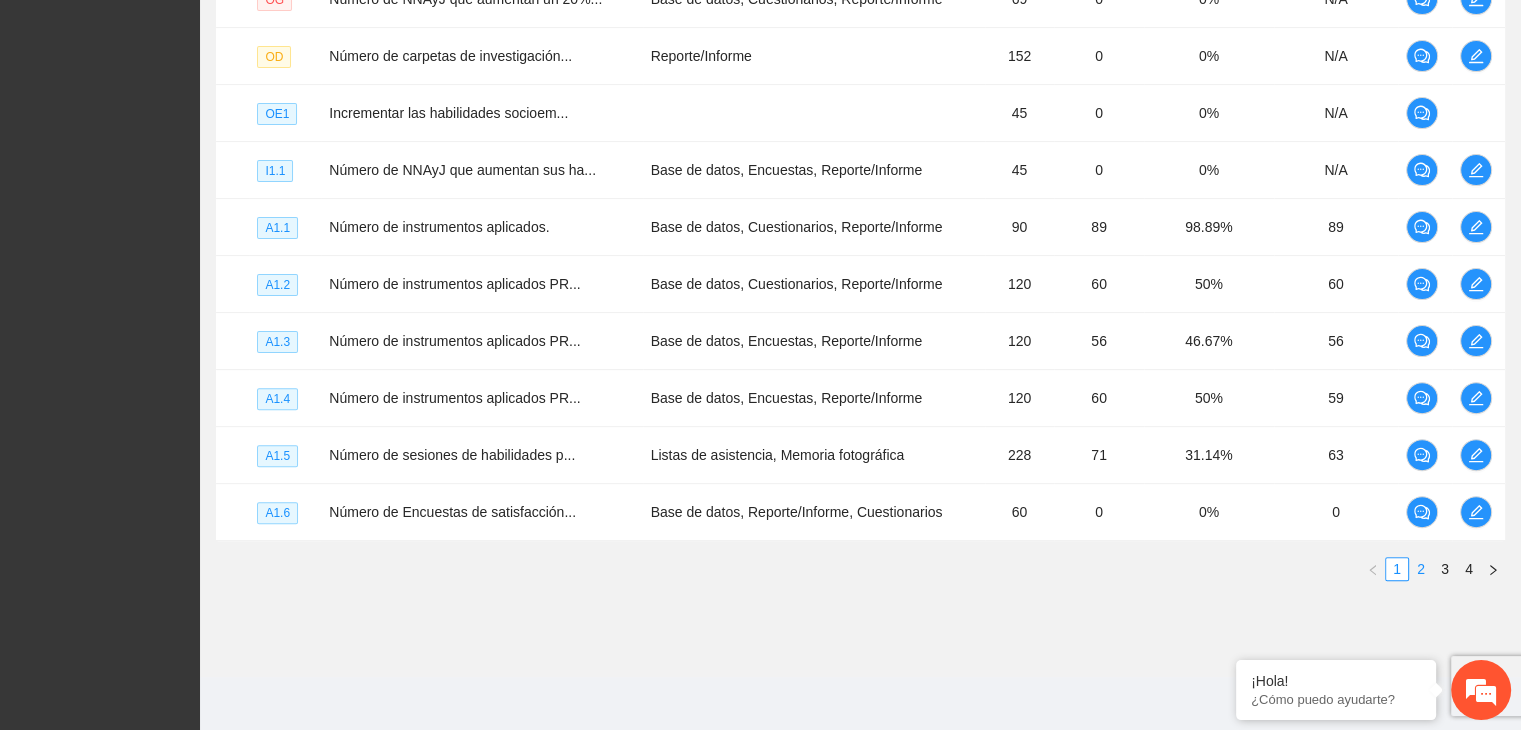 click on "2" at bounding box center (1421, 569) 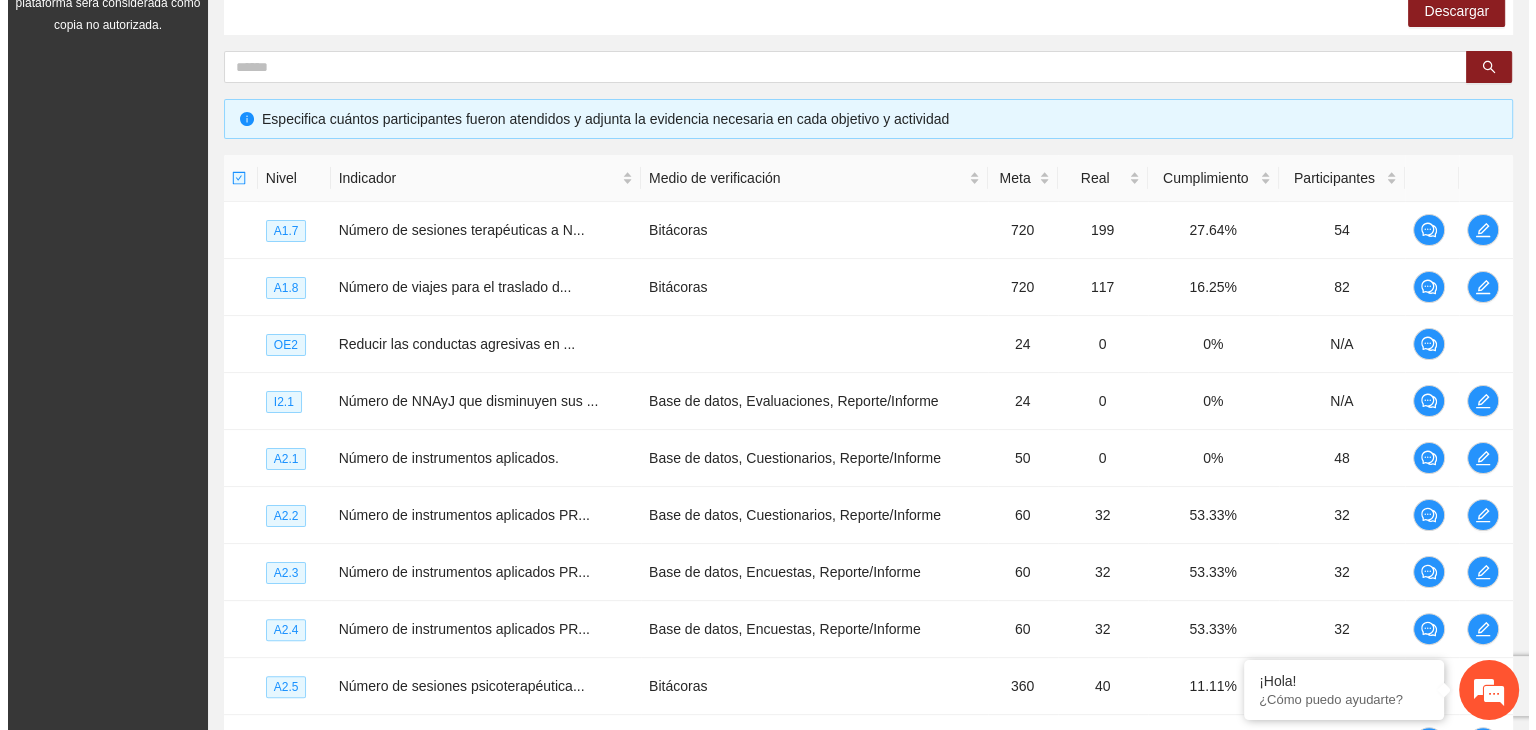 scroll, scrollTop: 341, scrollLeft: 0, axis: vertical 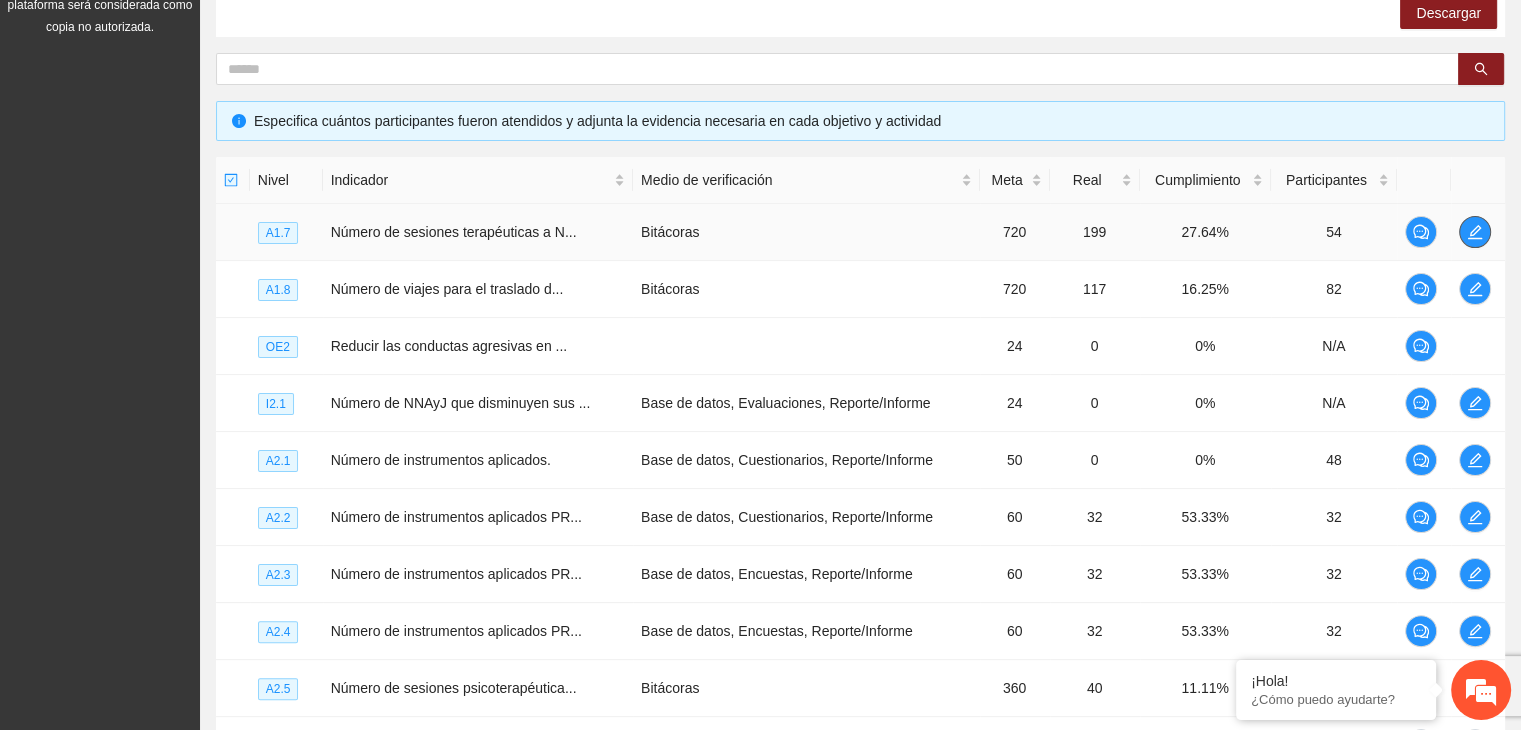 click 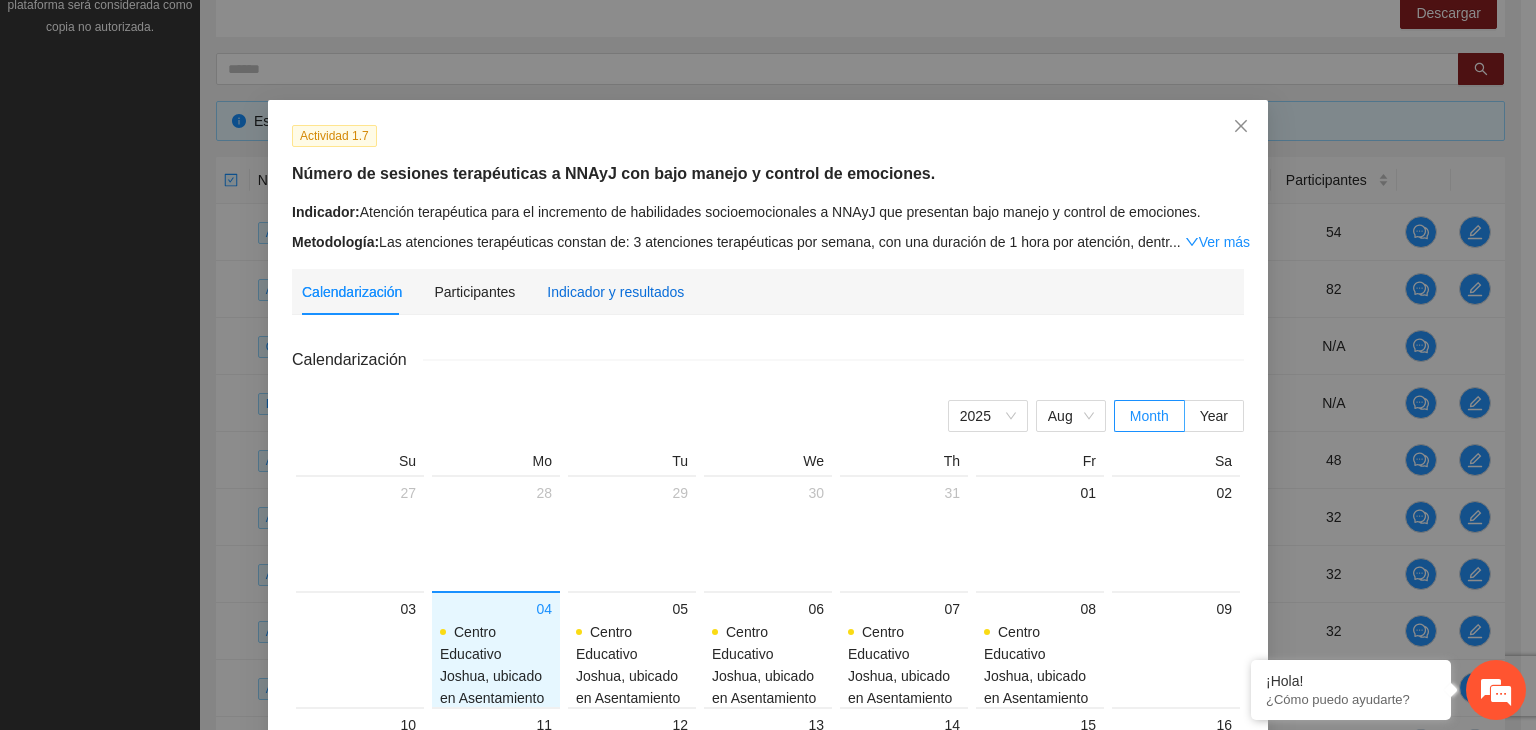 click on "Indicador y resultados" at bounding box center (615, 292) 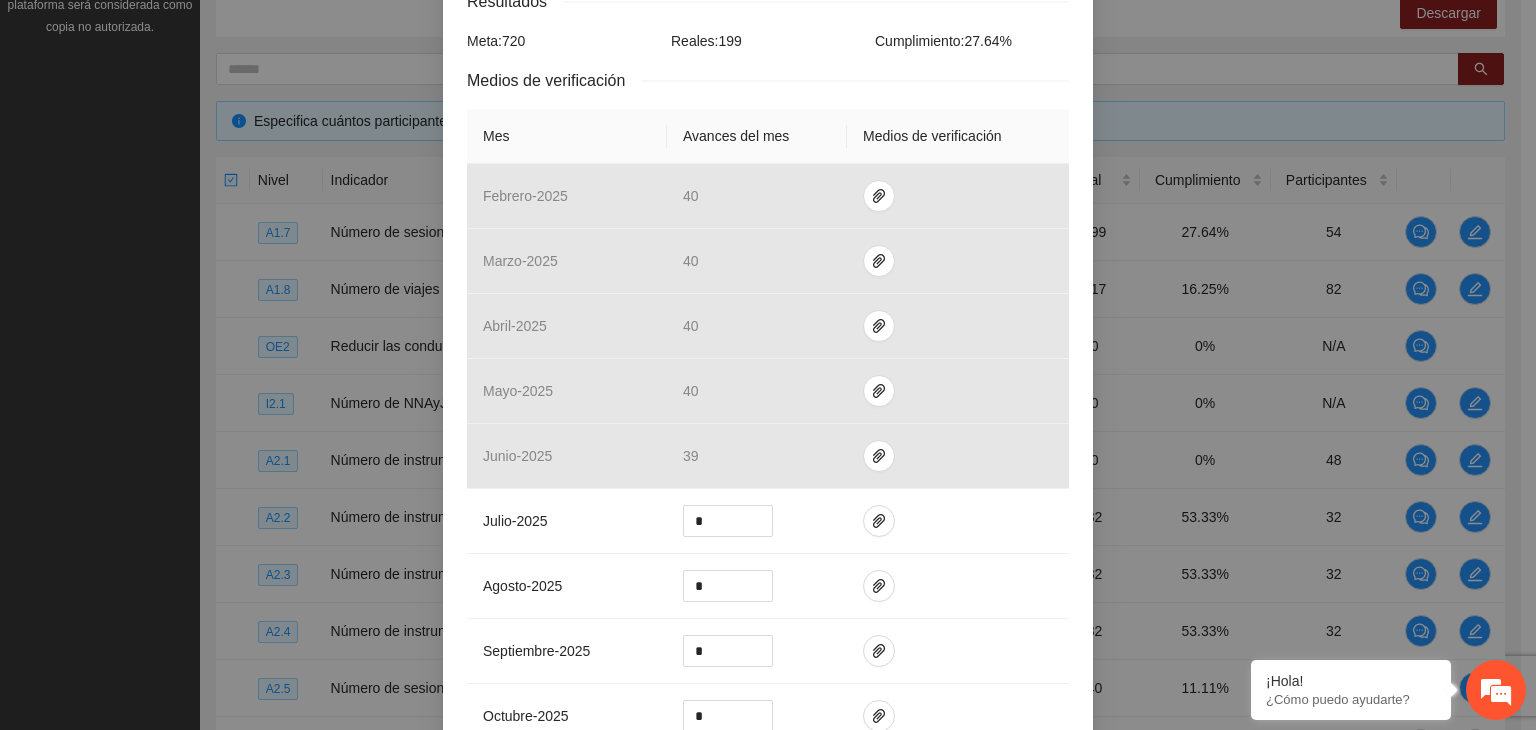 scroll, scrollTop: 427, scrollLeft: 0, axis: vertical 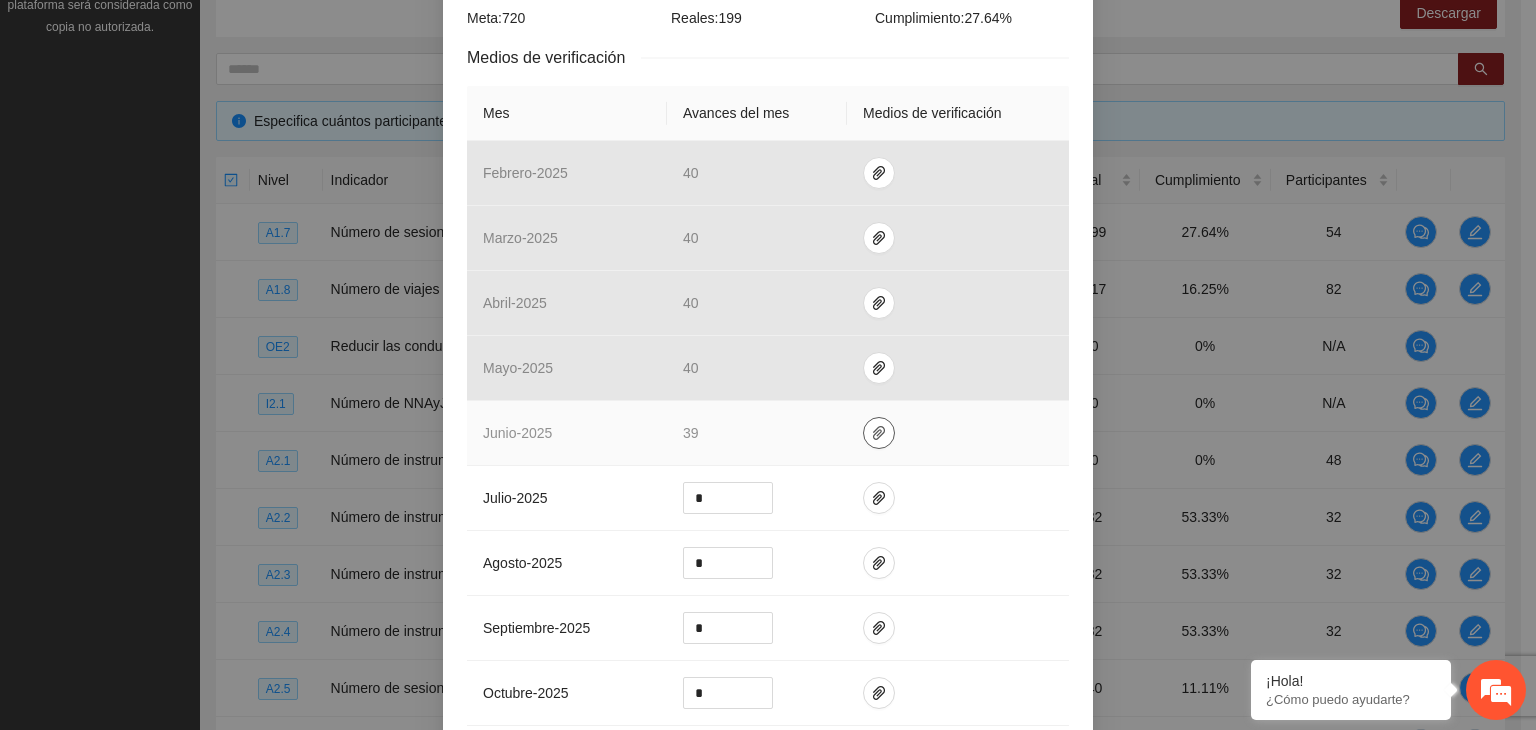 click 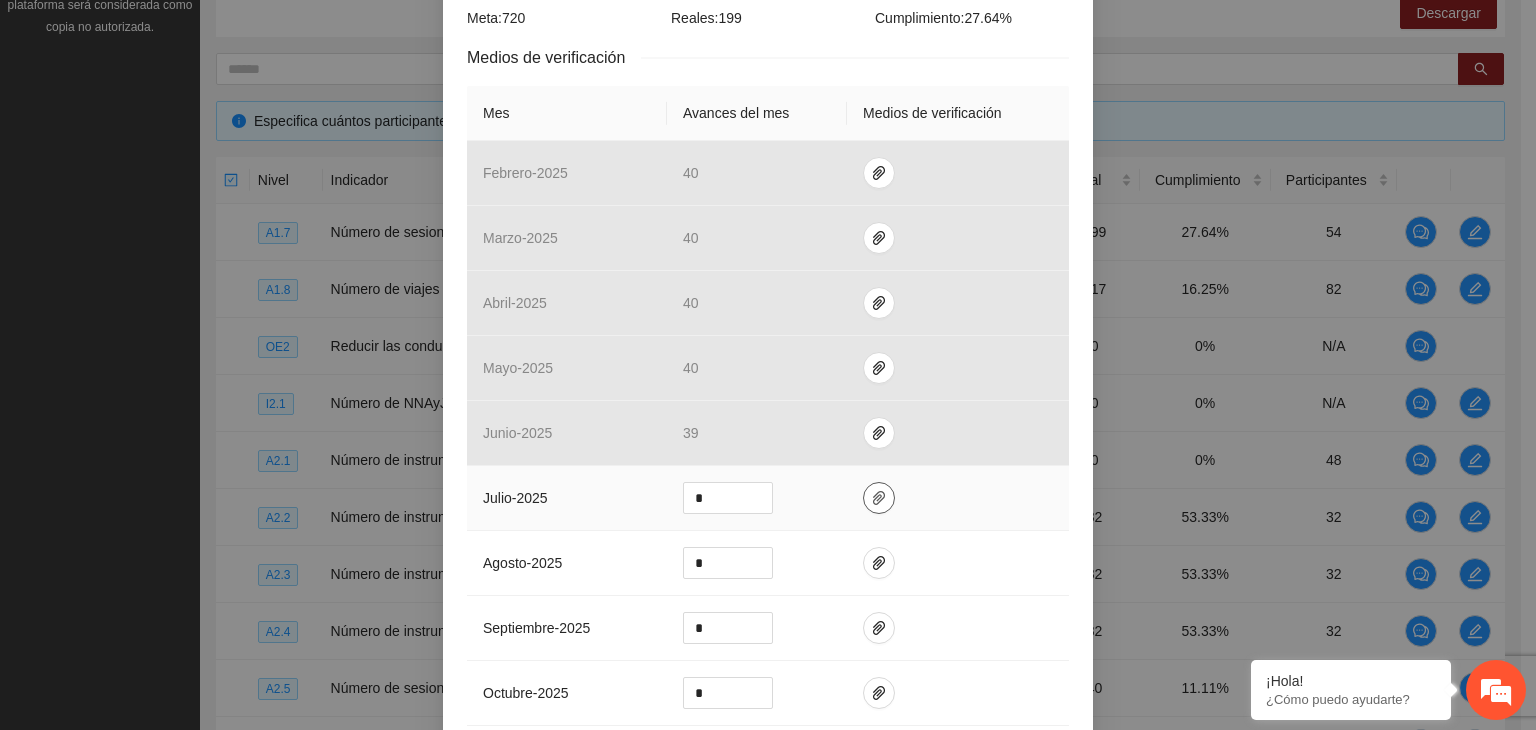 click 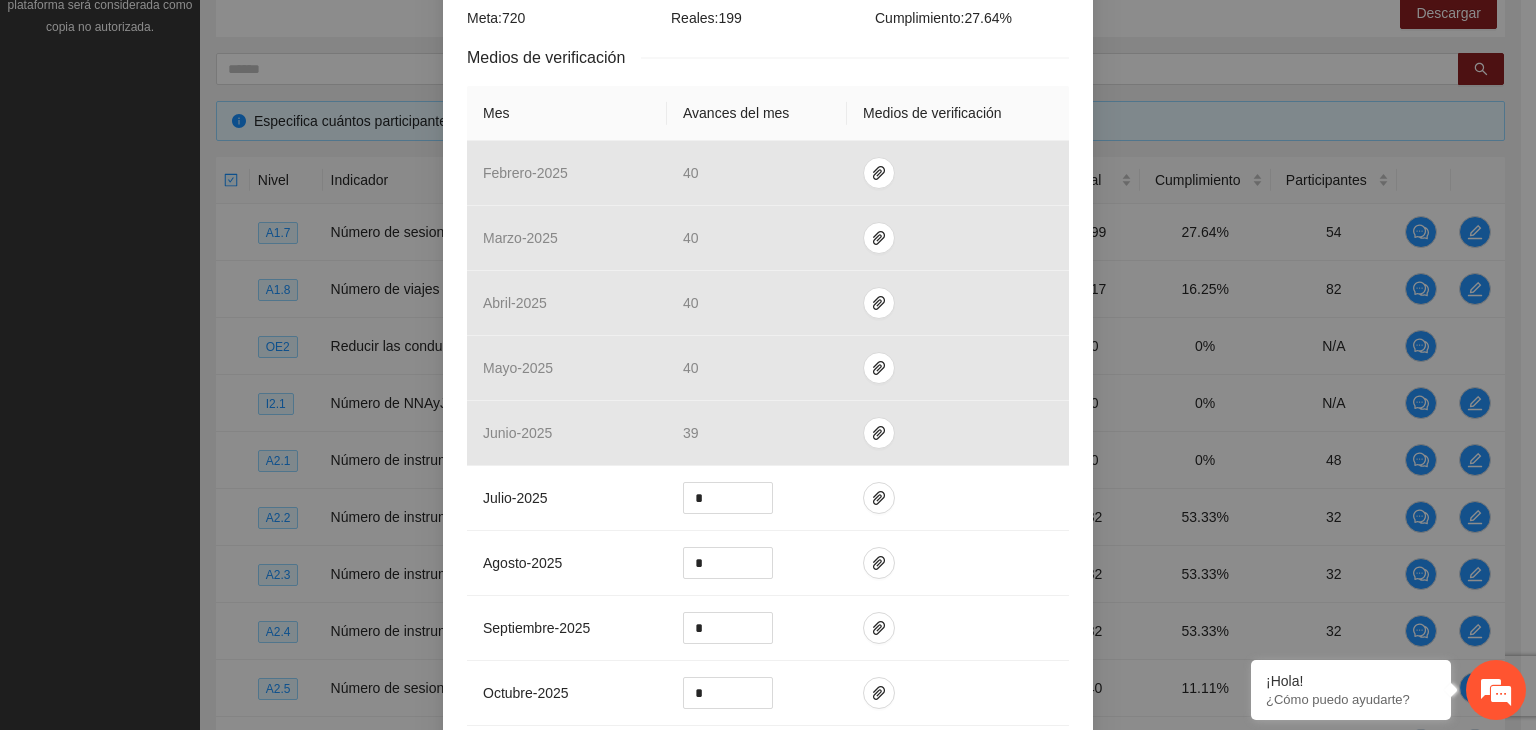 click on "Calendarización Participantes Indicador y resultados Calendarización 2025 Aug Month Year Su Mo Tu We Th Fr Sa 27 28 29 30 31 01 02 03 04 05 06 07 08 09 10 11 12 13 14 15 16 17 18 19" at bounding box center (768, 365) 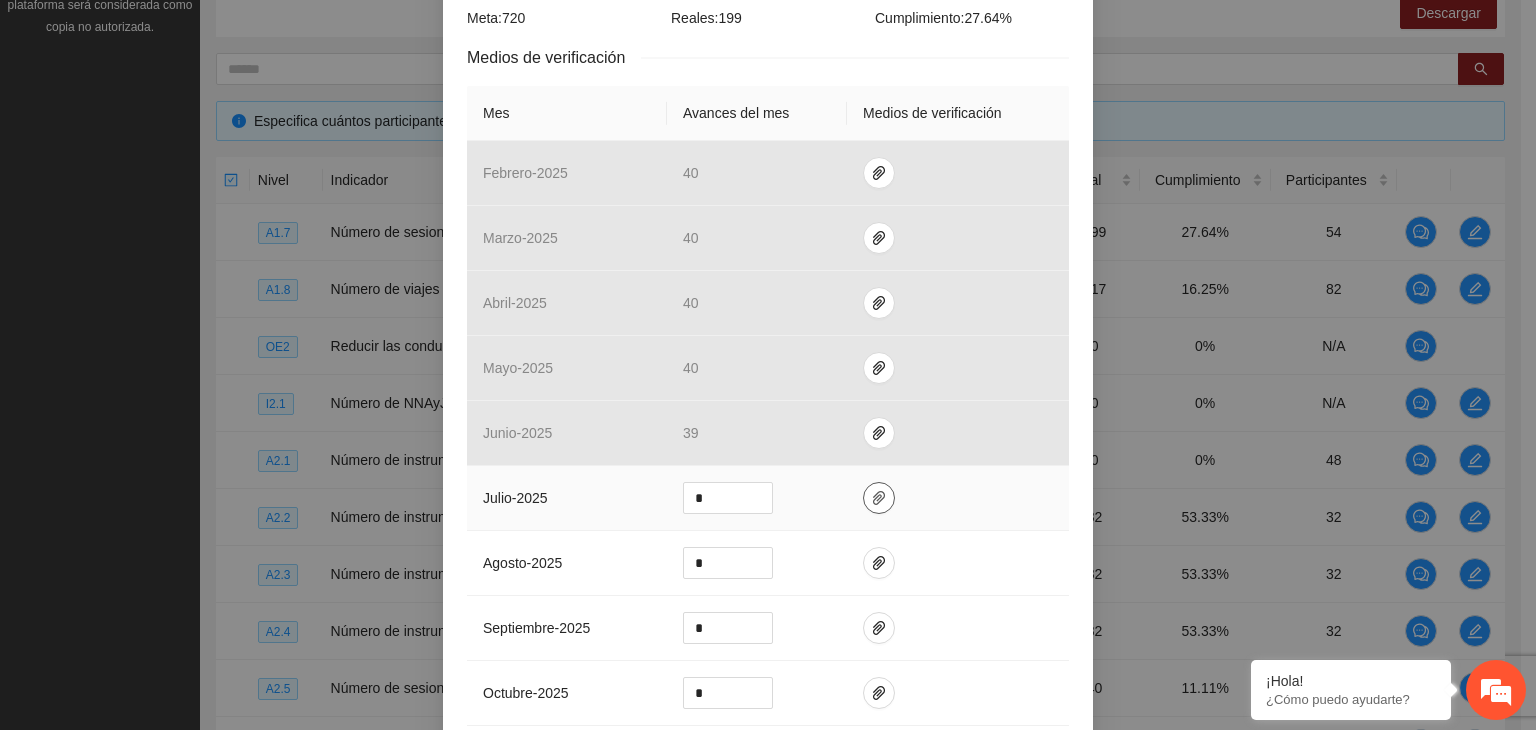 click 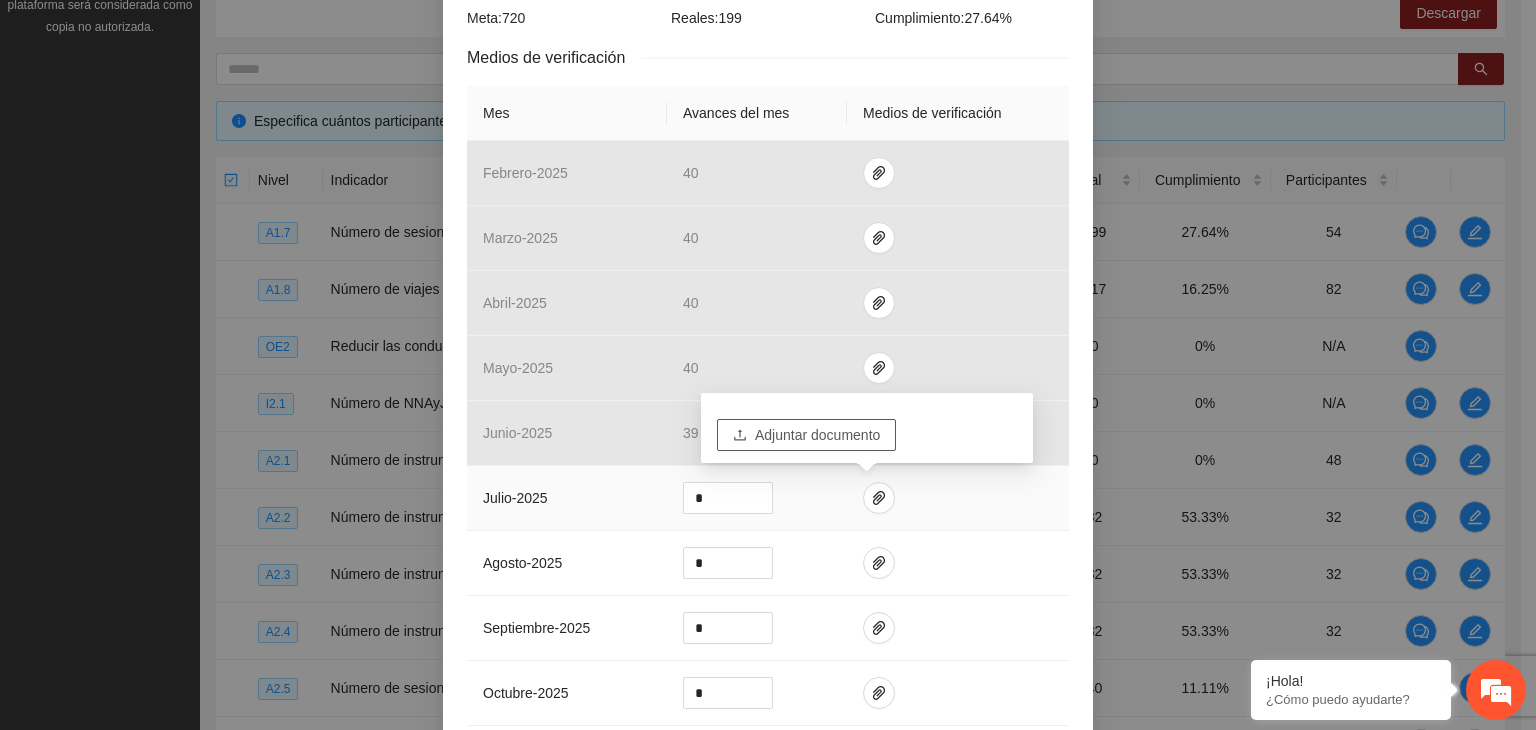 click on "Adjuntar documento" at bounding box center [817, 435] 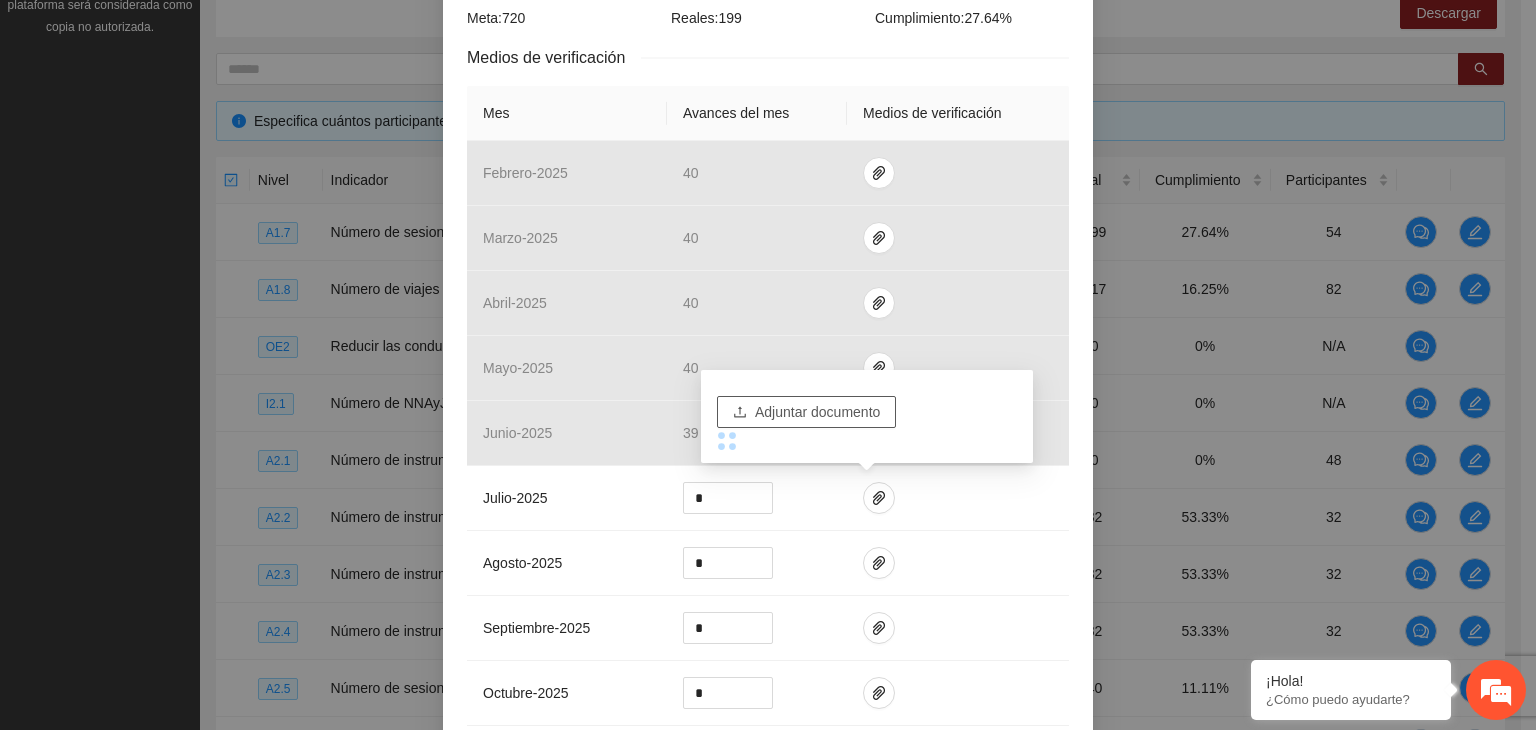 scroll, scrollTop: 574, scrollLeft: 0, axis: vertical 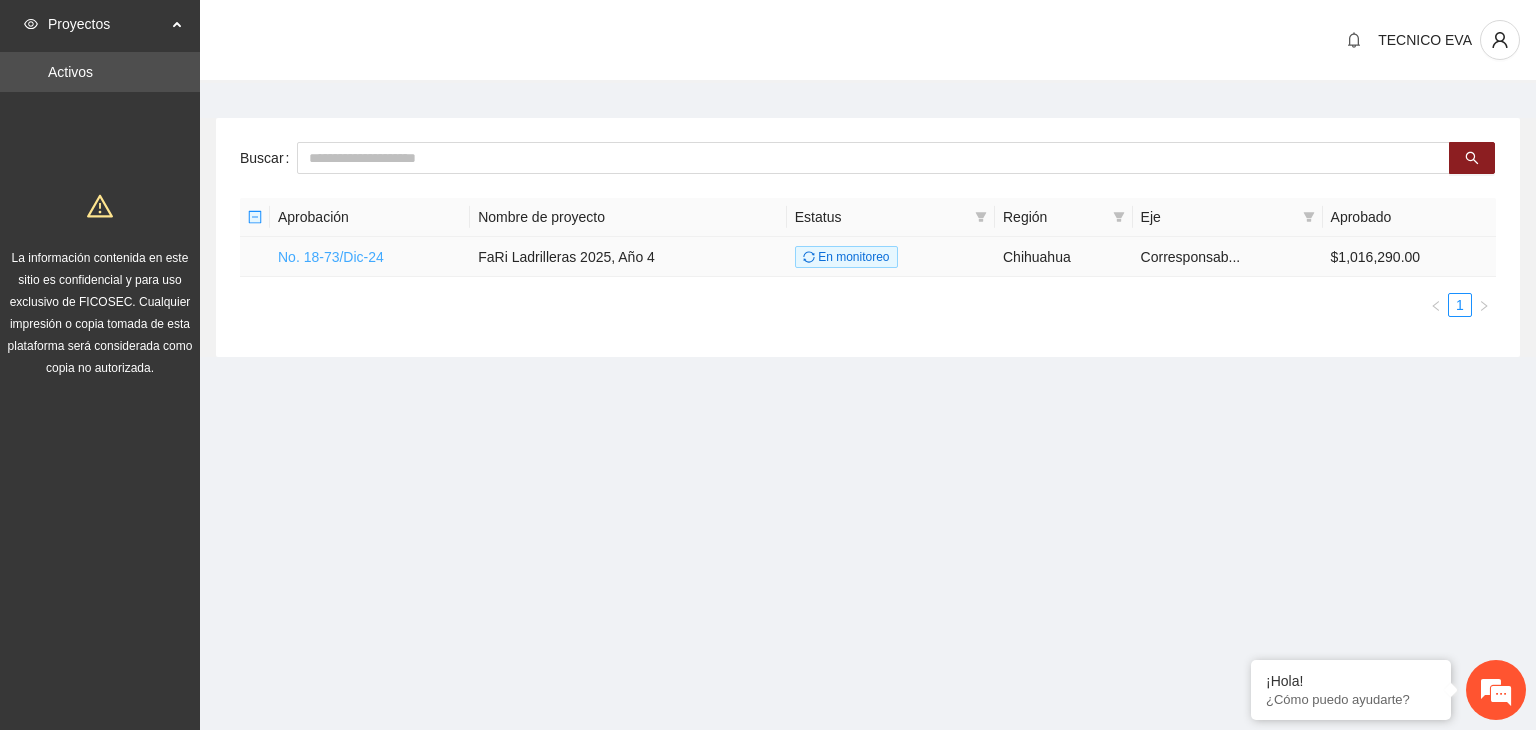 click on "No. 18-73/Dic-24" at bounding box center (331, 257) 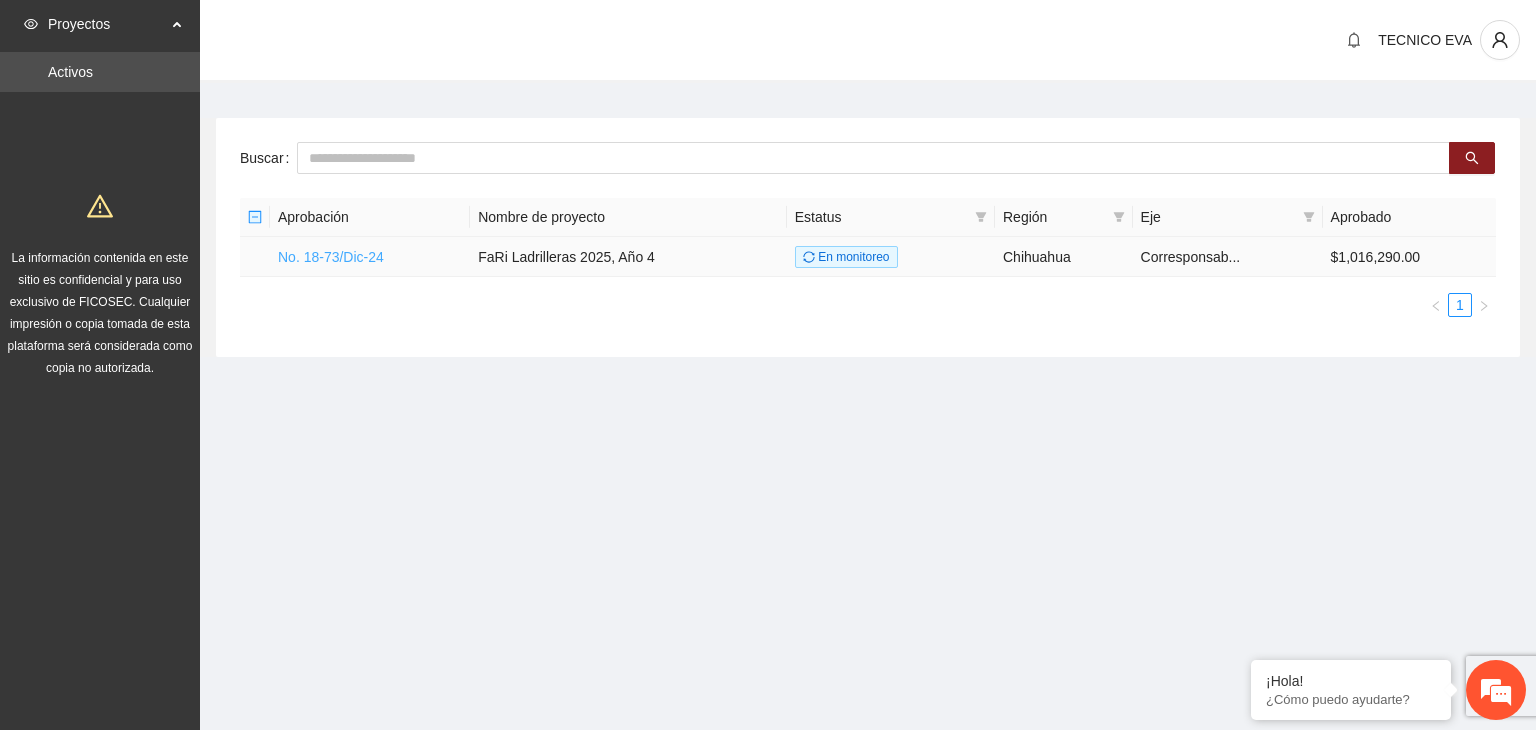 click on "No. 18-73/Dic-24" at bounding box center [331, 257] 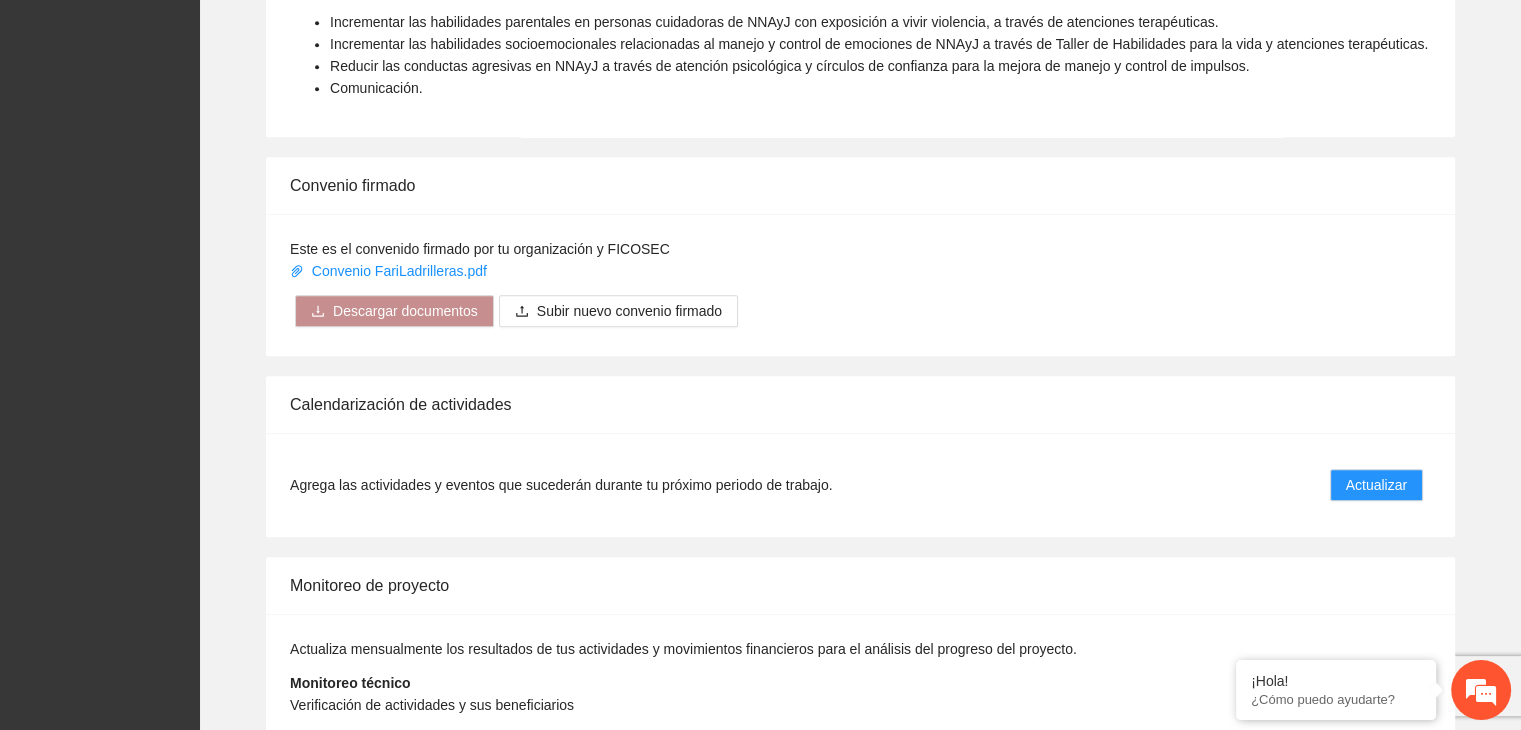 scroll, scrollTop: 1516, scrollLeft: 0, axis: vertical 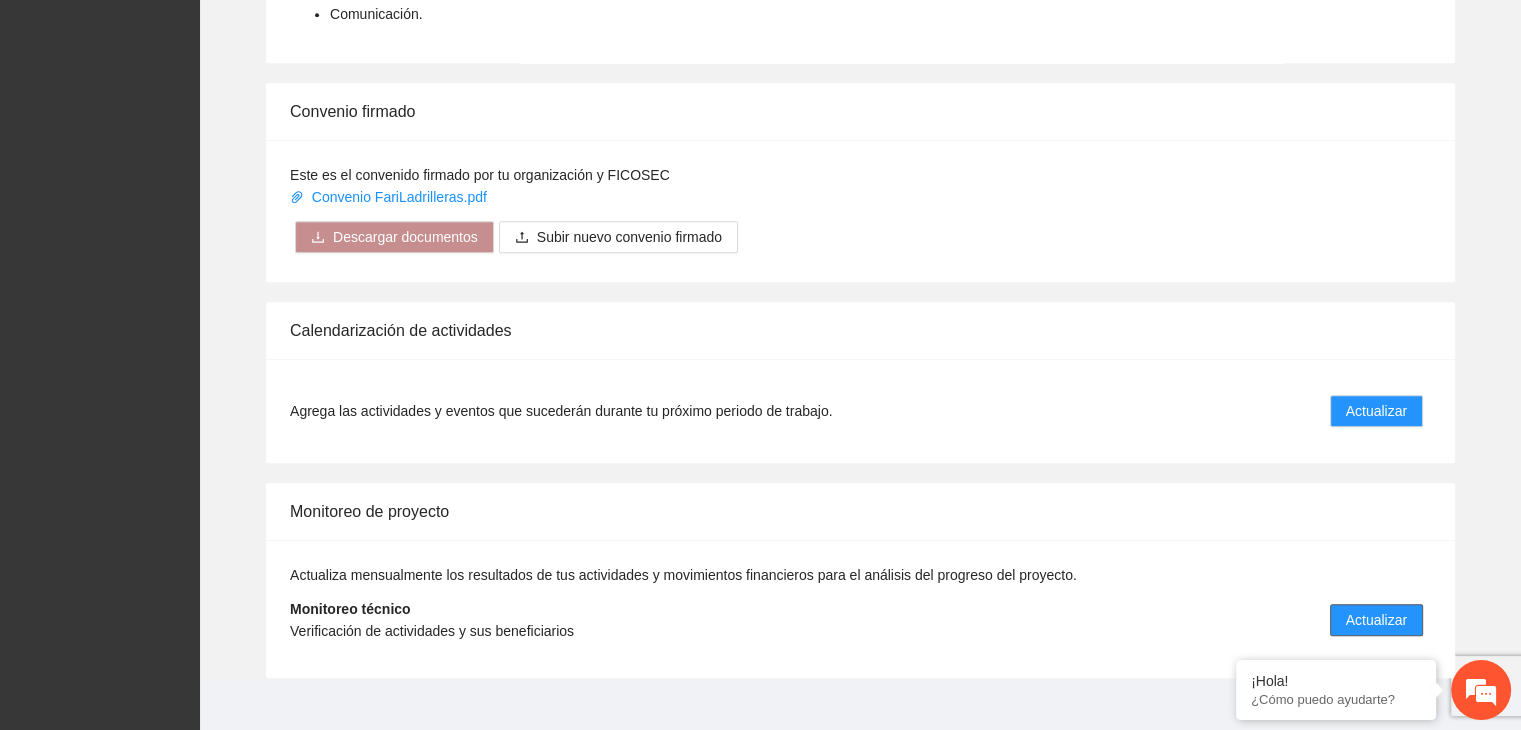 click on "Actualizar" at bounding box center [1376, 620] 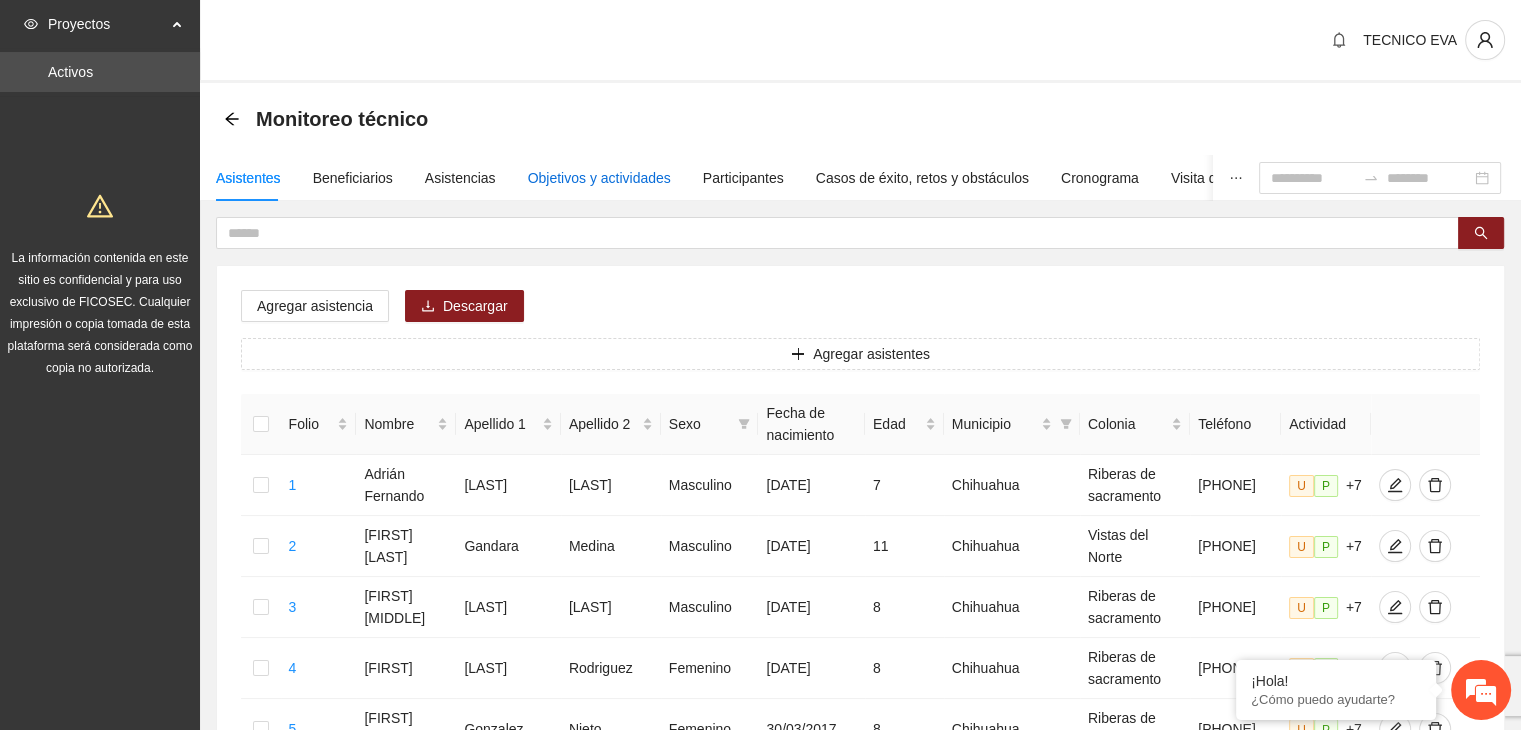 click on "Objetivos y actividades" at bounding box center [599, 178] 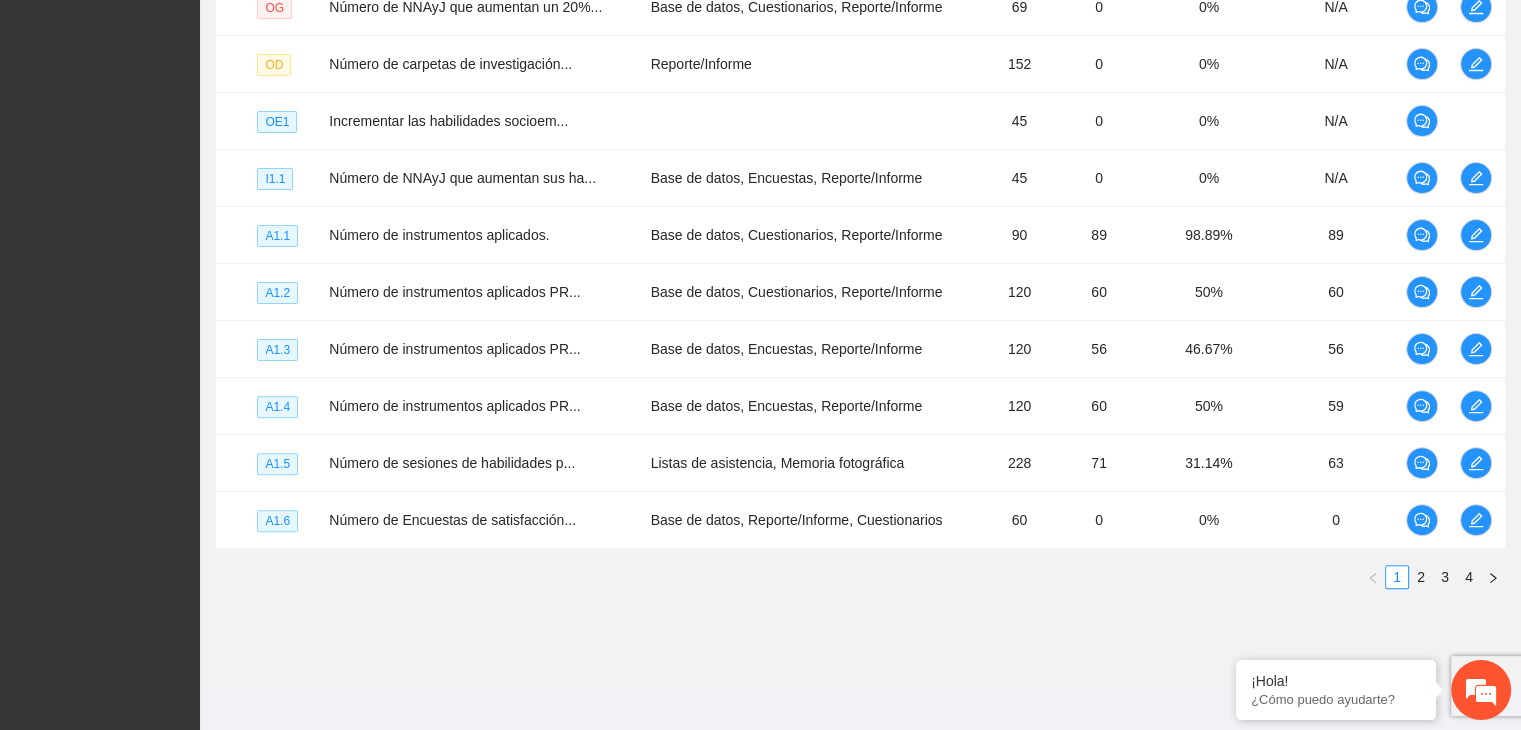 scroll, scrollTop: 574, scrollLeft: 0, axis: vertical 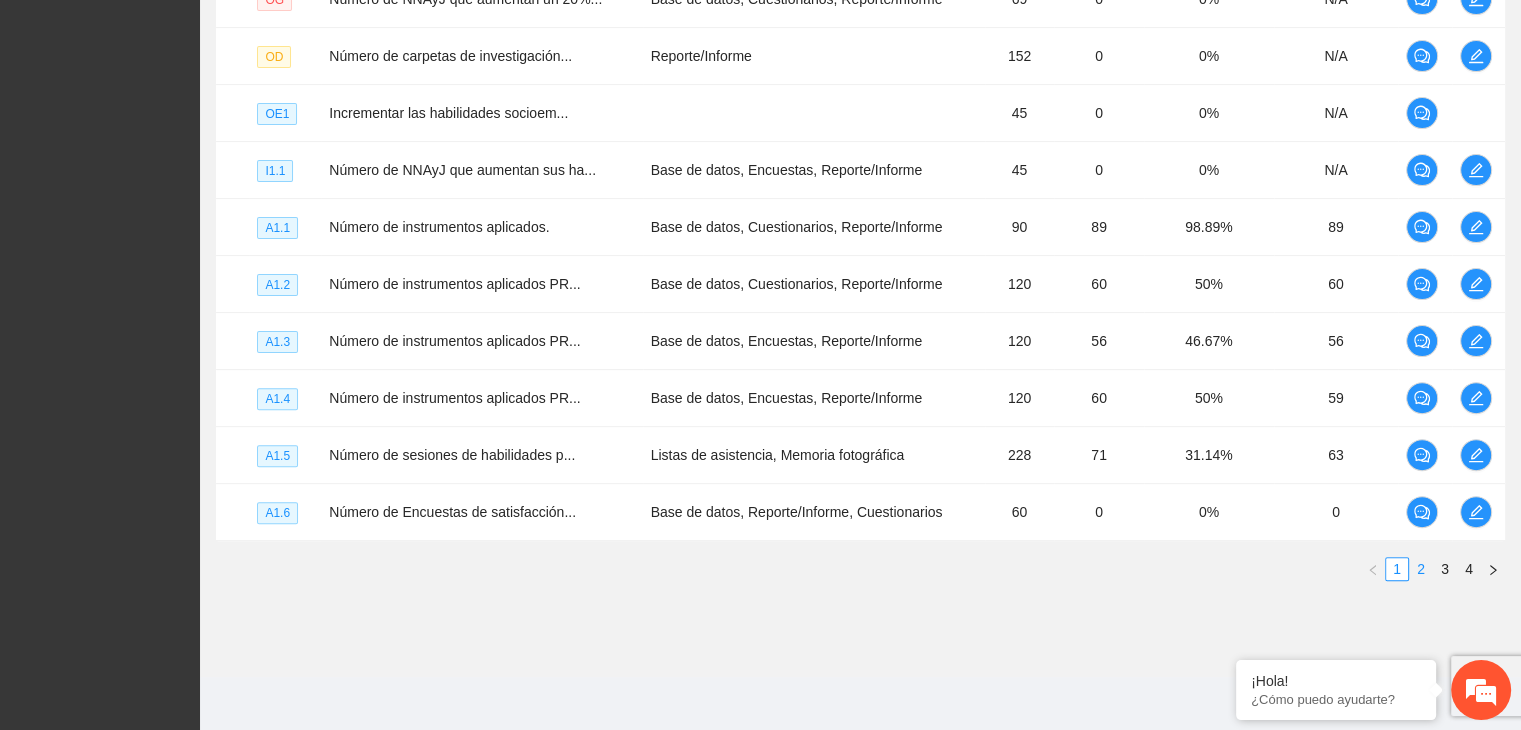 click on "2" at bounding box center [1421, 569] 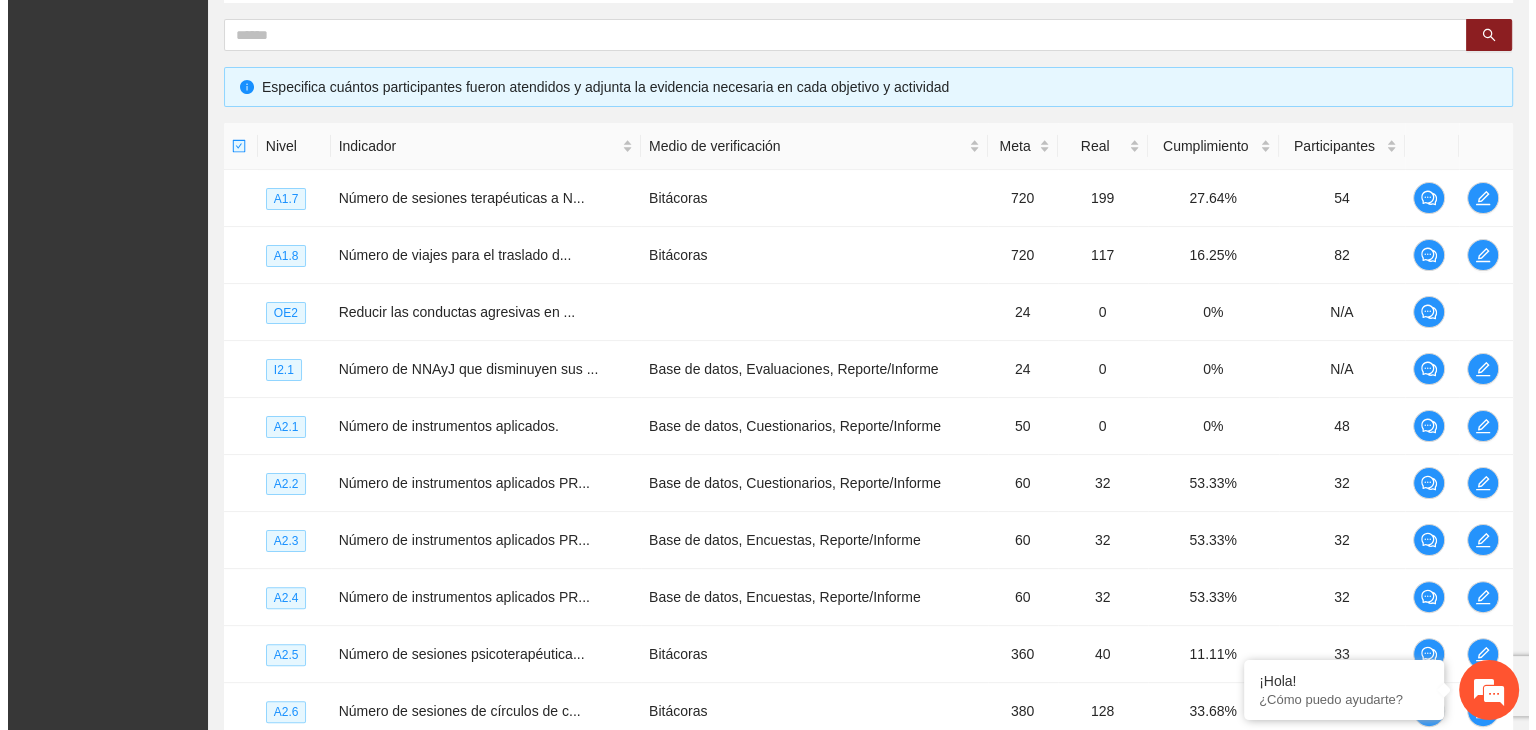 scroll, scrollTop: 370, scrollLeft: 0, axis: vertical 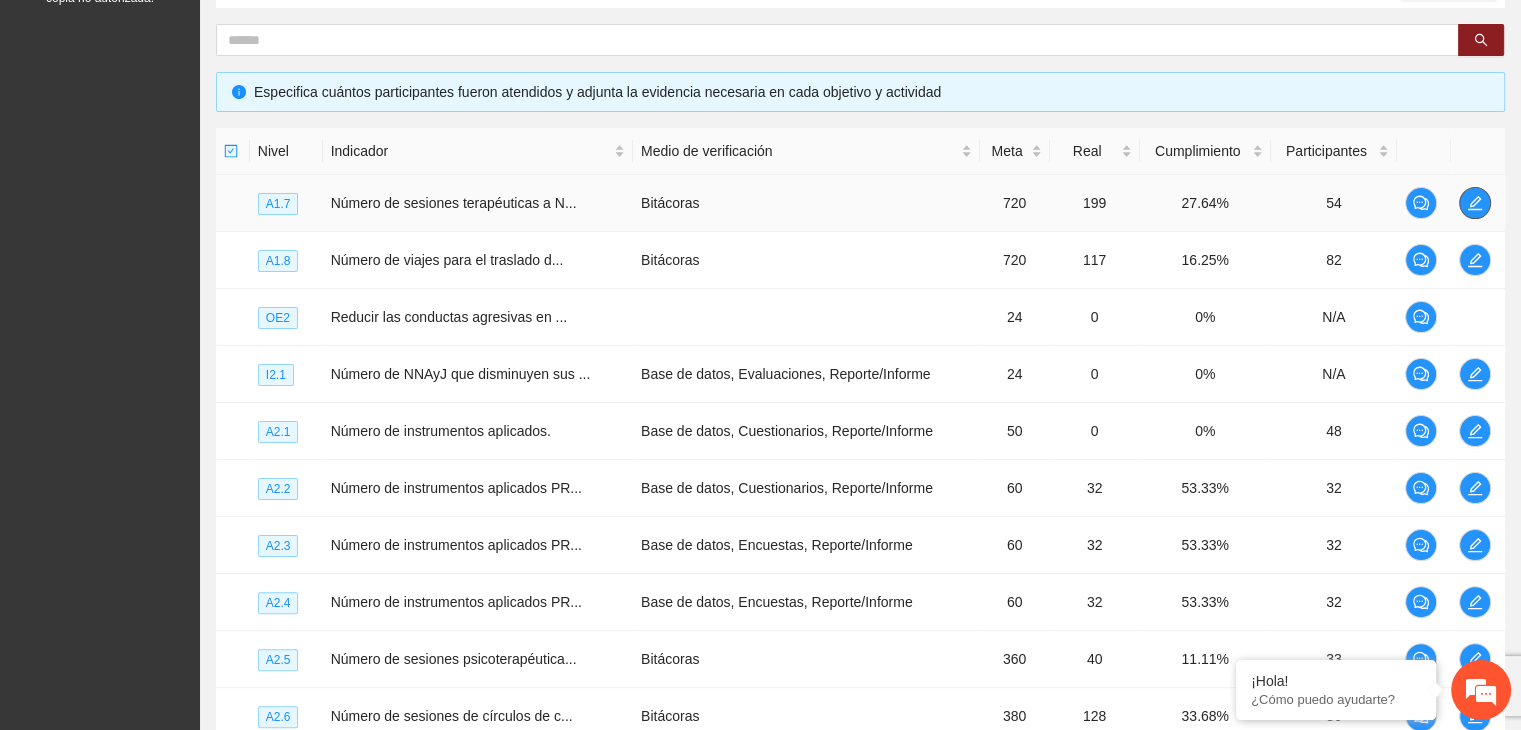click 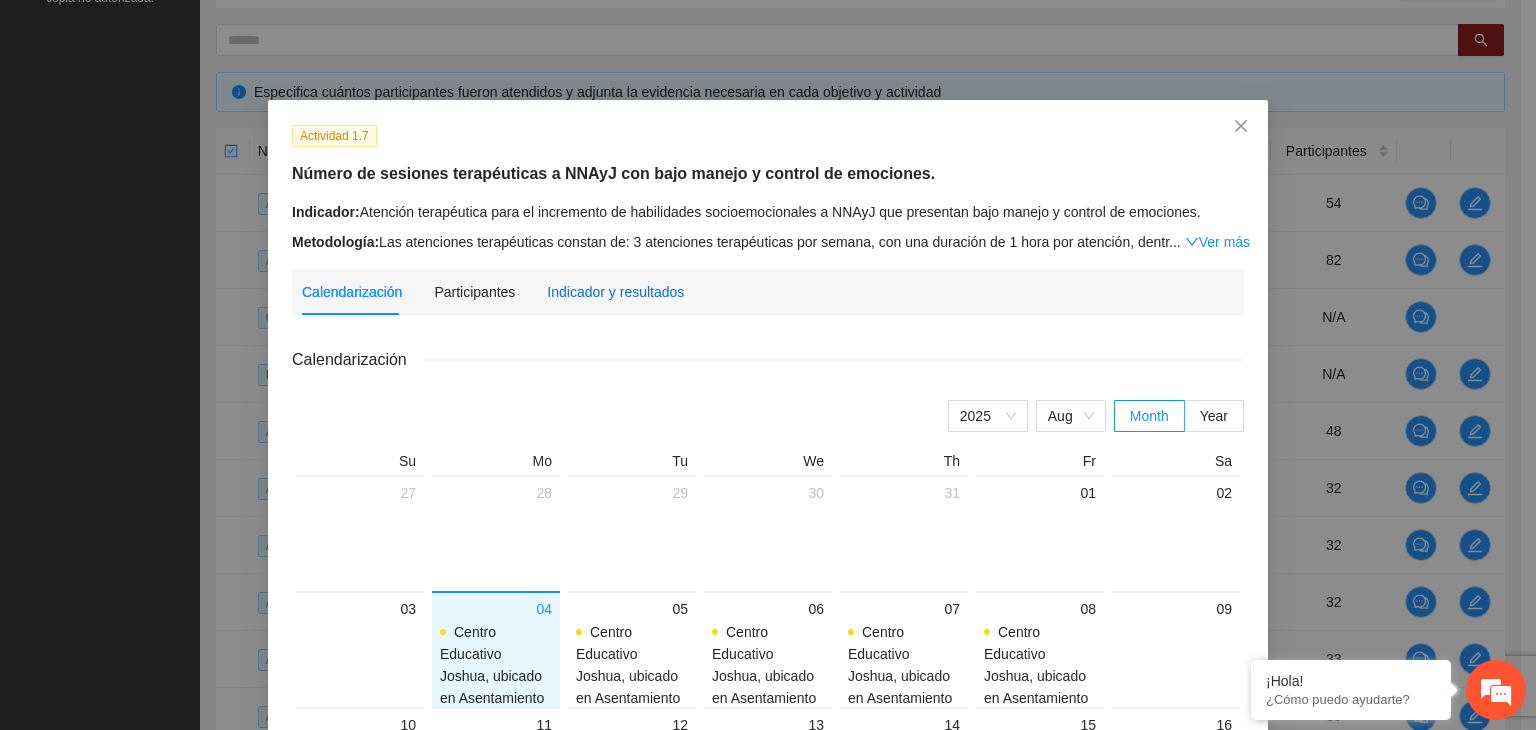 click on "Indicador y resultados" at bounding box center (615, 292) 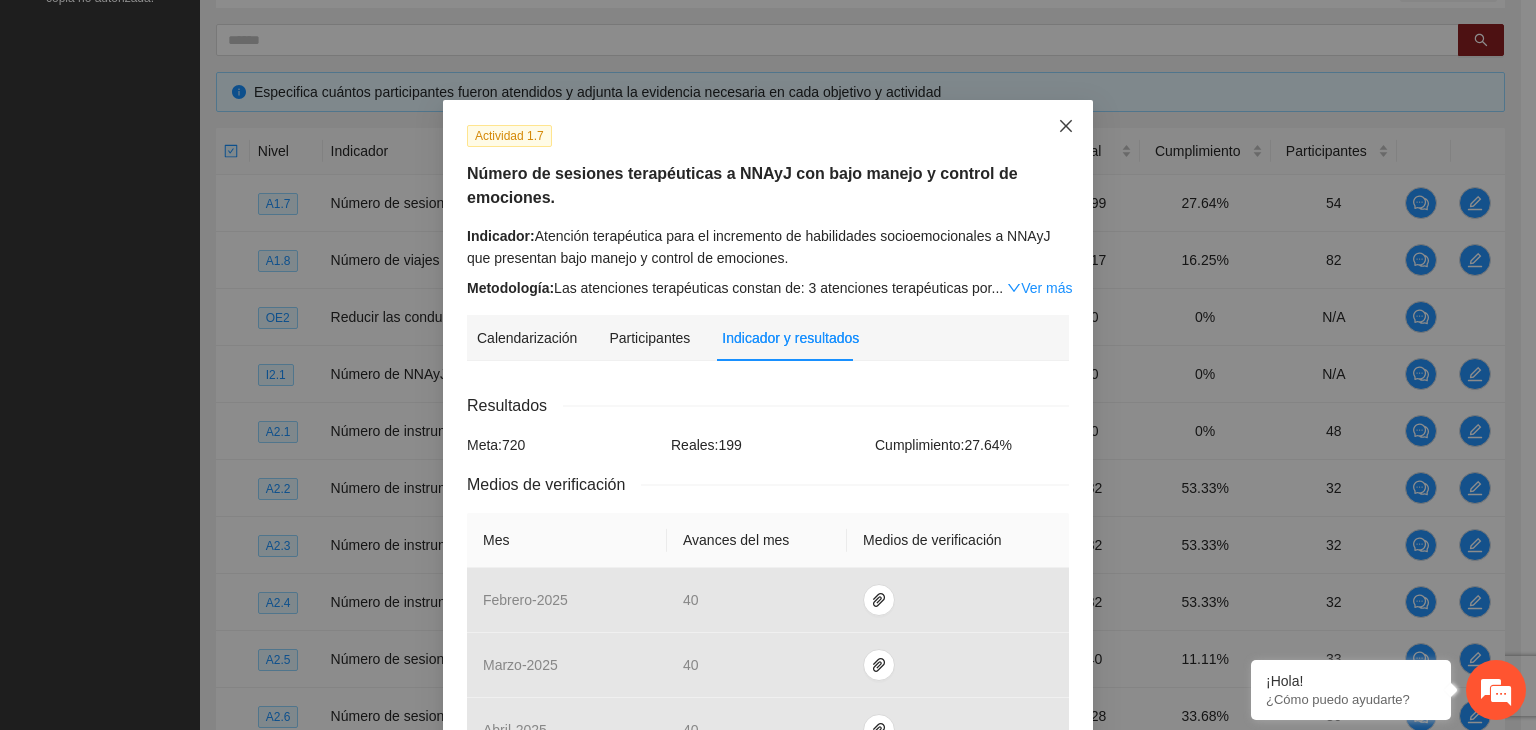 click at bounding box center (1066, 127) 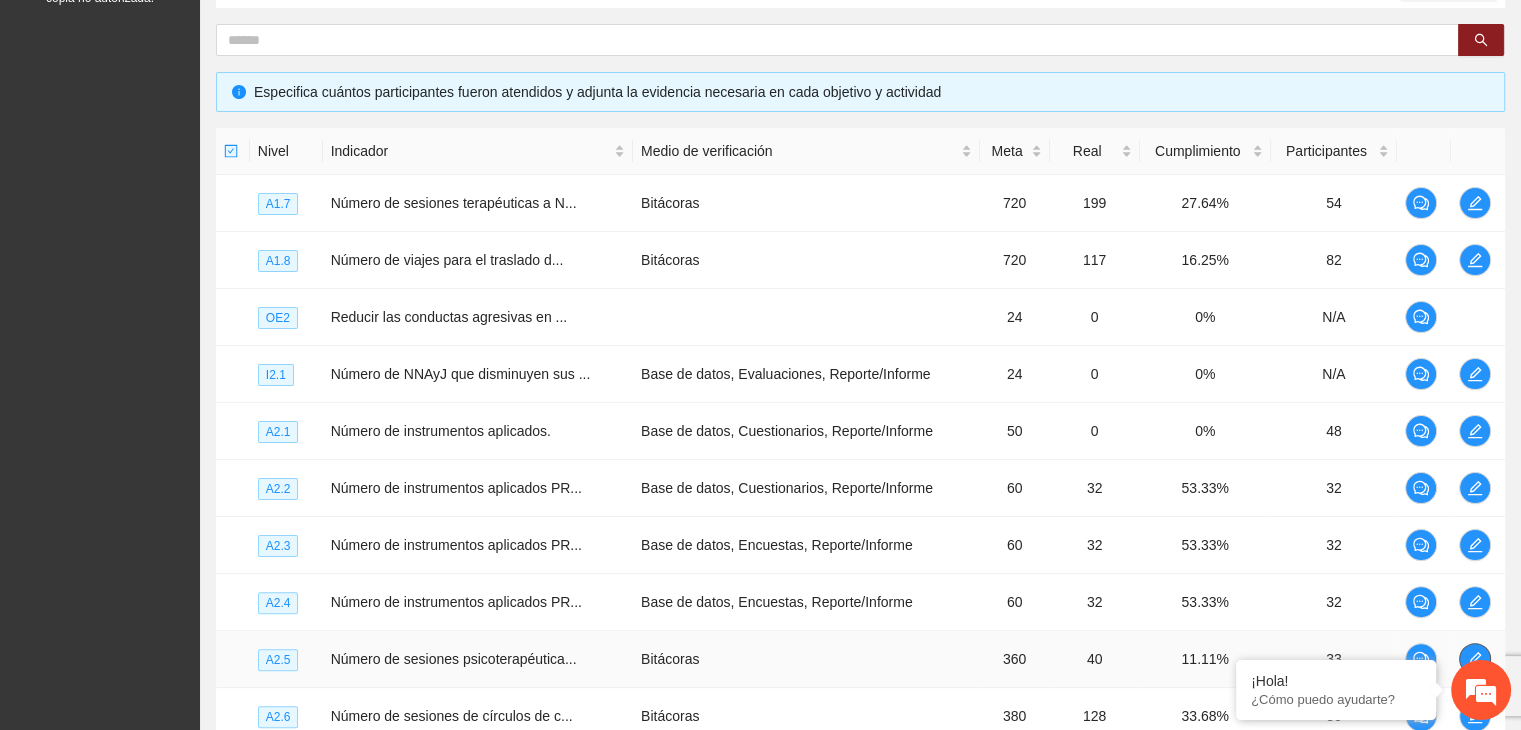 click 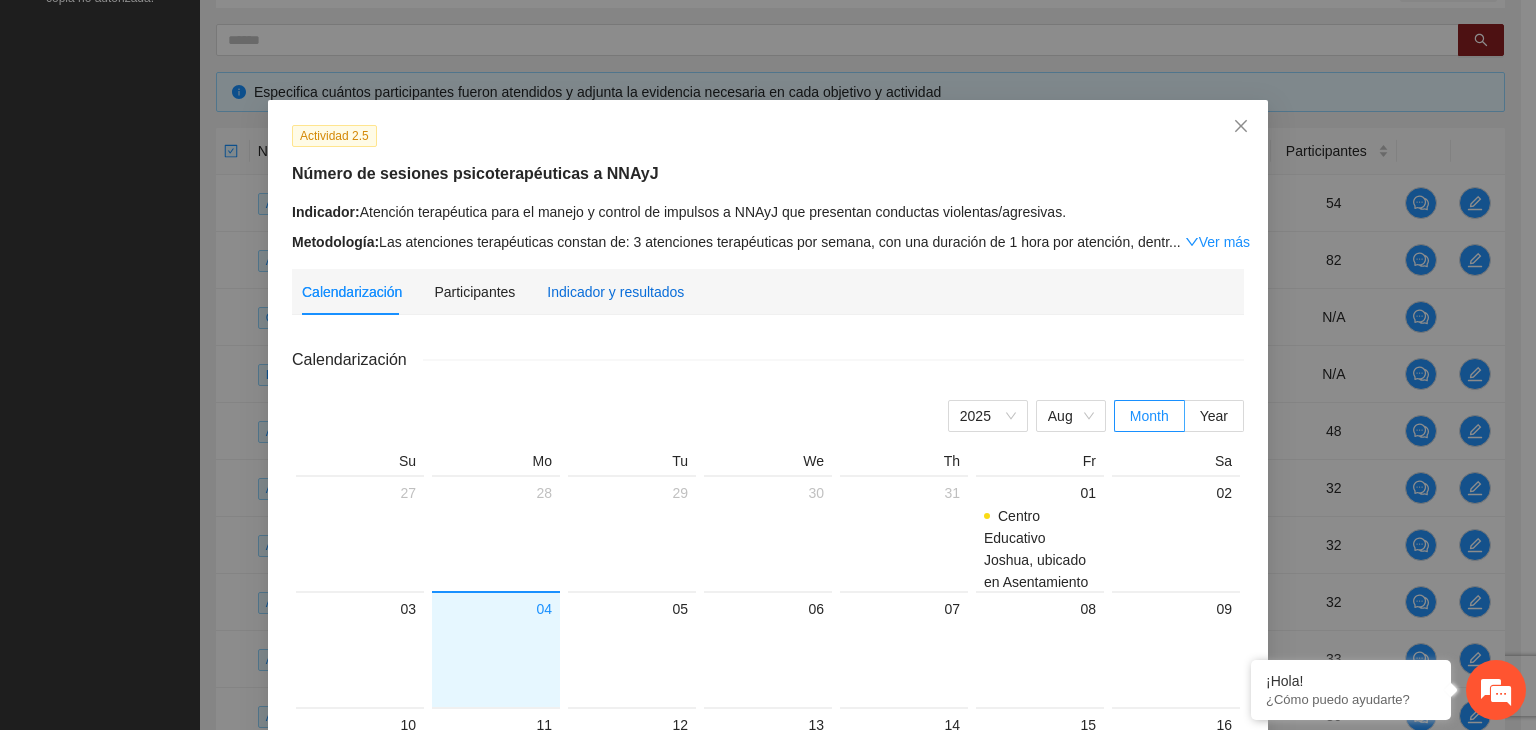 click on "Indicador y resultados" at bounding box center (615, 292) 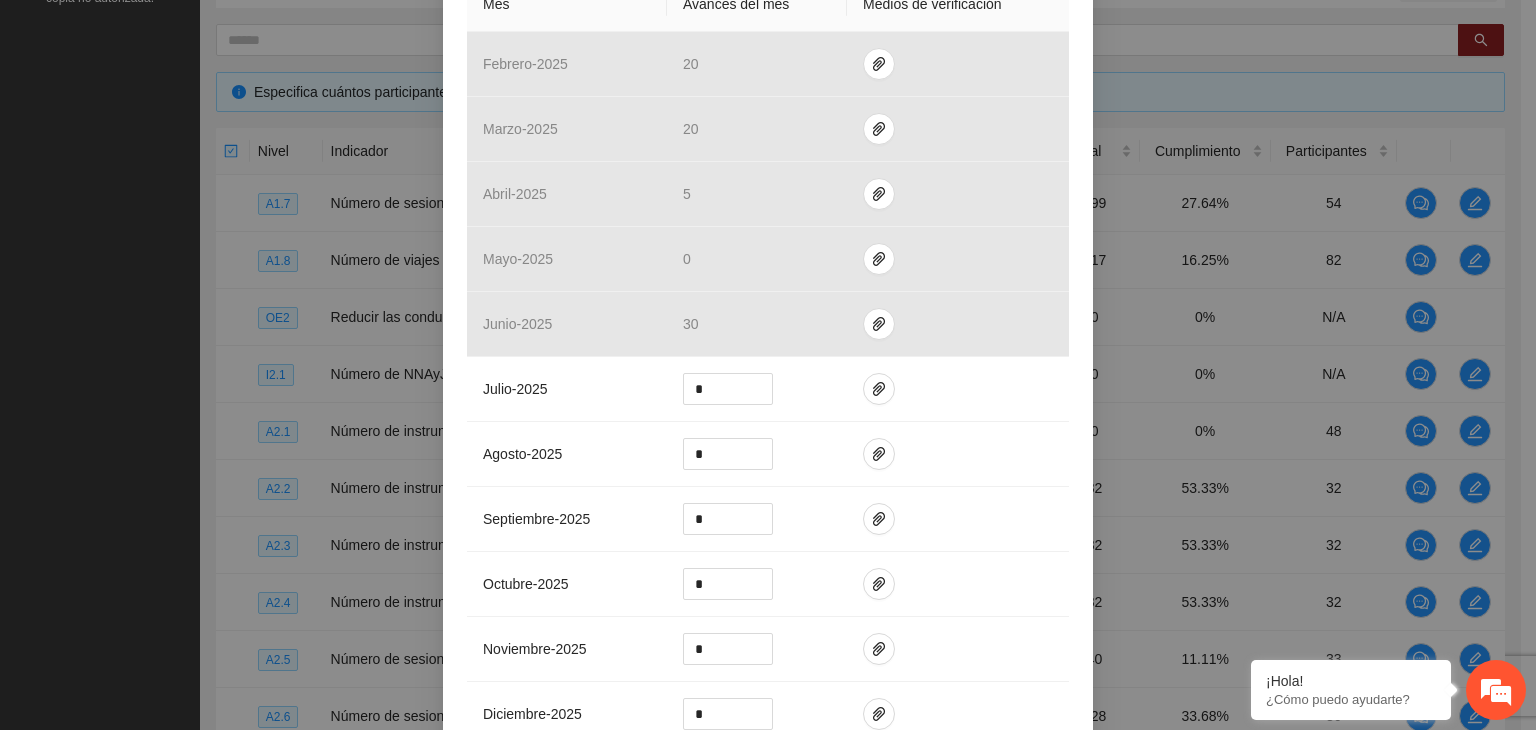 scroll, scrollTop: 520, scrollLeft: 0, axis: vertical 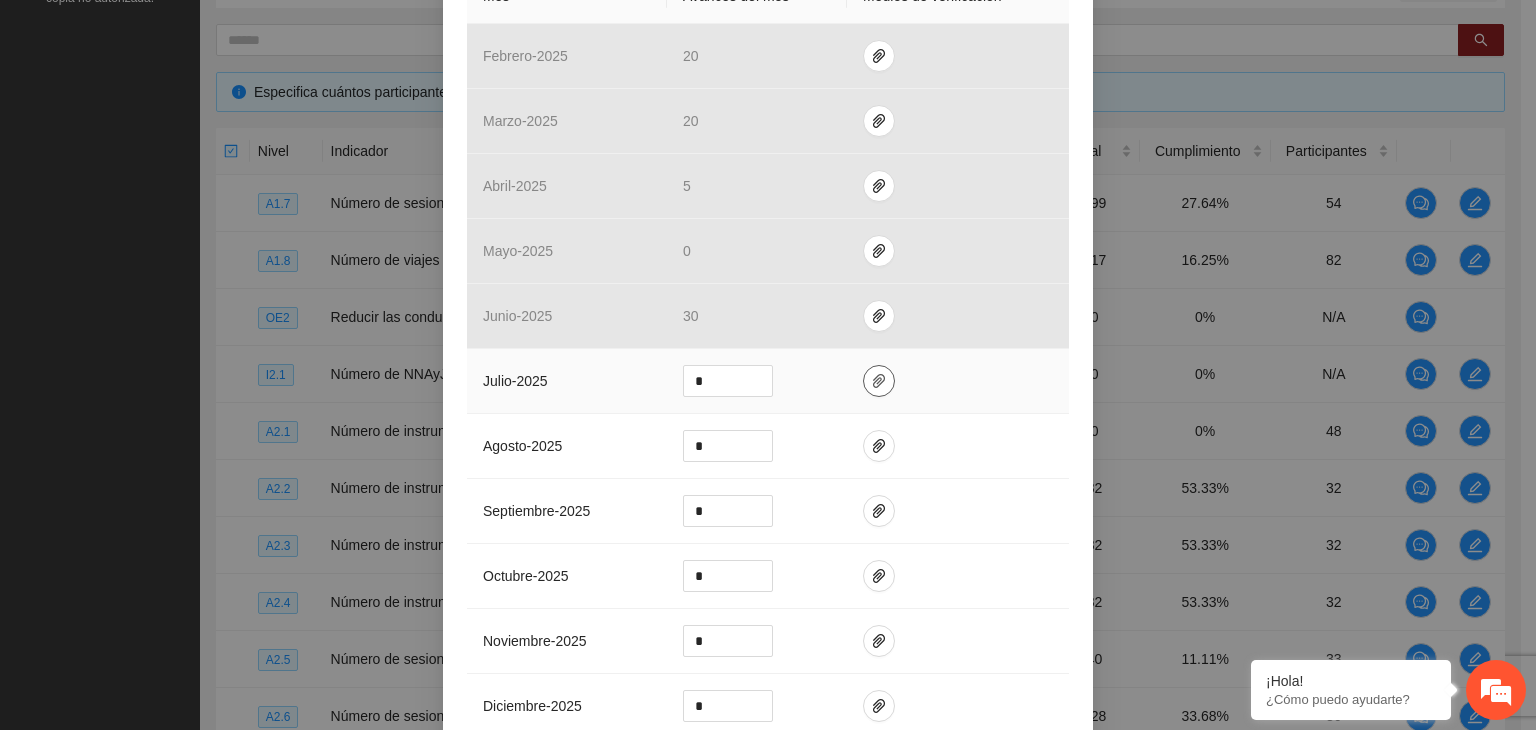 click 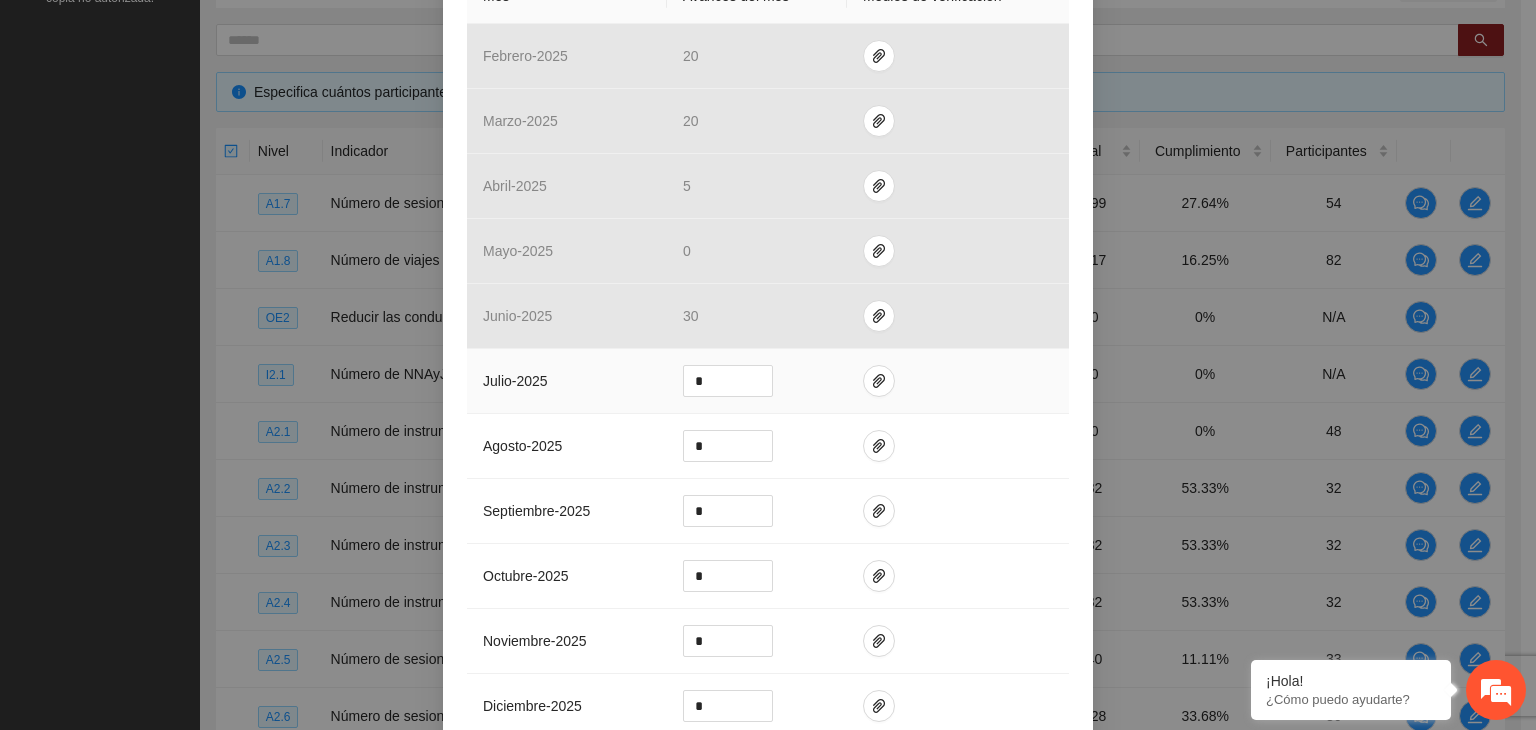 click at bounding box center (958, 381) 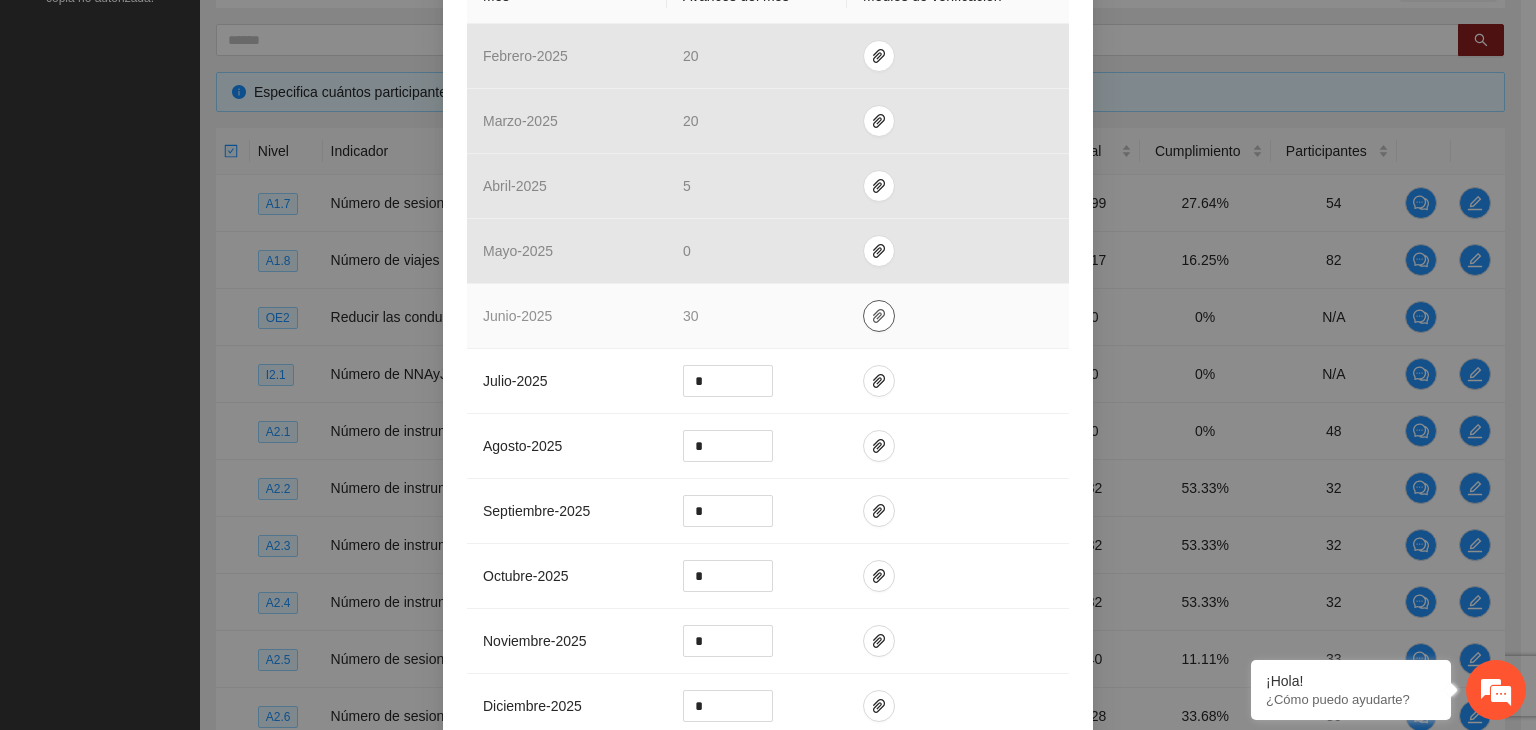 click 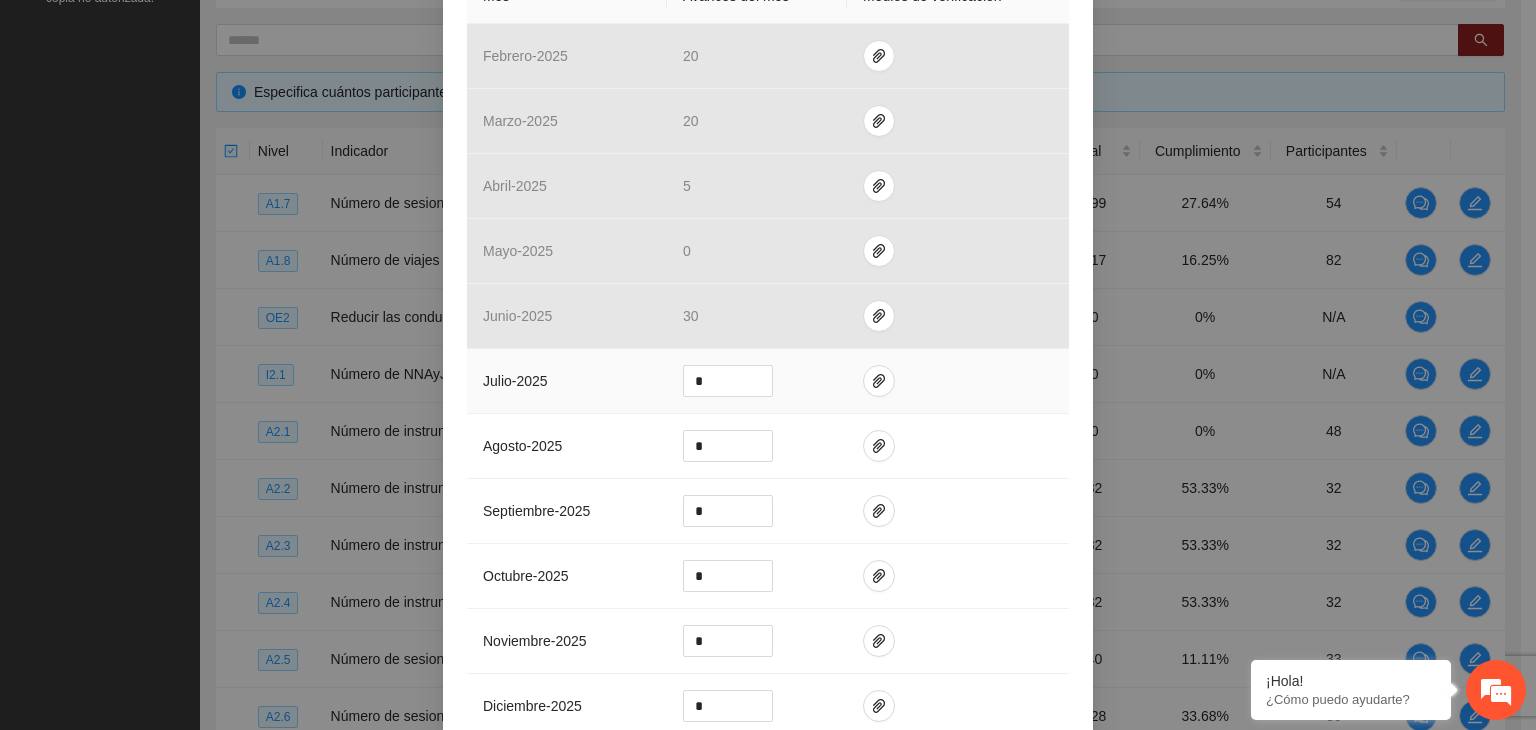 click at bounding box center [958, 381] 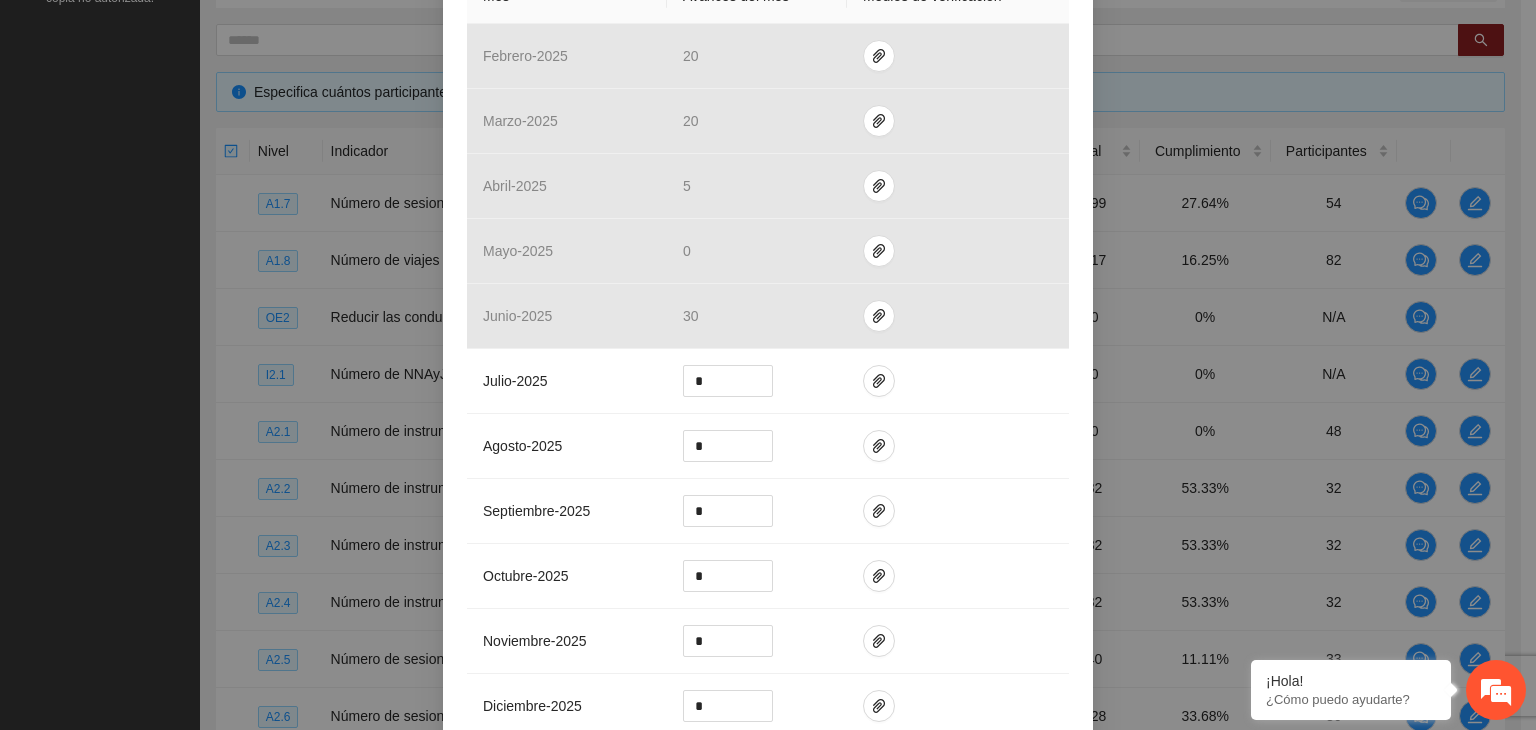 click on "Calendarización Participantes Indicador y resultados Calendarización 2025 Aug Month Year Su Mo Tu We Th Fr Sa 27 28 29 30 31 01 02 03 04 05 06 07 08 09 10 11 12 13 14 15 16 17 18 19 20 21 22 23 24 25 26 27 28 29 30 31 01 02 03 04 05 06" at bounding box center [768, 365] 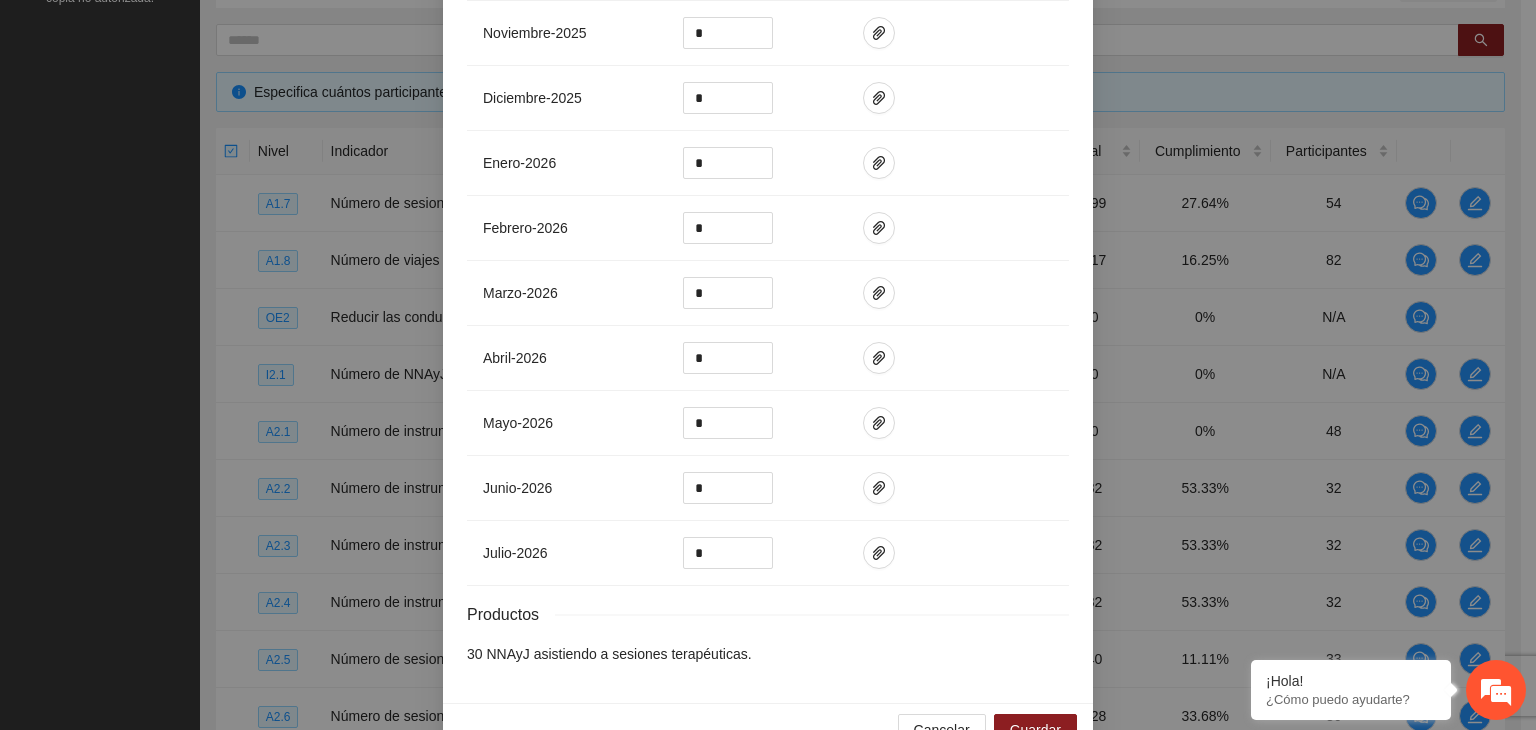 scroll, scrollTop: 1175, scrollLeft: 0, axis: vertical 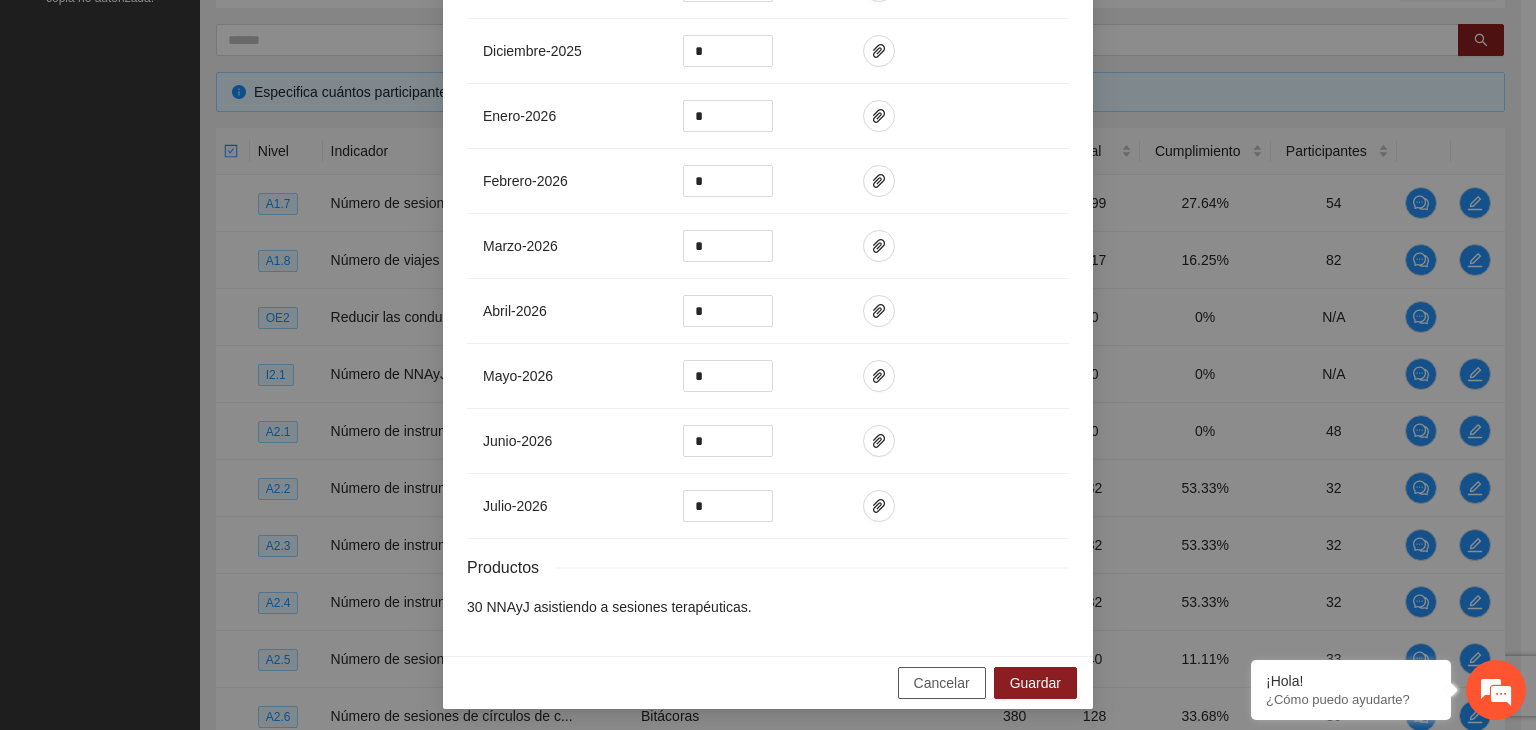 click on "Cancelar" at bounding box center (942, 683) 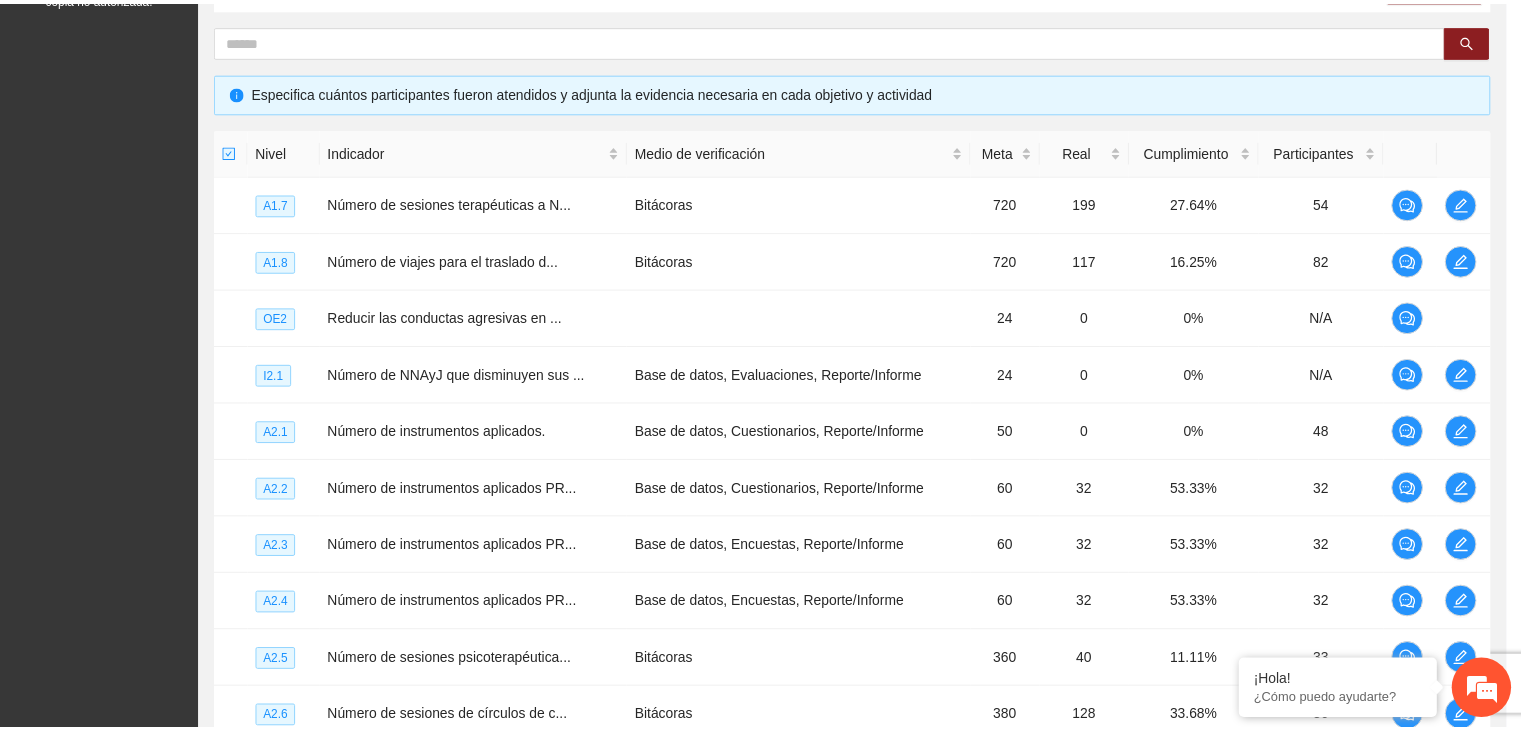 scroll, scrollTop: 1075, scrollLeft: 0, axis: vertical 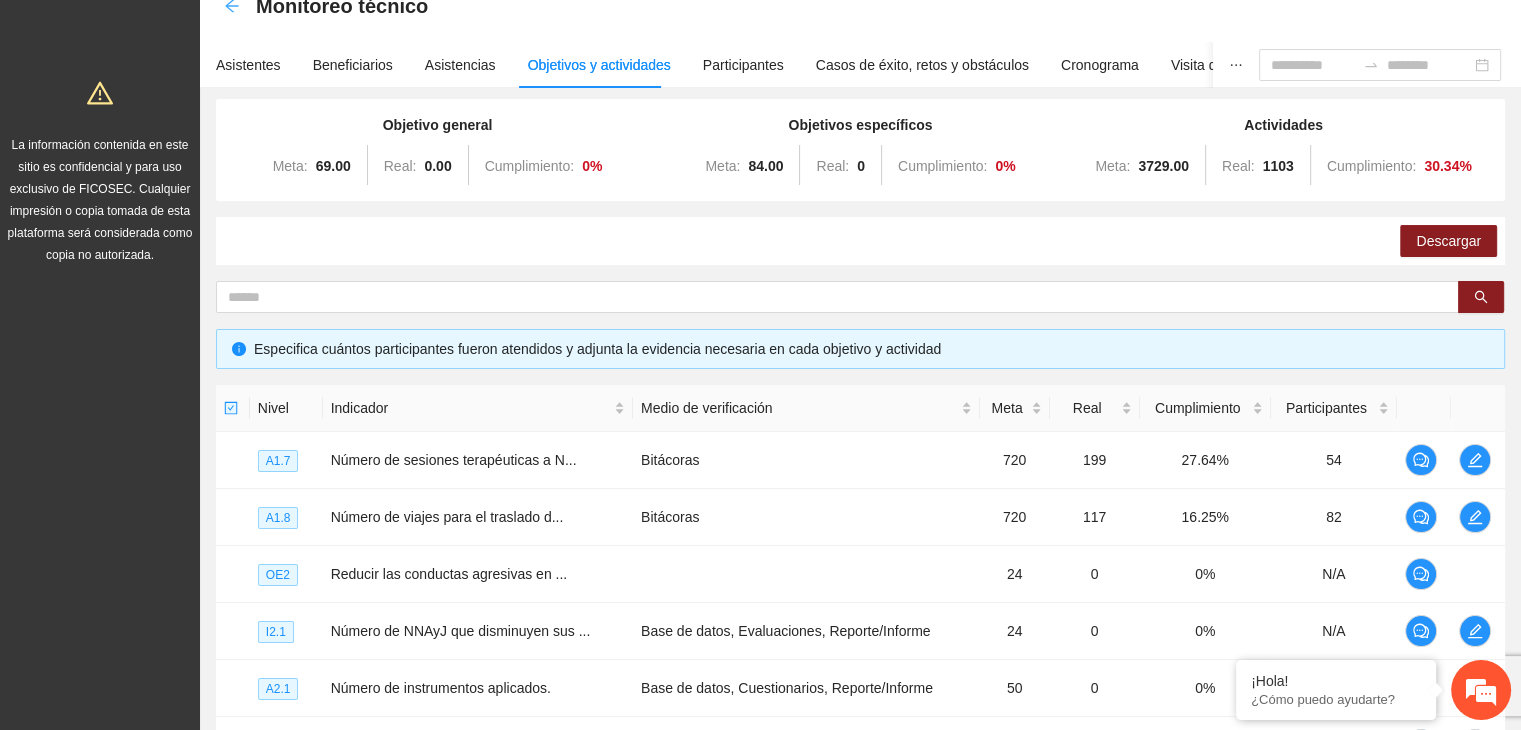 click 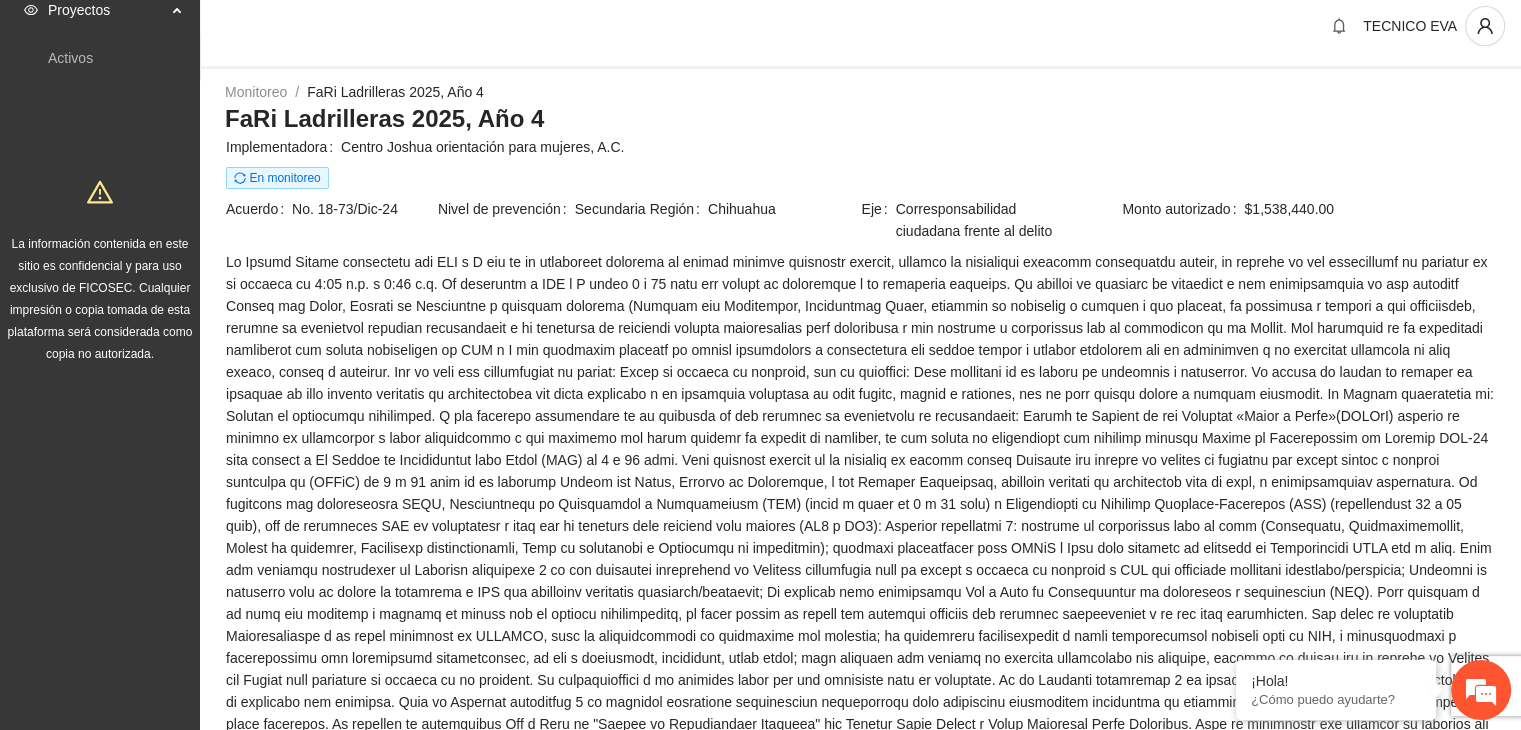 scroll, scrollTop: 0, scrollLeft: 0, axis: both 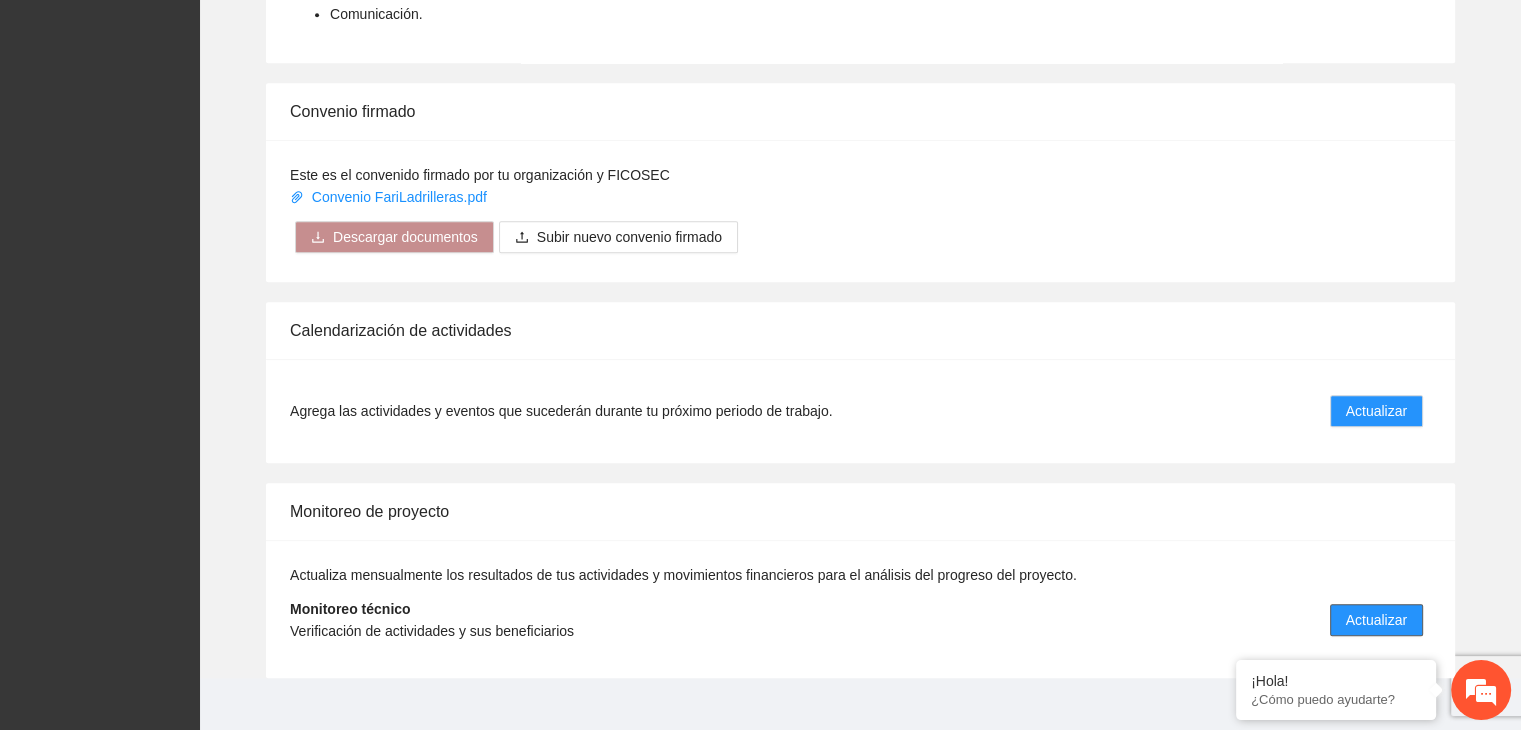 click on "Actualizar" at bounding box center [1376, 620] 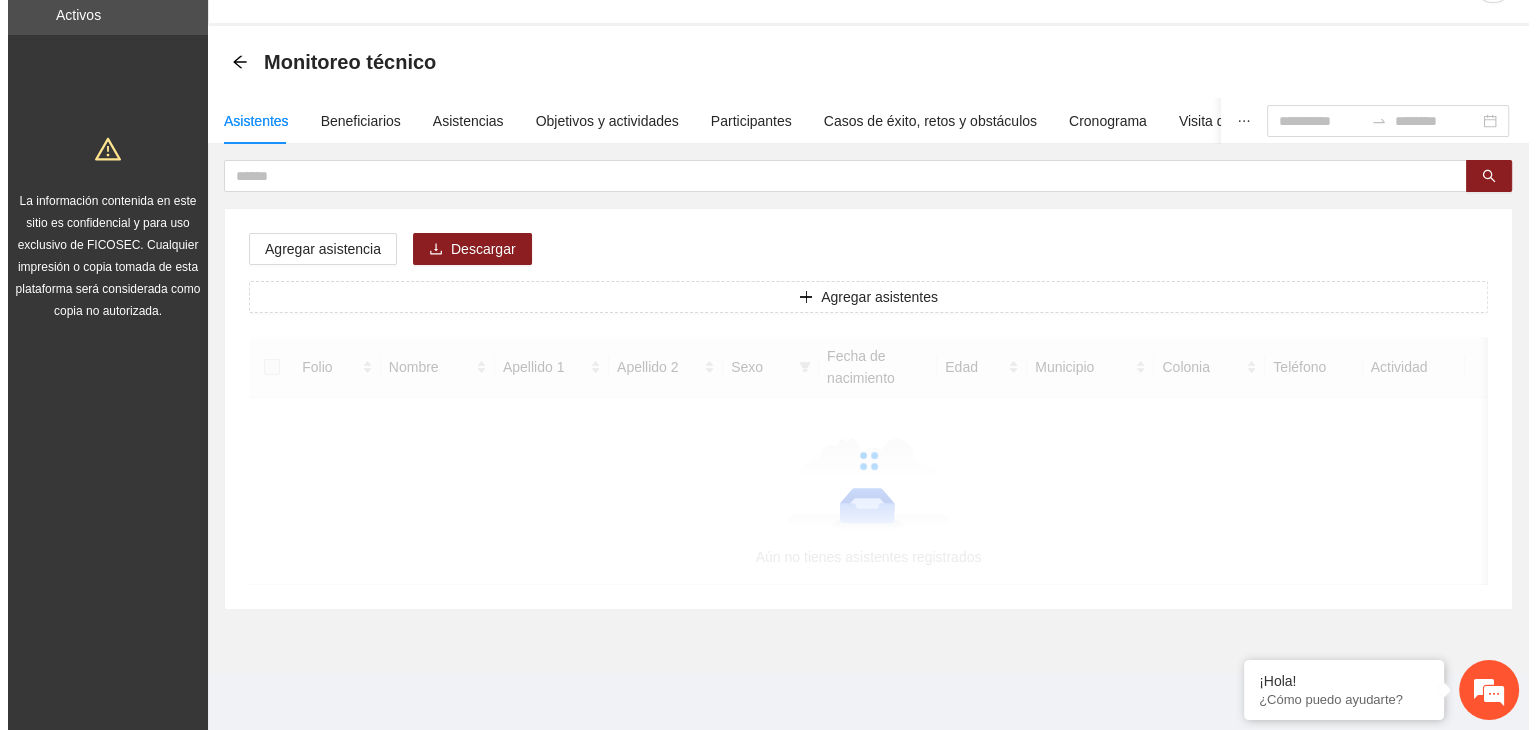 scroll, scrollTop: 0, scrollLeft: 0, axis: both 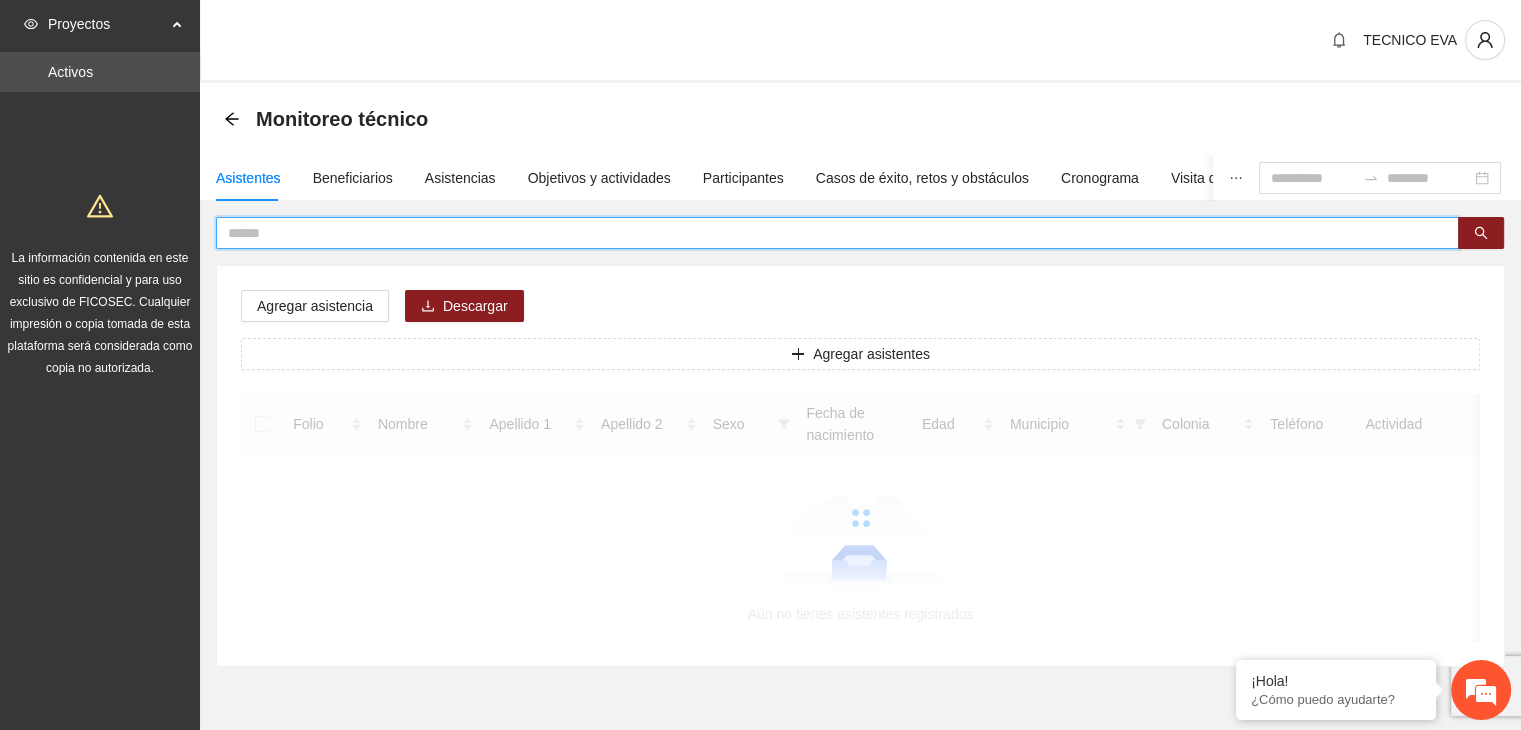 click at bounding box center (829, 233) 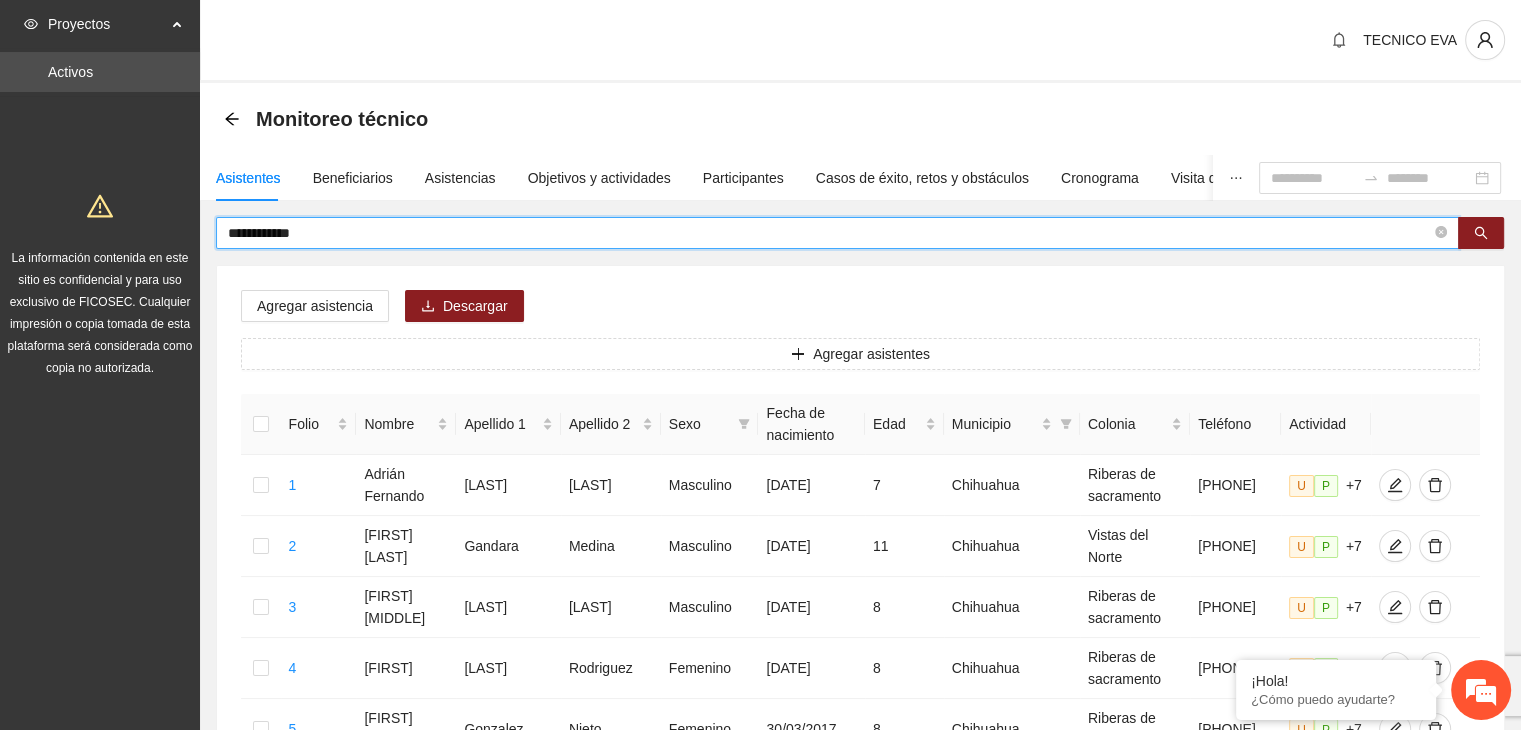 type on "**********" 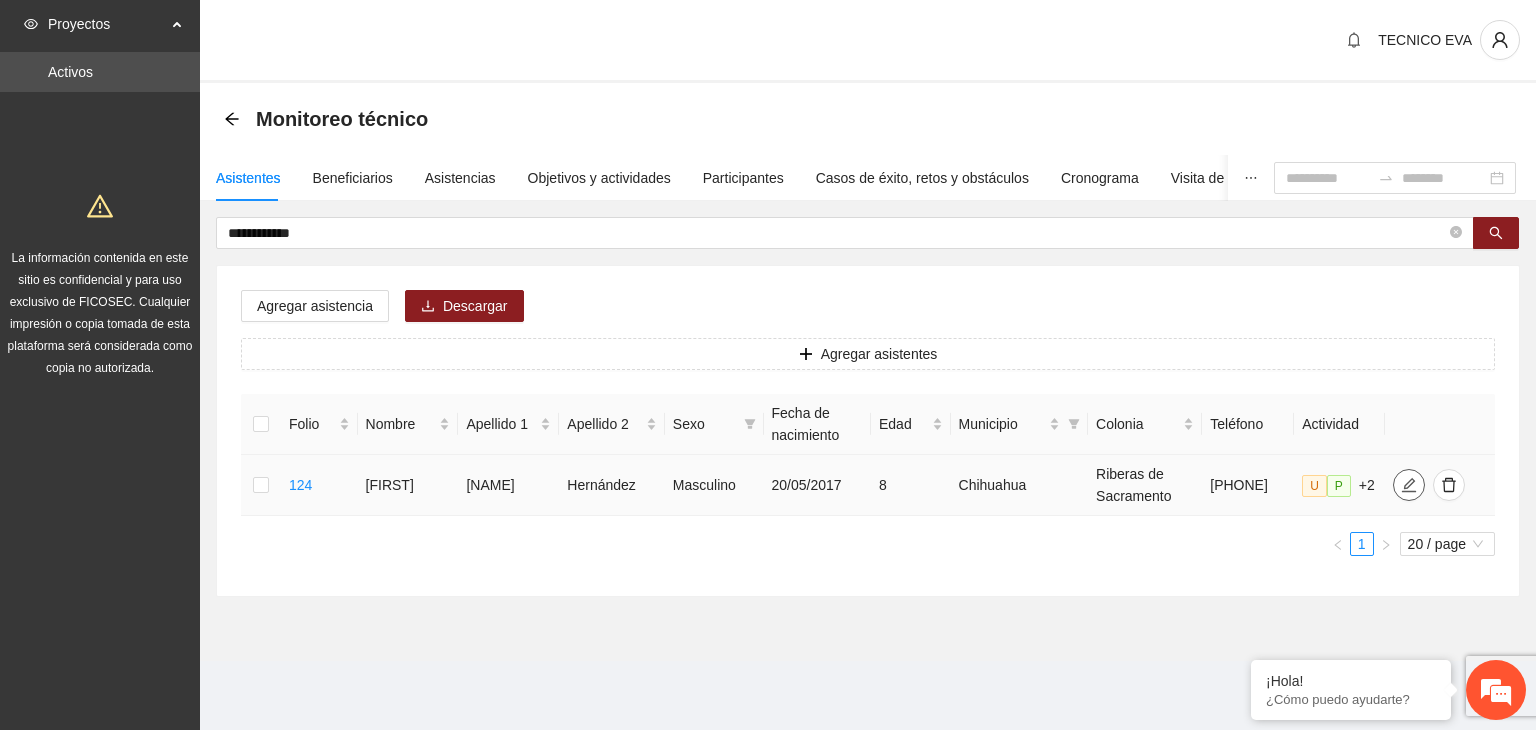 click 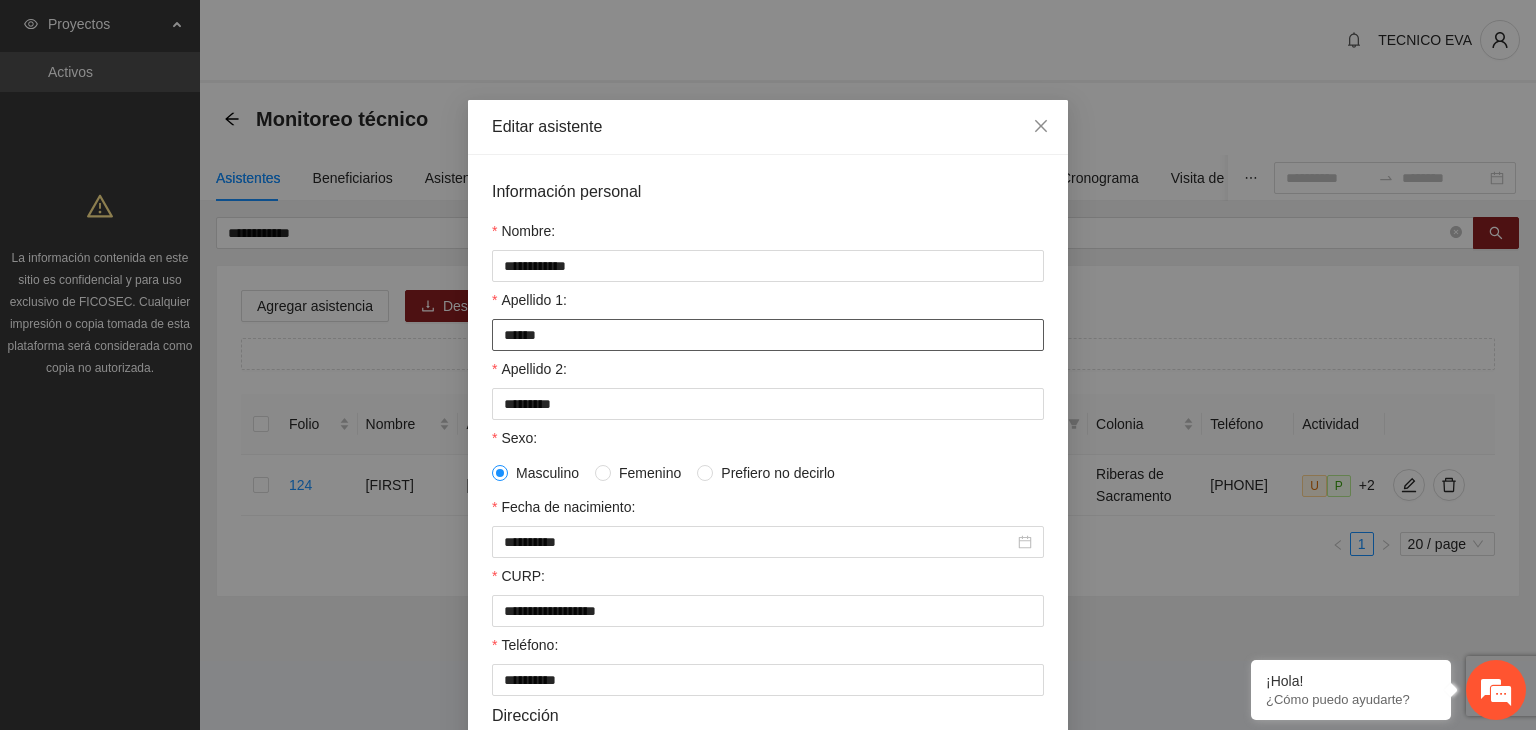 click on "******" at bounding box center [768, 335] 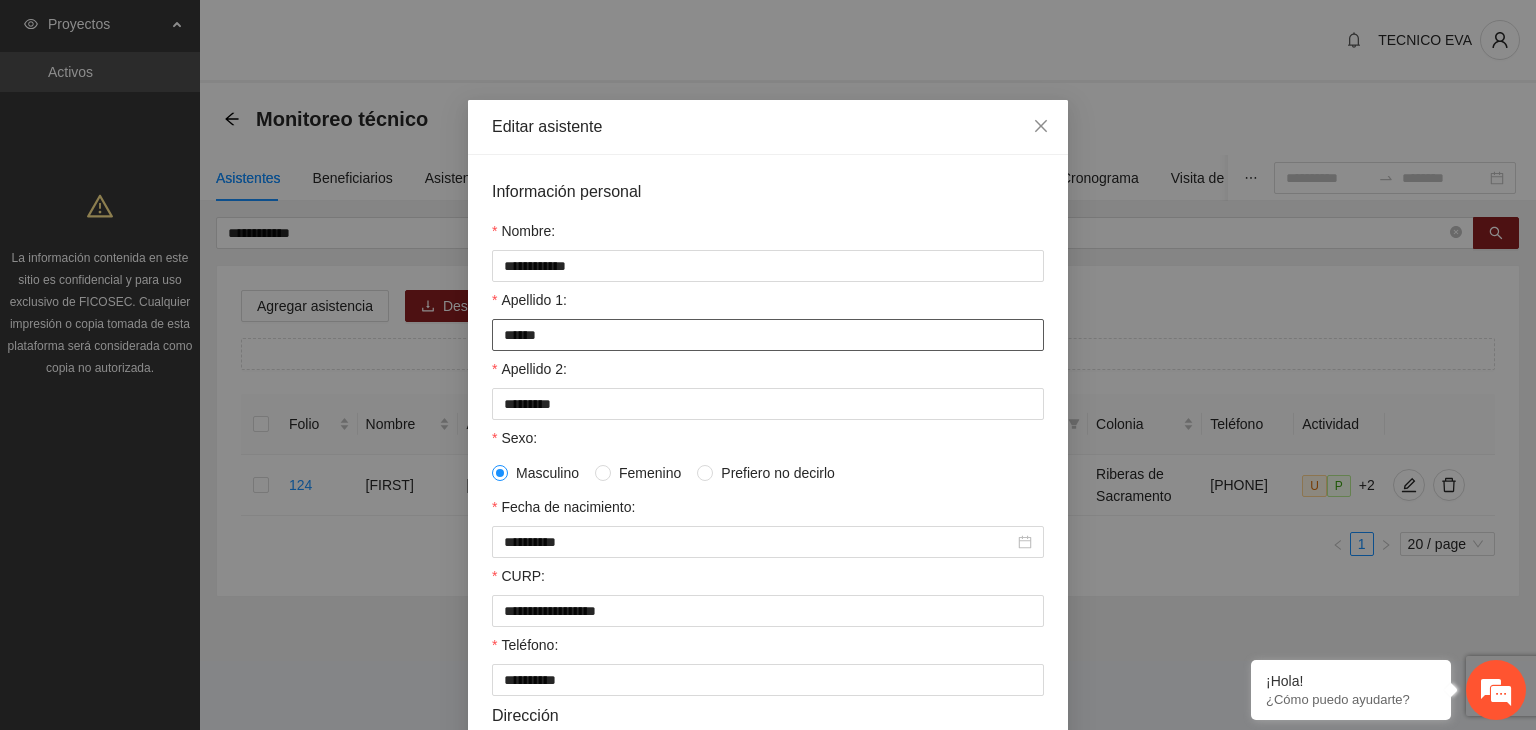 type on "******" 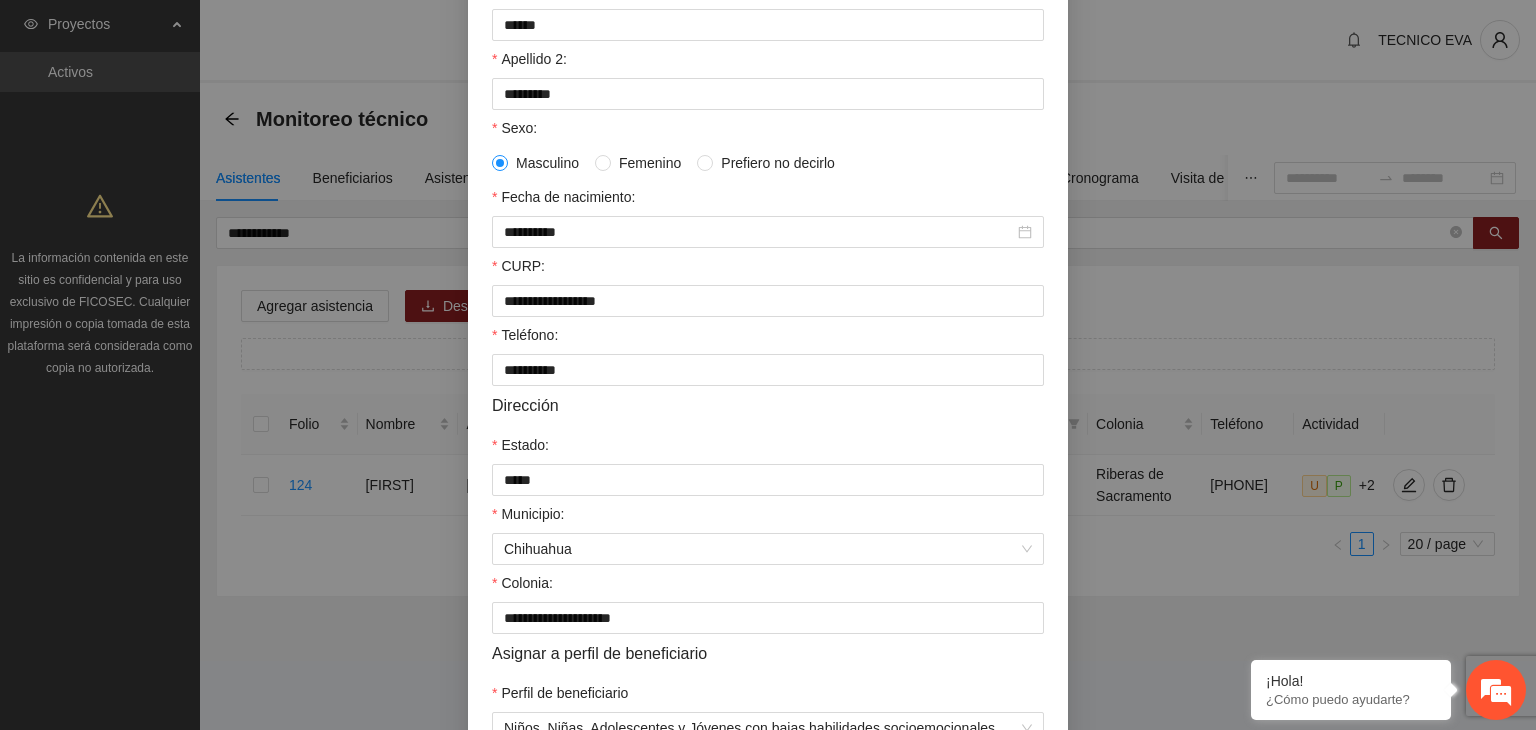 scroll, scrollTop: 441, scrollLeft: 0, axis: vertical 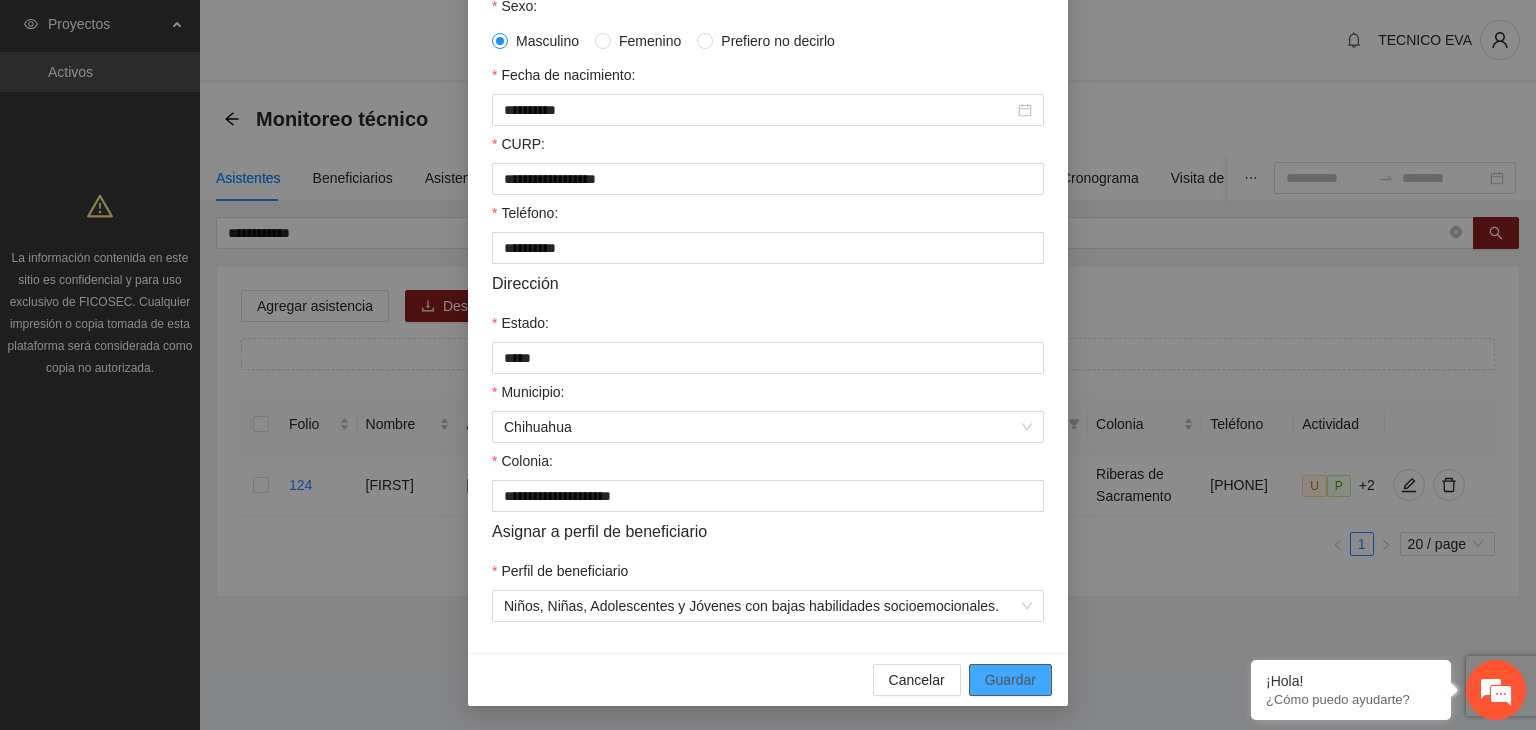 click on "Guardar" at bounding box center (1010, 680) 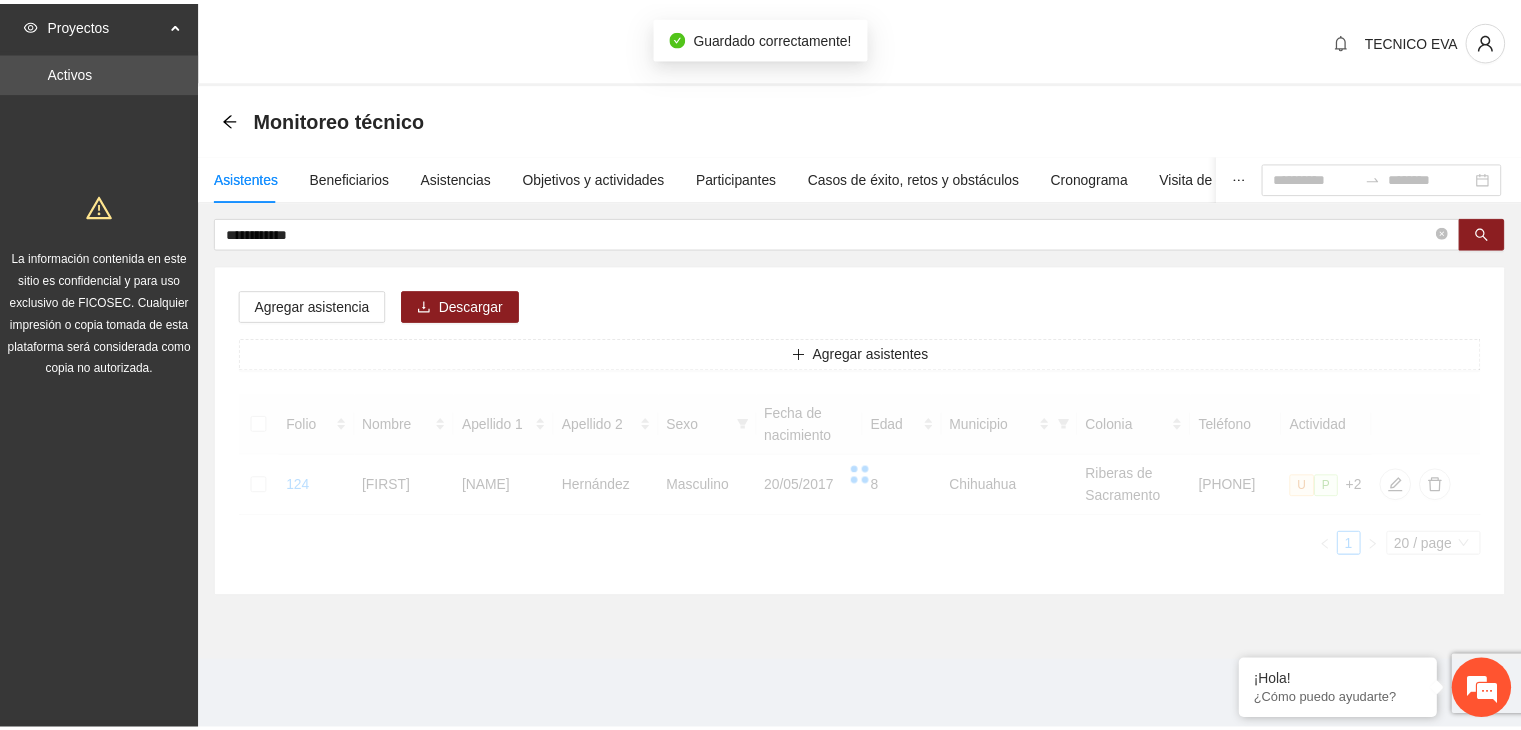 scroll, scrollTop: 341, scrollLeft: 0, axis: vertical 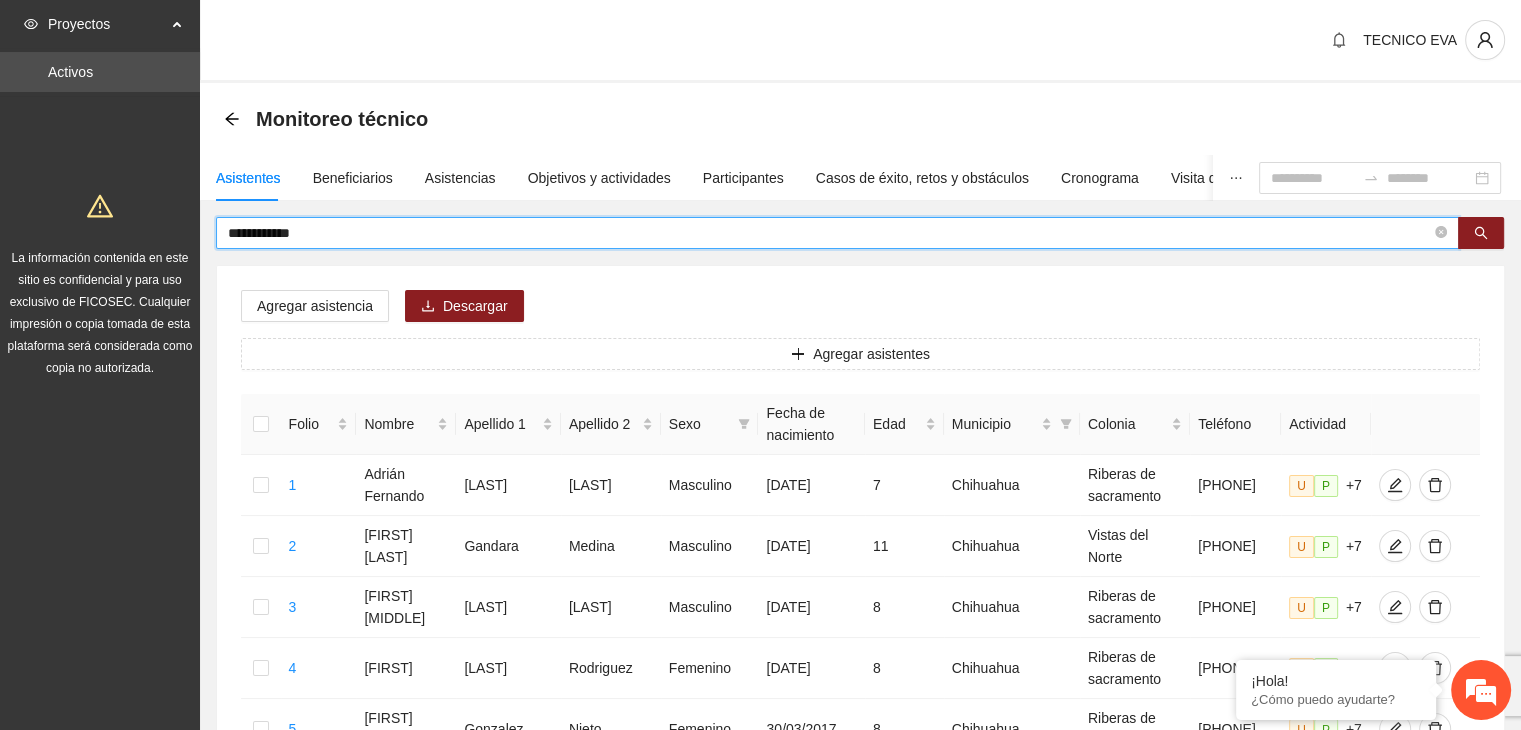 click on "**********" at bounding box center (829, 233) 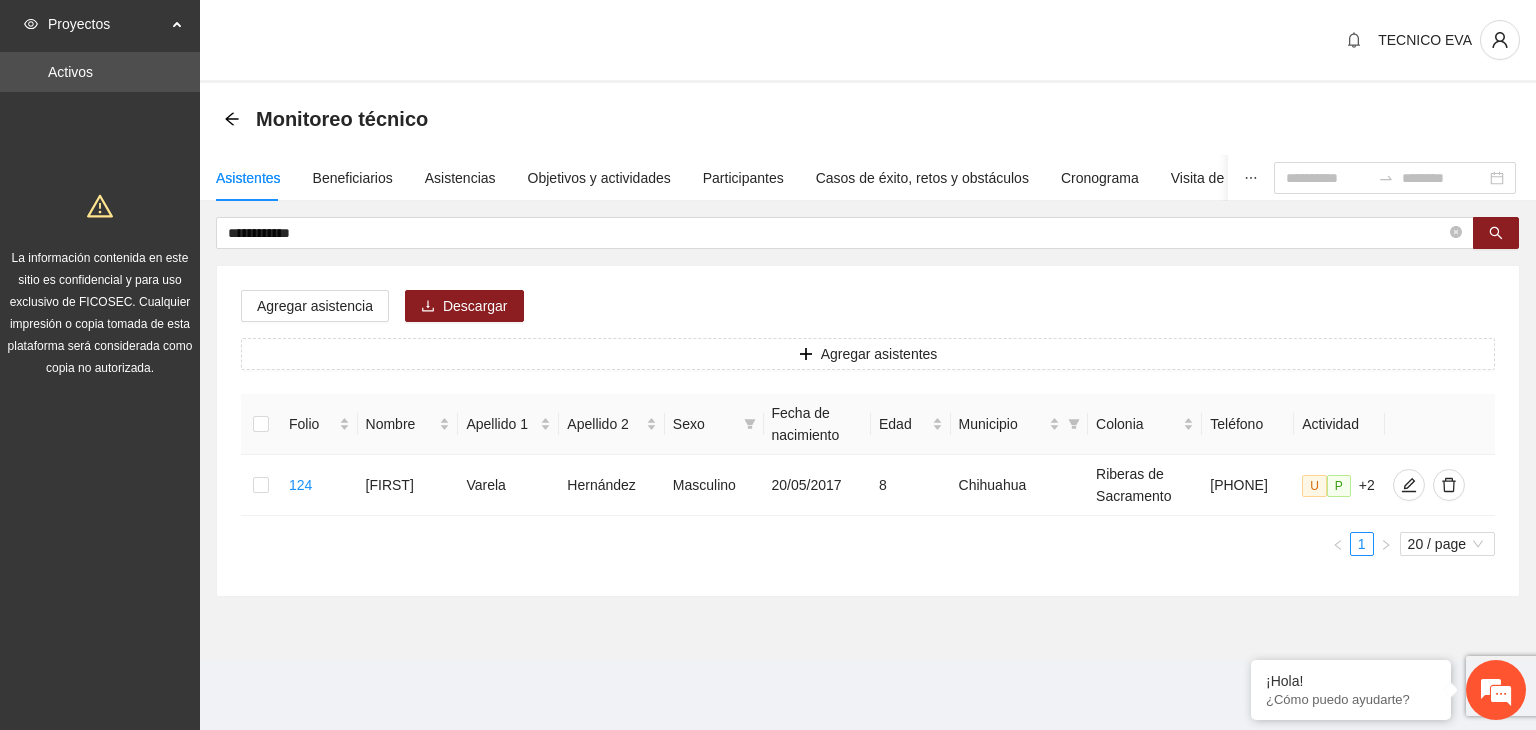 click on "124 [FIRST] [MIDDLE] [LAST] [LAST] Masculino [DATE] 8 [CITY] Riberas de Sacramento [PHONE] U P +2 1 20 / page" at bounding box center [868, 372] 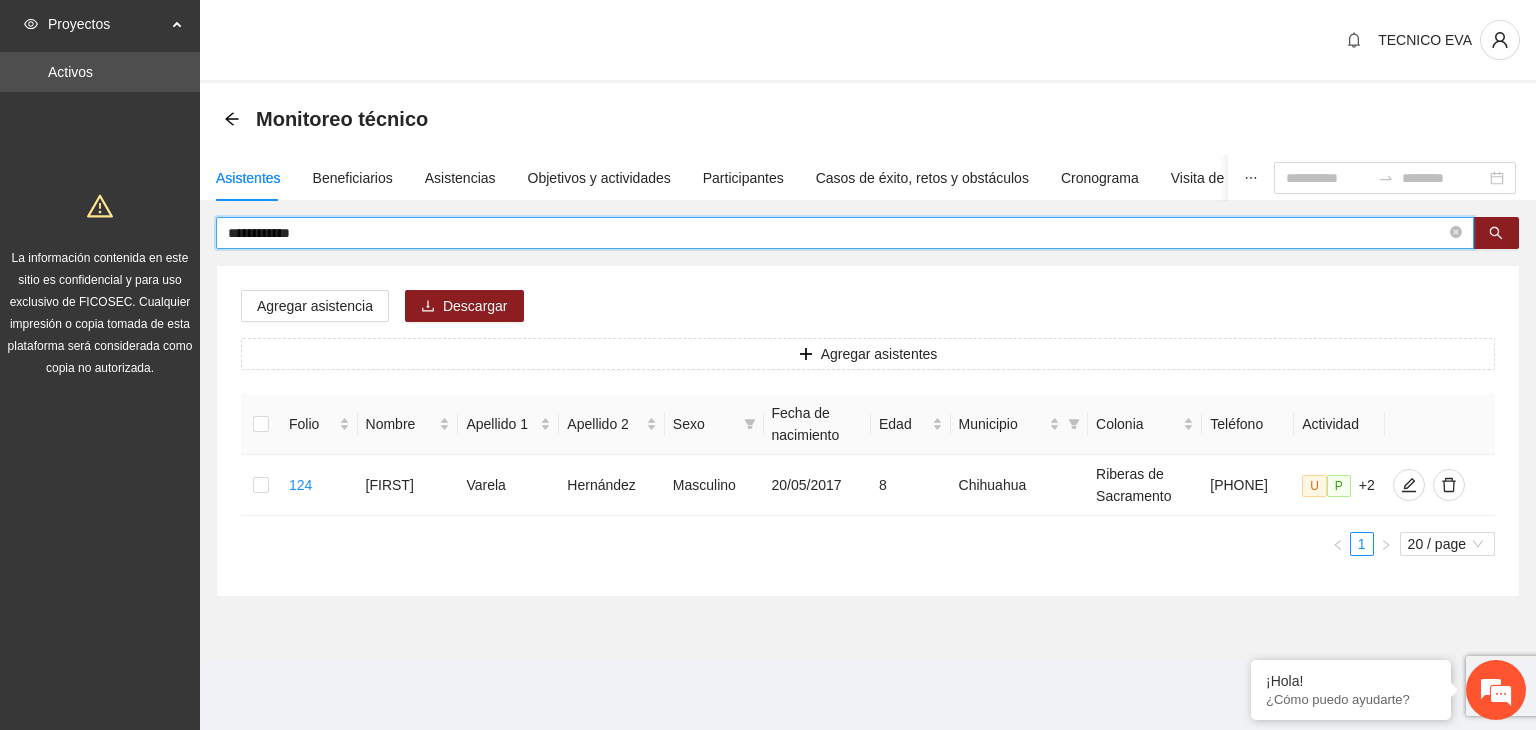 drag, startPoint x: 320, startPoint y: 227, endPoint x: 139, endPoint y: 209, distance: 181.89282 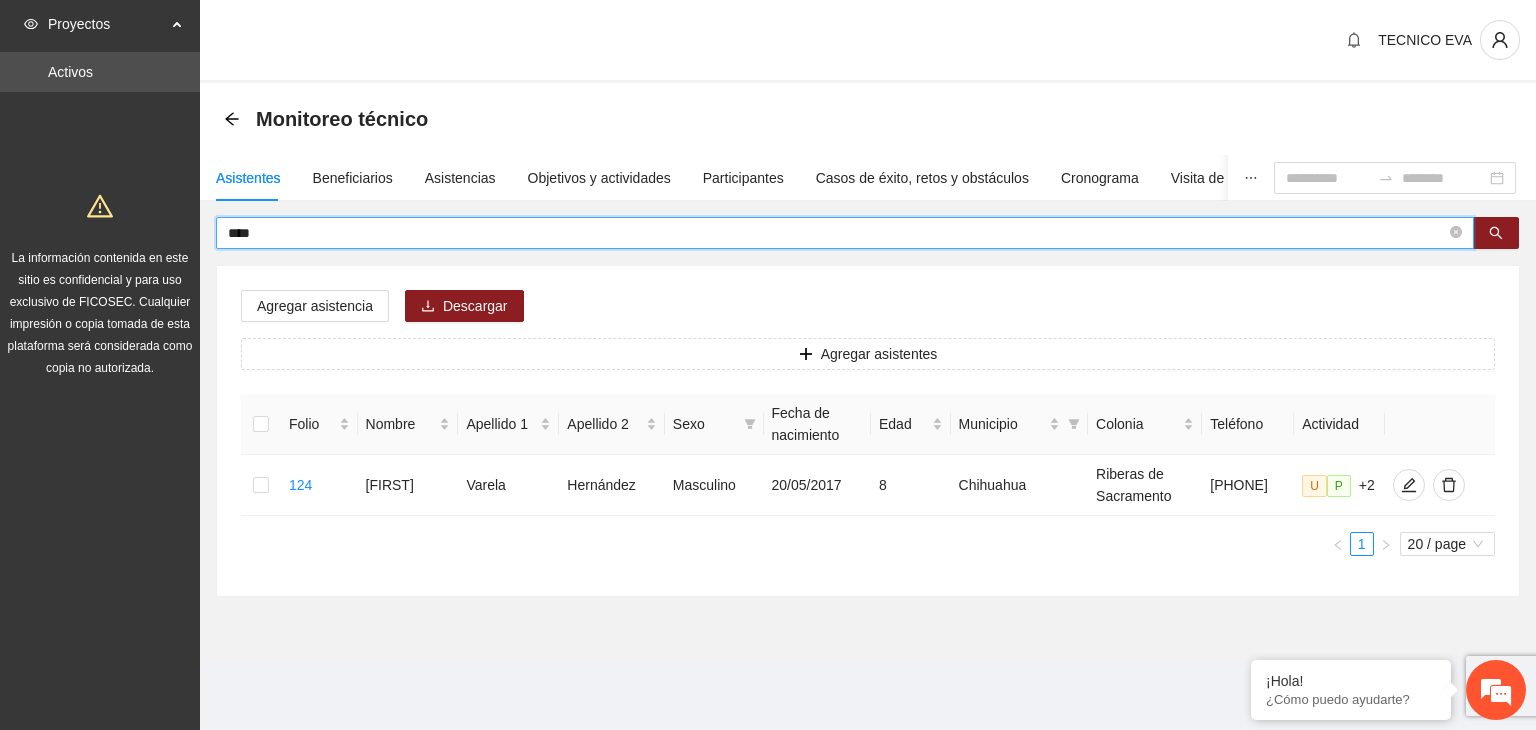 type on "****" 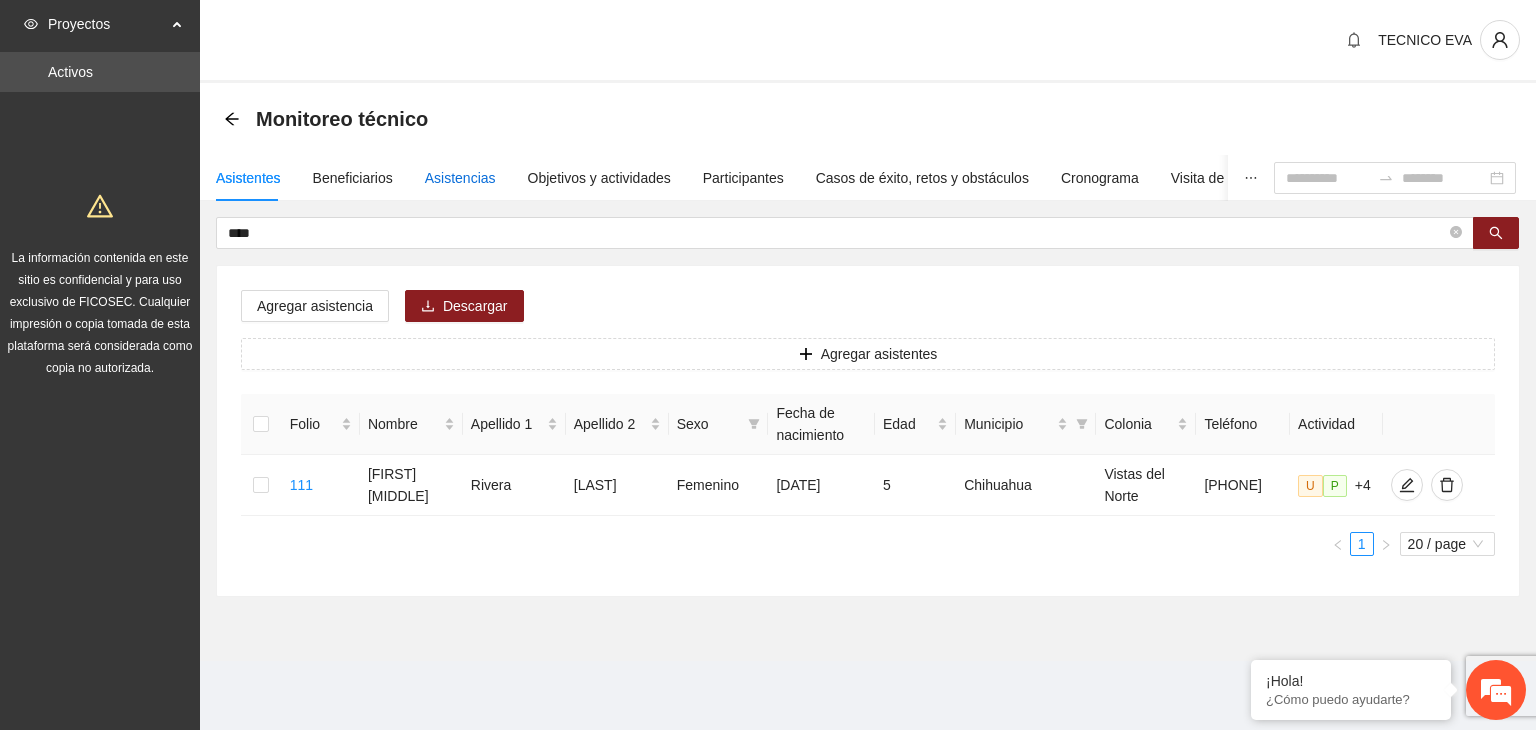 click on "Asistencias" at bounding box center (460, 178) 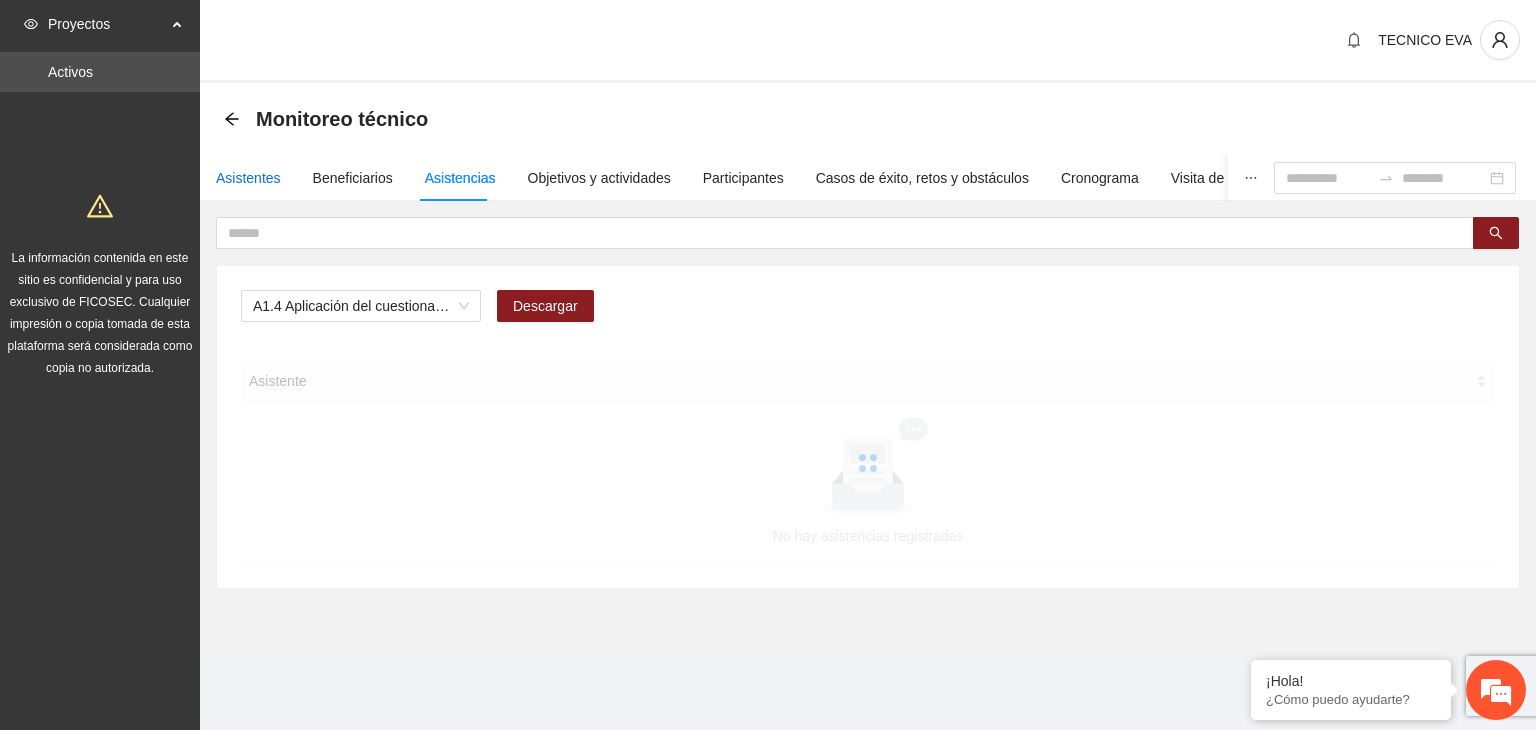 click on "Asistentes" at bounding box center (248, 178) 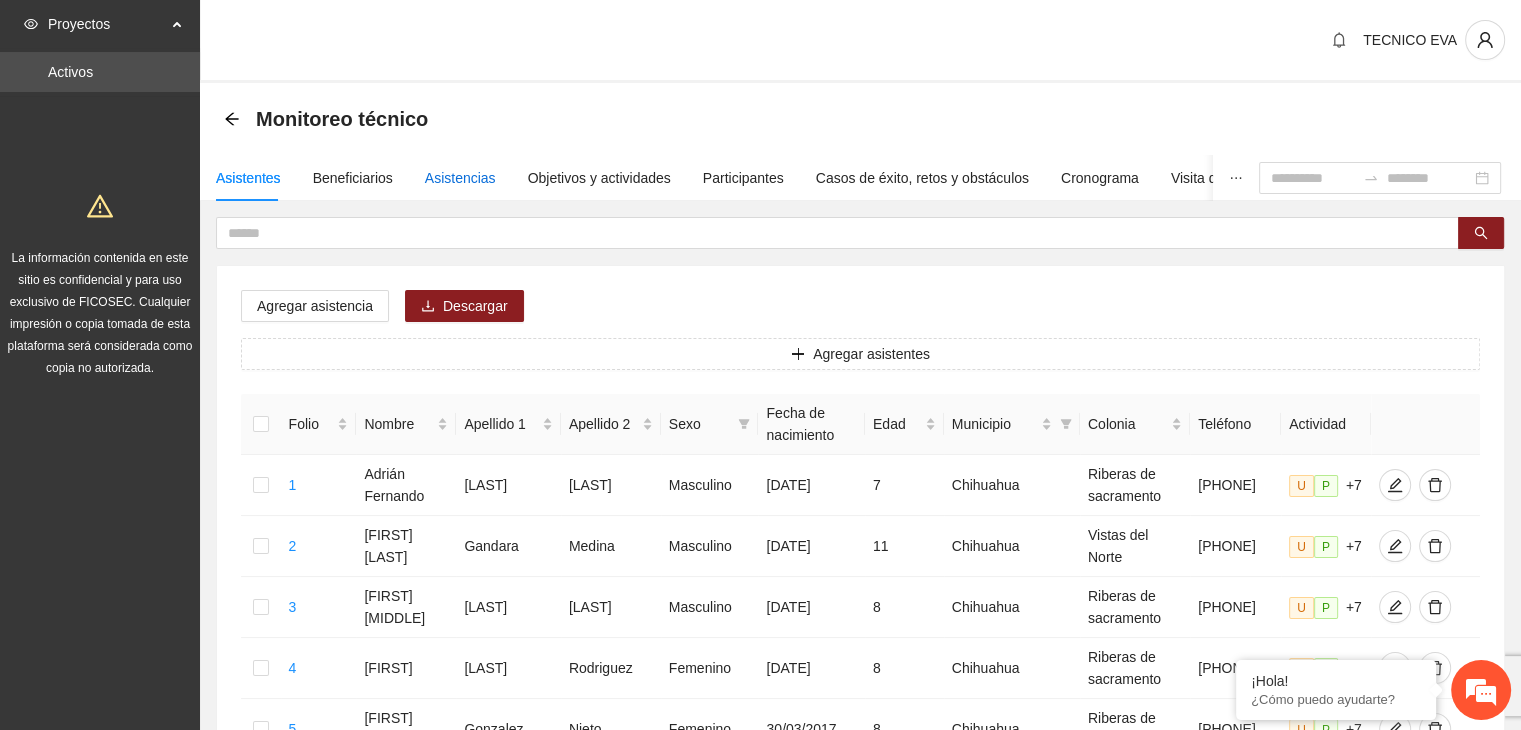 click on "Asistencias" at bounding box center [460, 178] 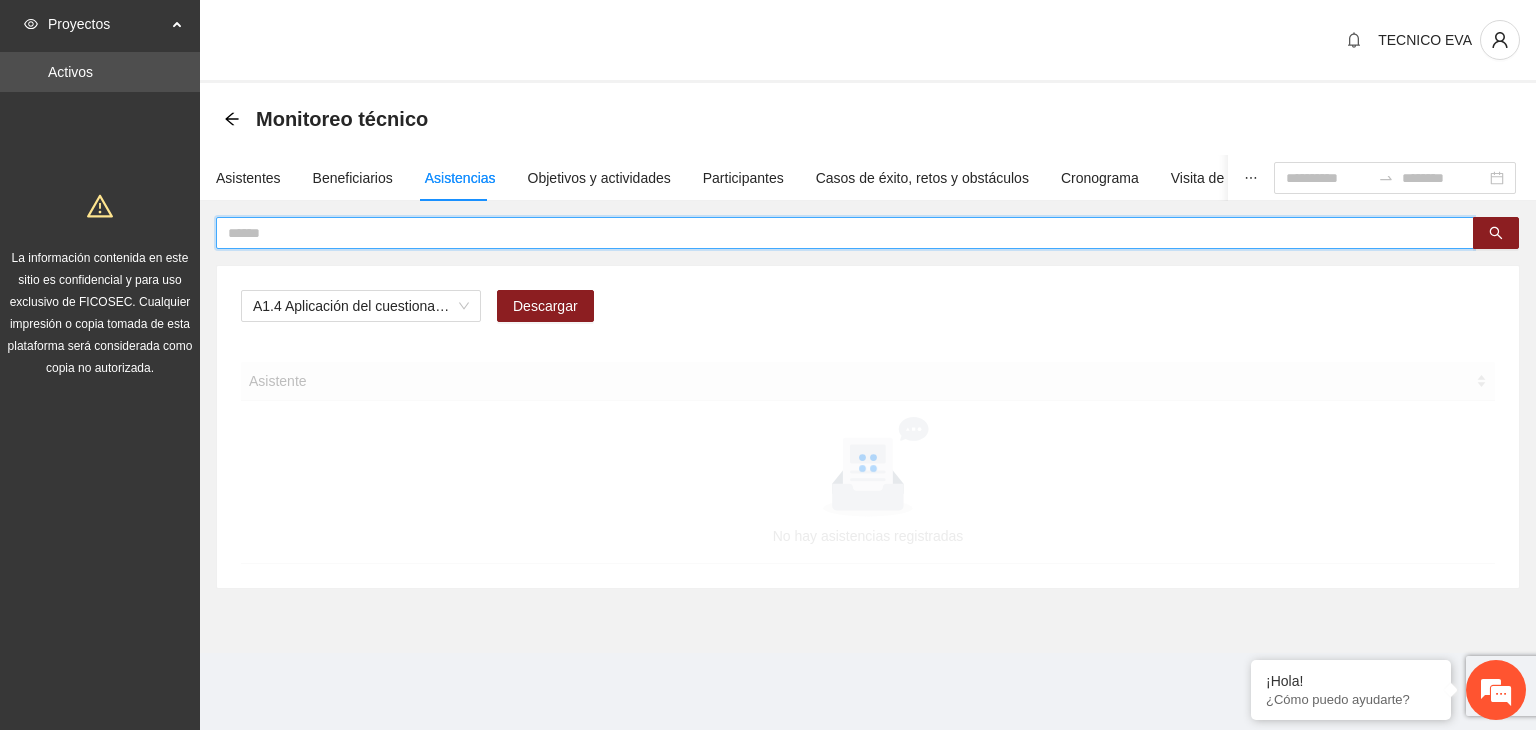 click at bounding box center (837, 233) 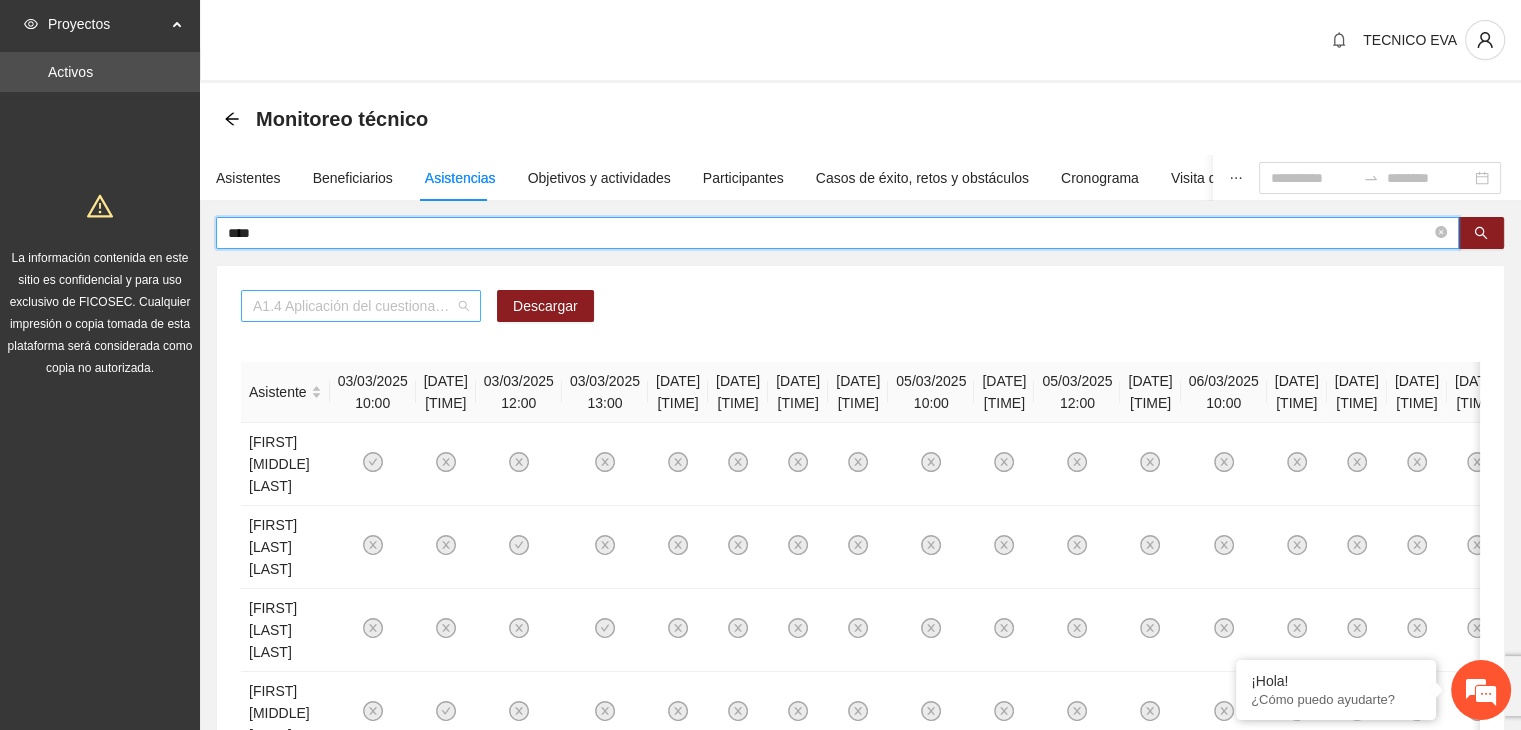 click on "A1.4 Aplicación del cuestionario MENA PRE y POST" at bounding box center [361, 306] 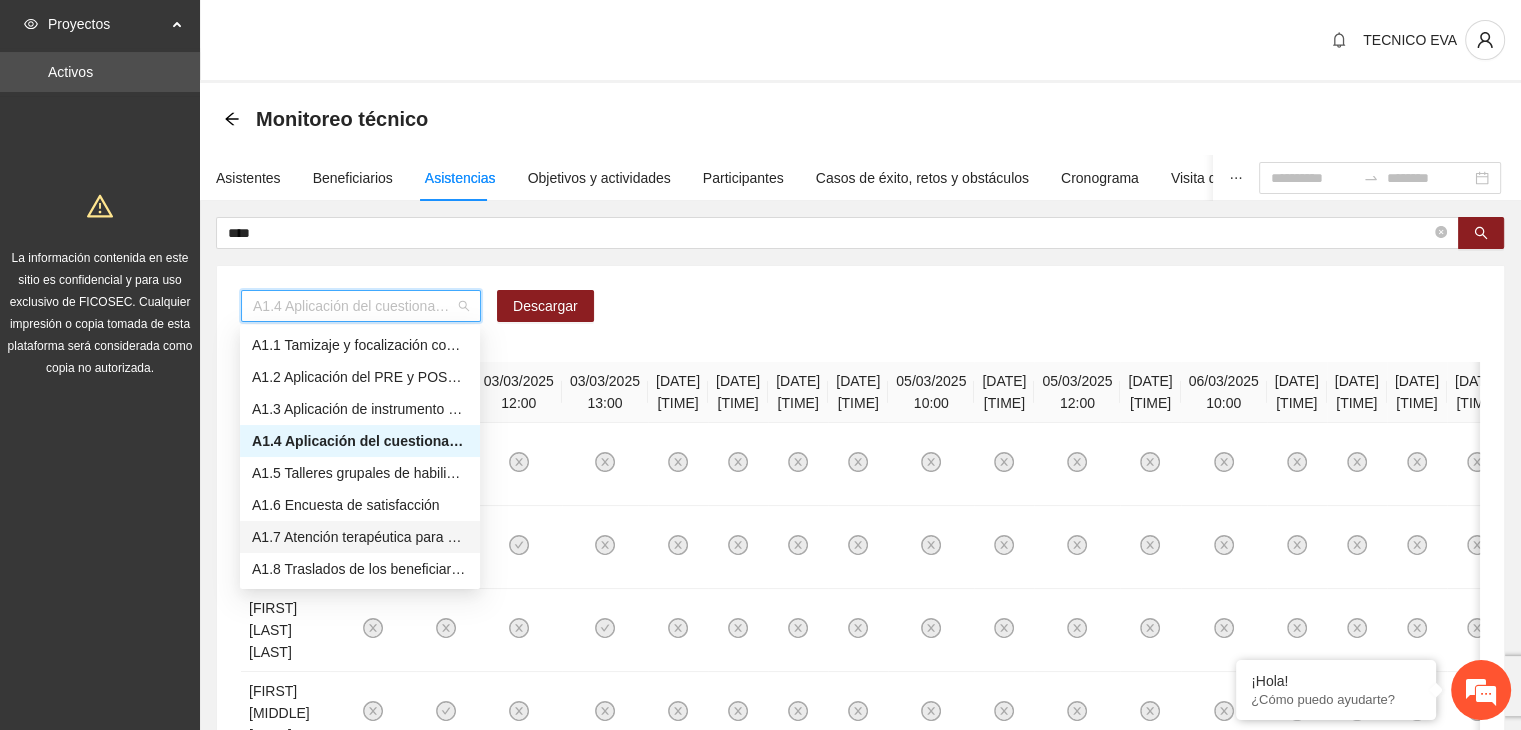 click on "A1.7 Atención terapéutica para el incremento de habilidades socioemocionales a NNAyJ que presentan bajo manejo y control de emociones." at bounding box center [360, 537] 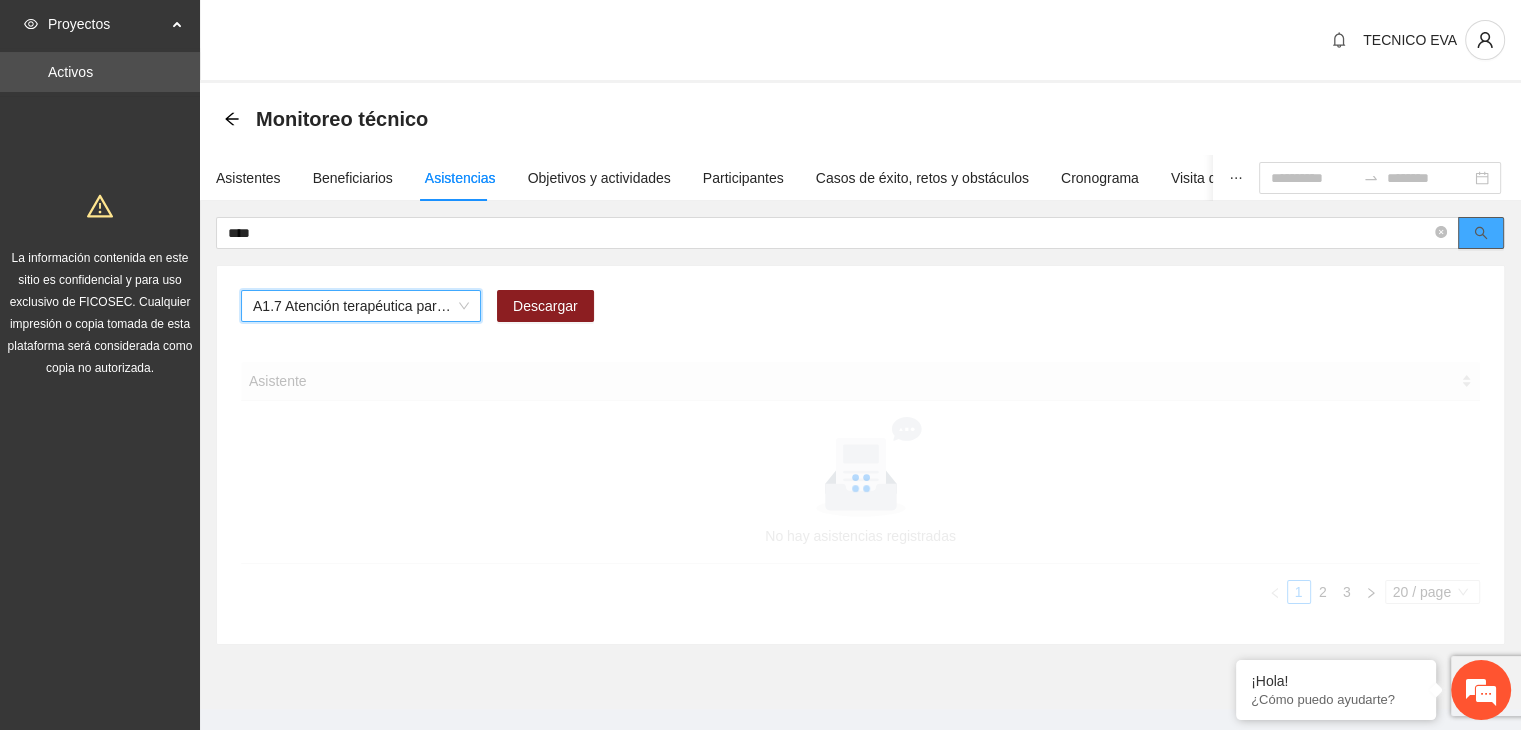 click 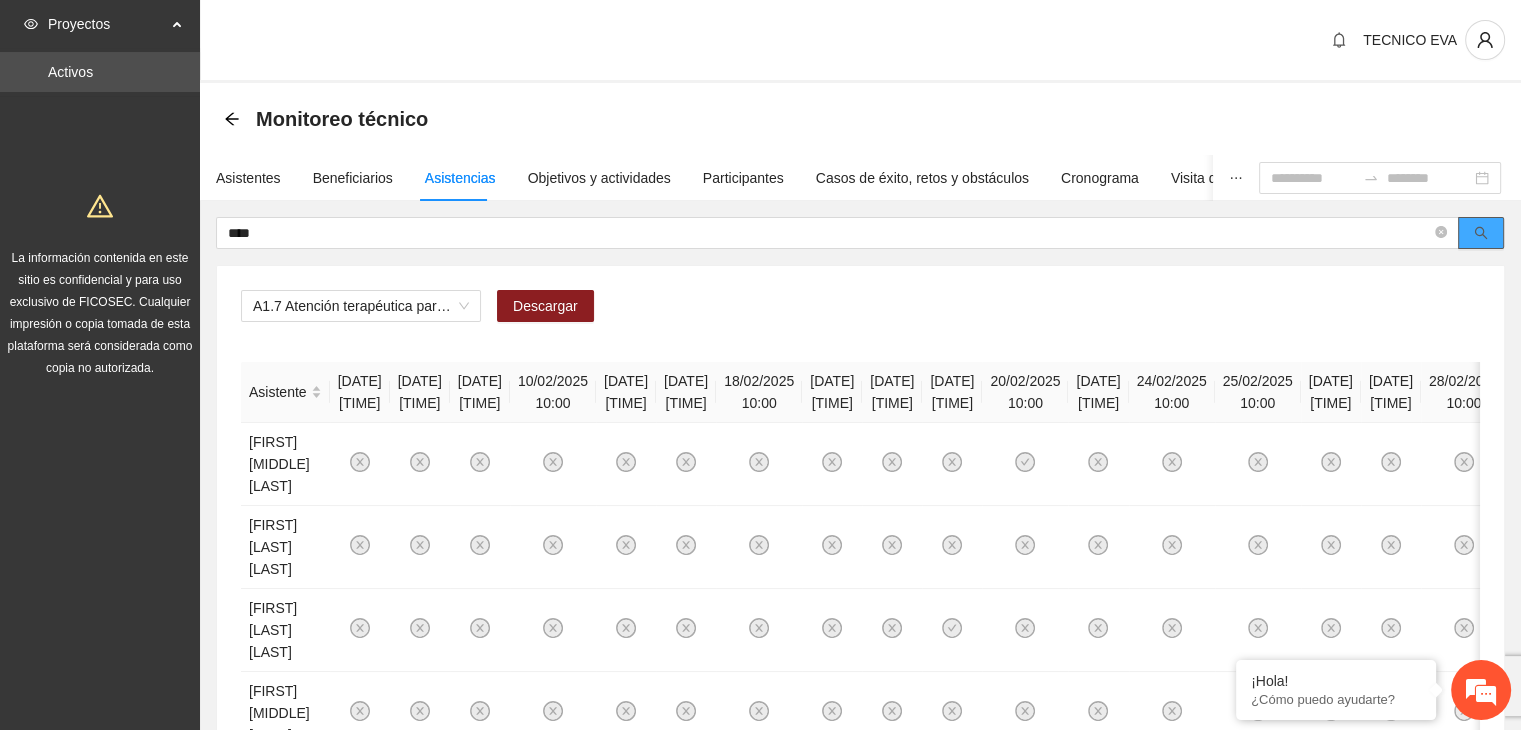 click at bounding box center [1481, 233] 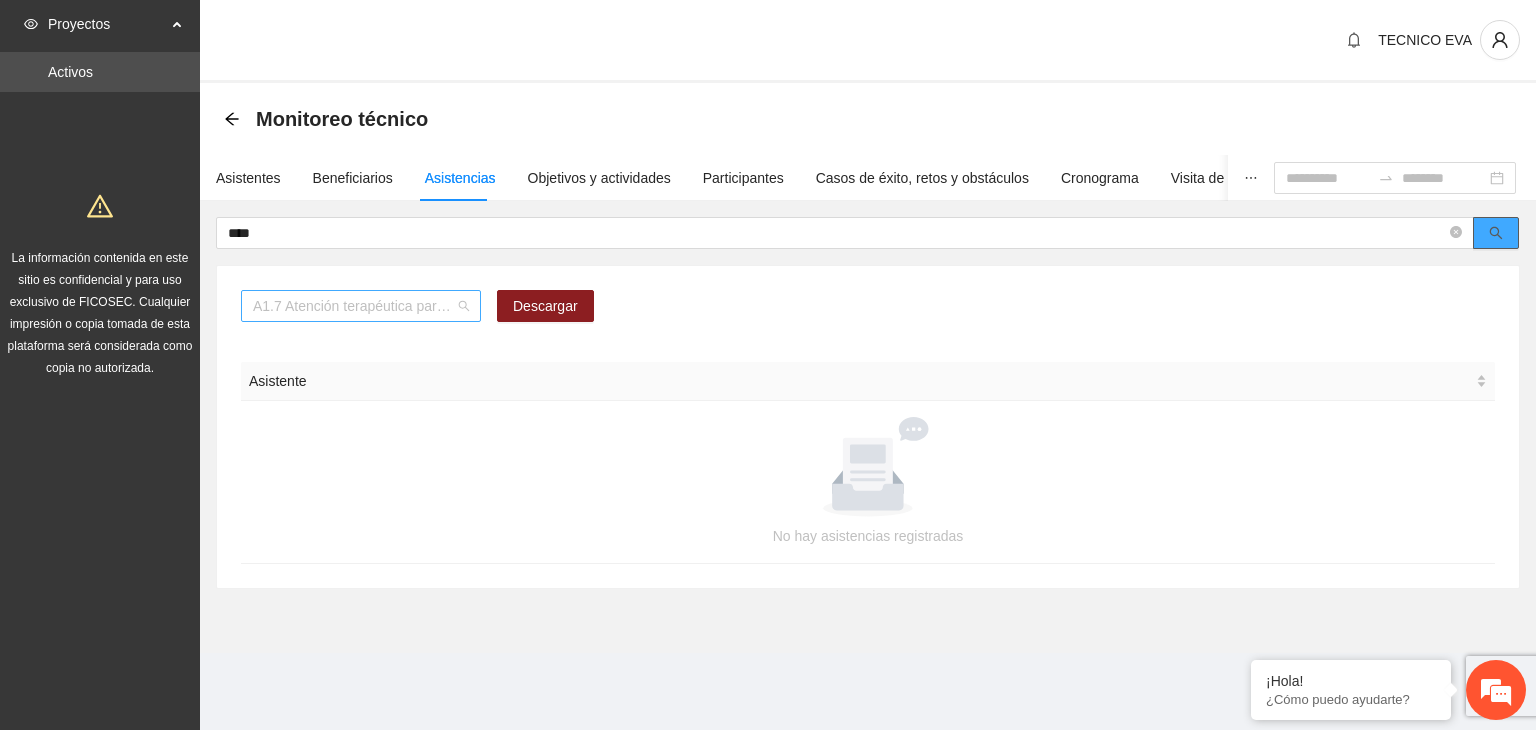 click on "A1.7 Atención terapéutica para el incremento de habilidades socioemocionales a NNAyJ que presentan bajo manejo y control de emociones." at bounding box center (361, 306) 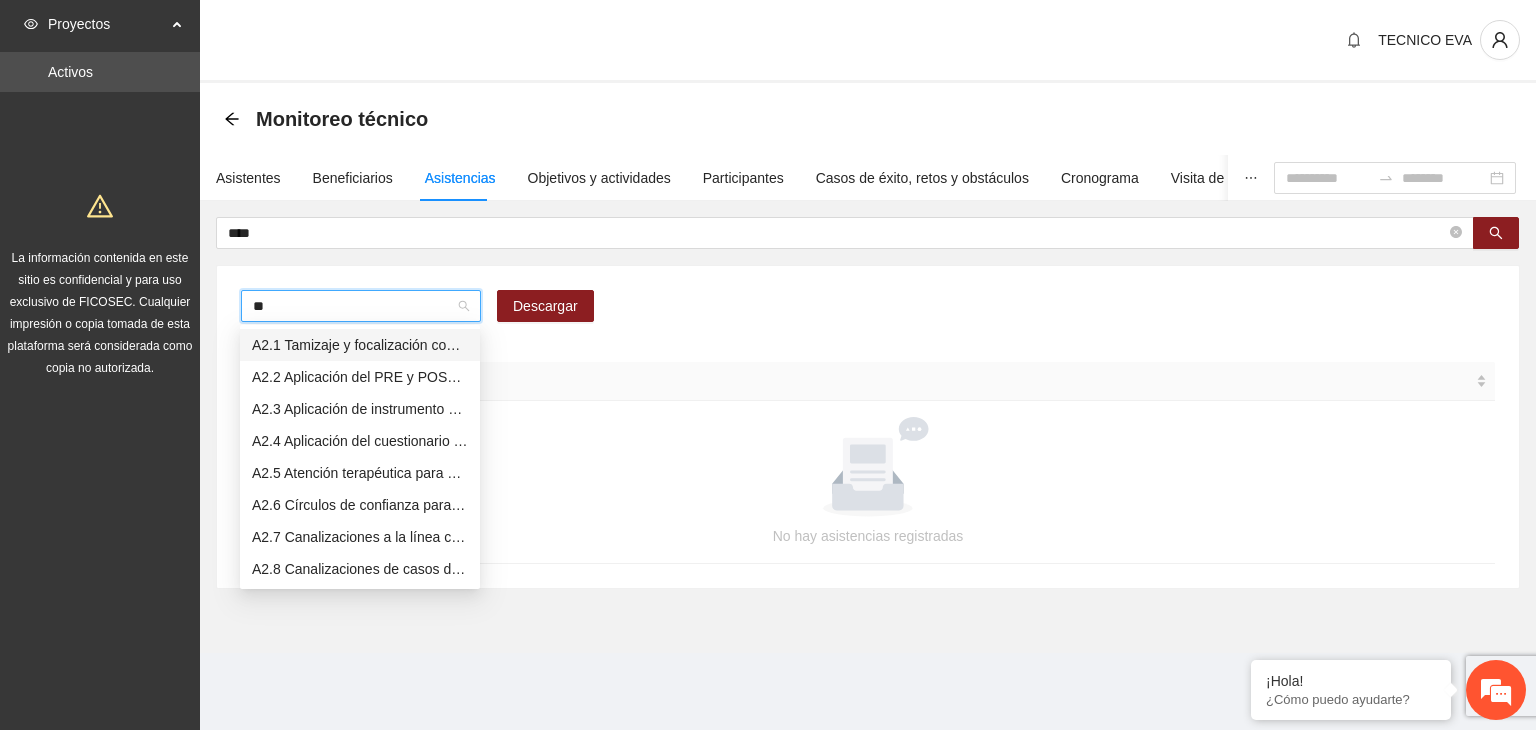 type on "***" 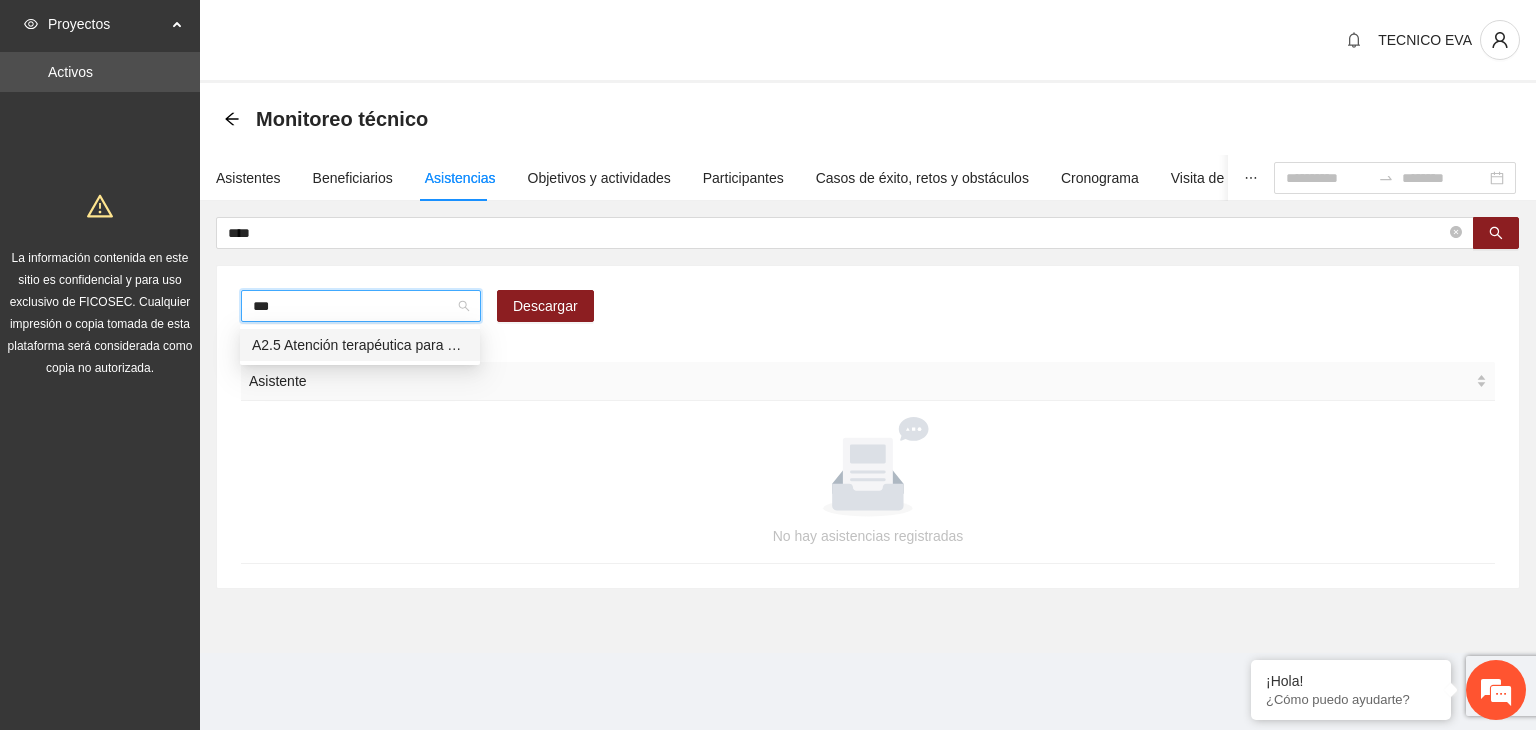 click on "A2.5  Atención terapéutica para el manejo y control de impulsos a NNAyJ que presentan conductas violentas/agresivas." at bounding box center [360, 345] 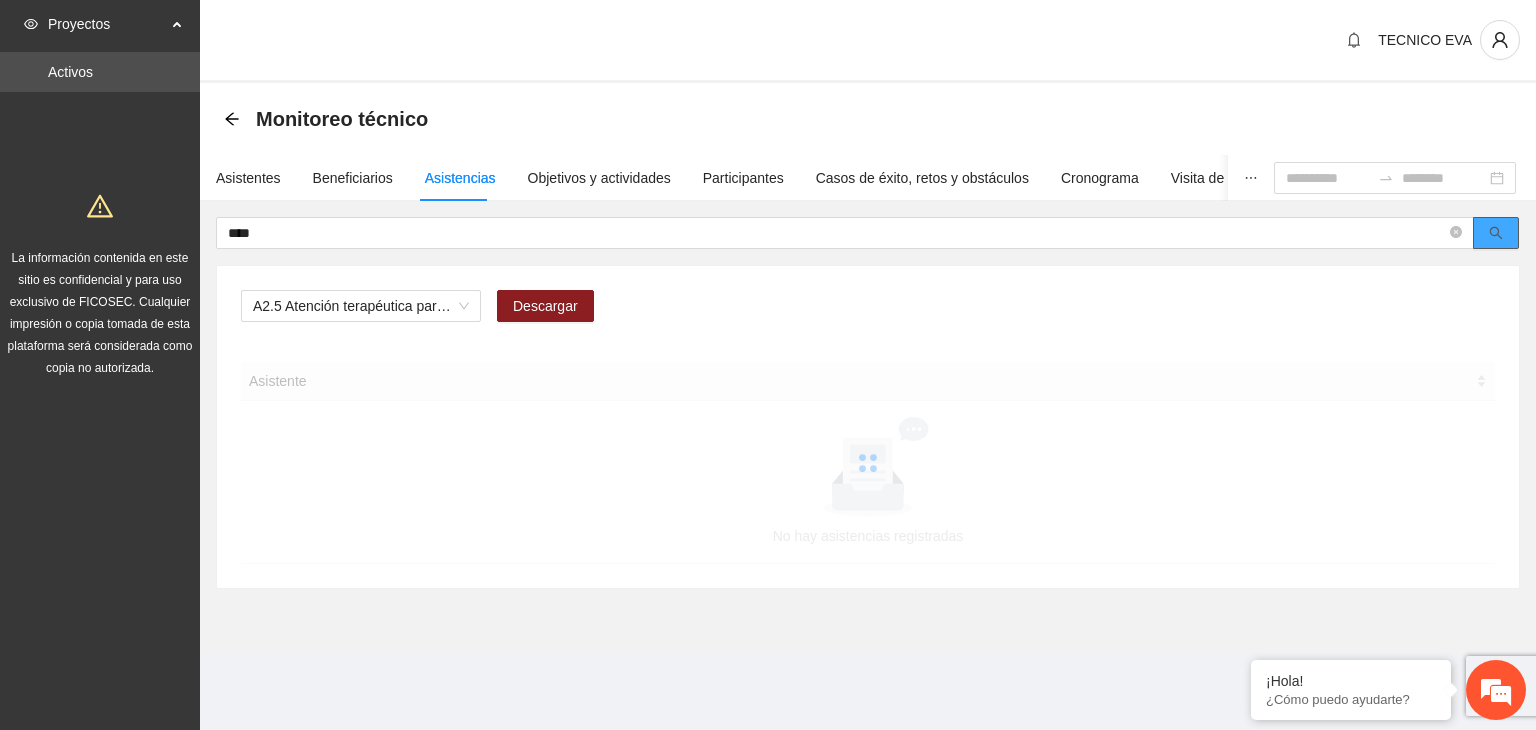 click at bounding box center (1496, 233) 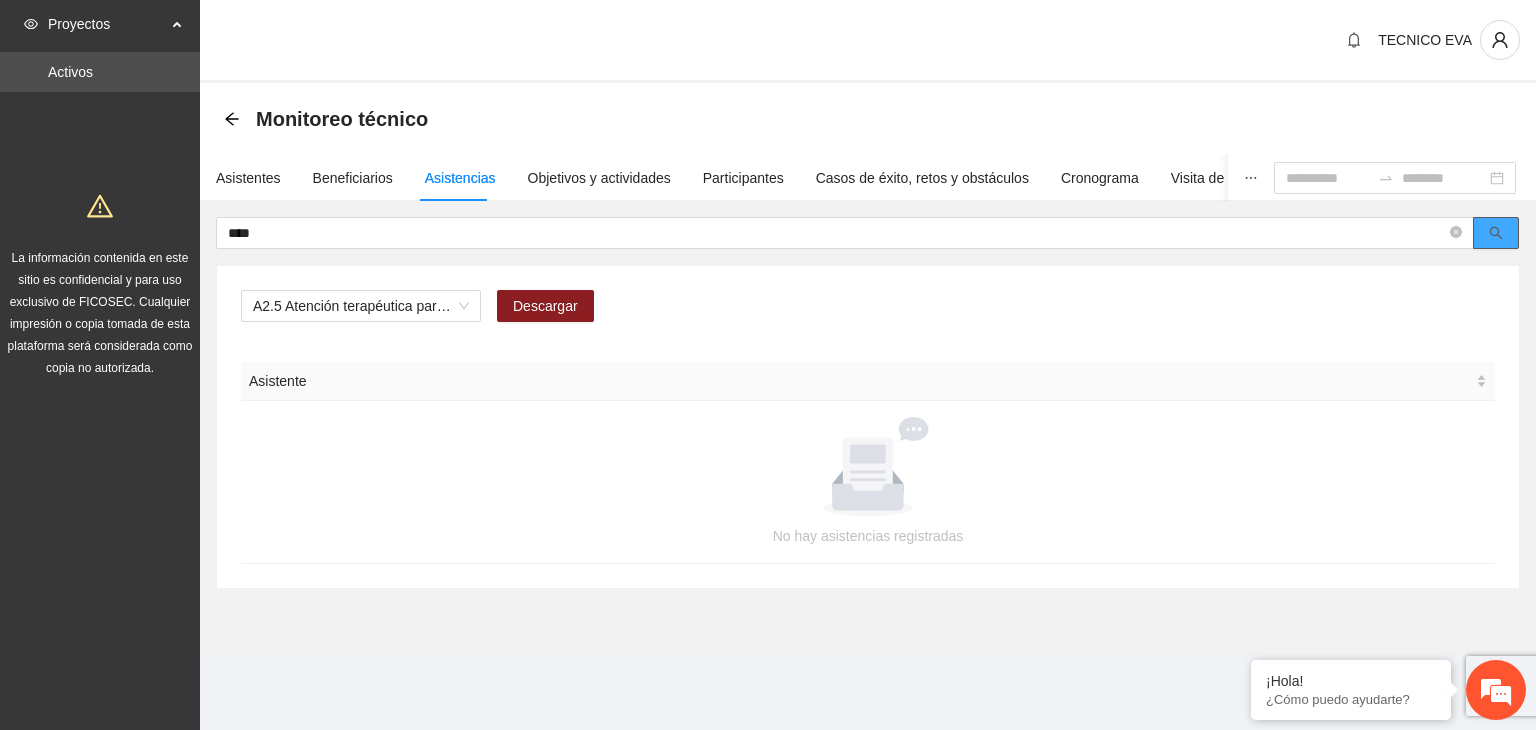 click at bounding box center [1496, 233] 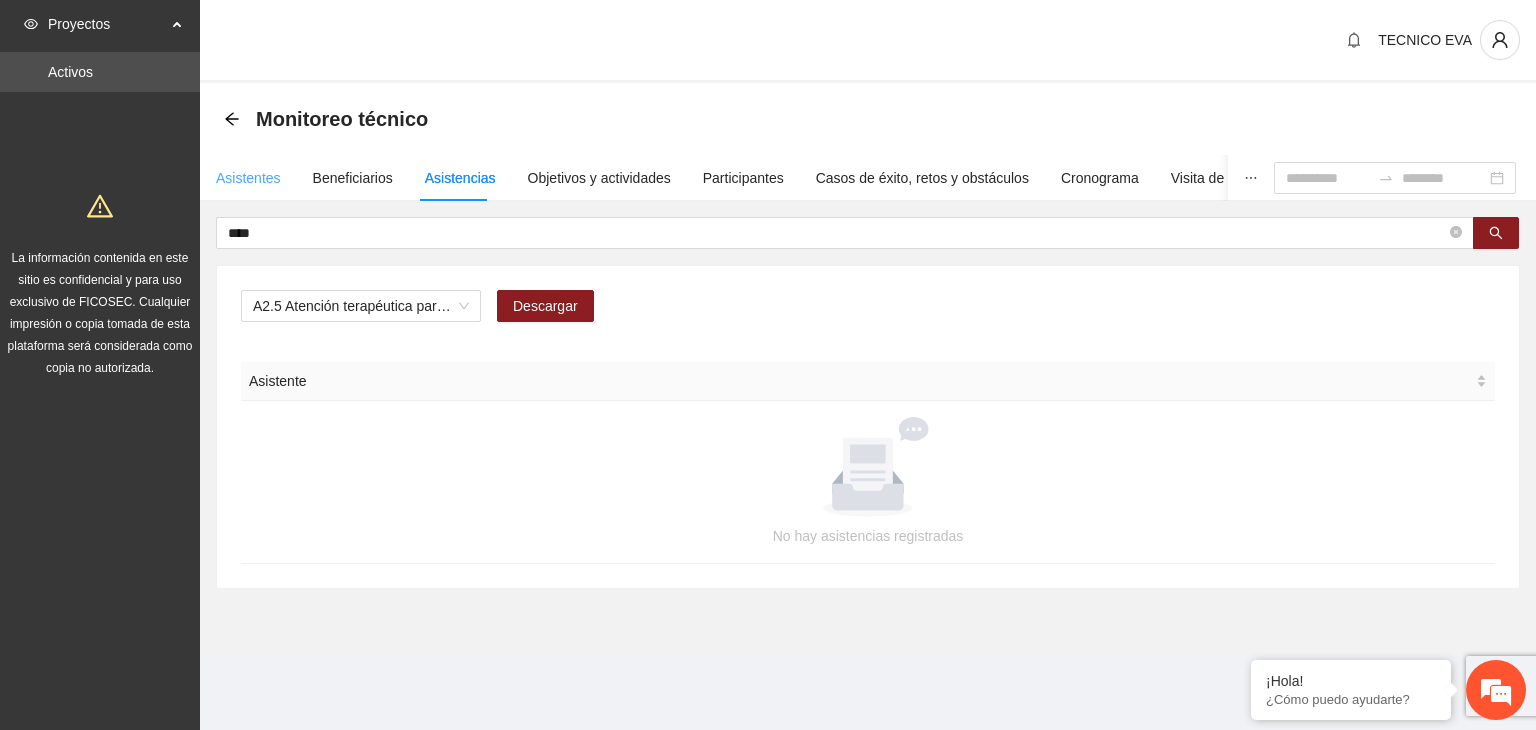 click on "Asistentes" at bounding box center [248, 178] 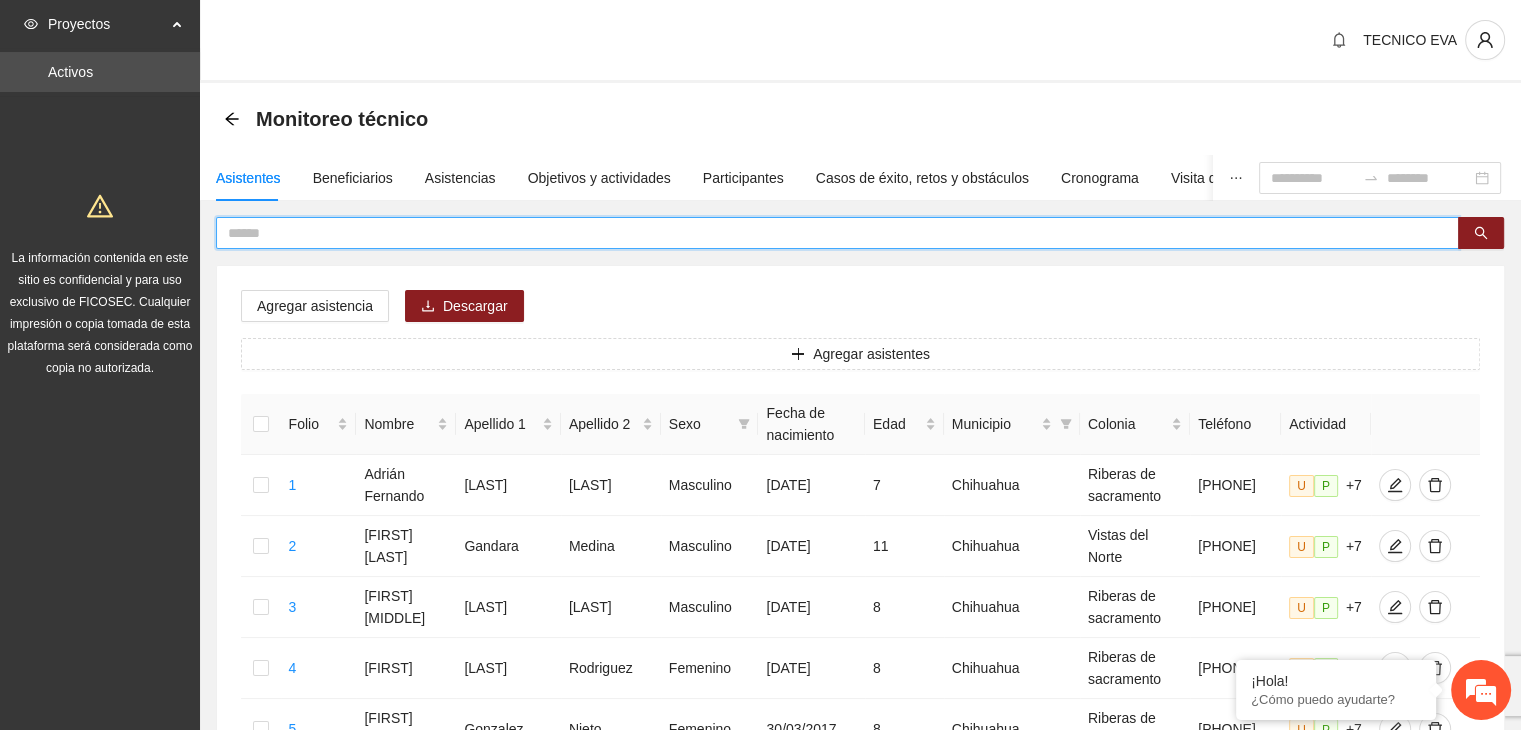 click at bounding box center (829, 233) 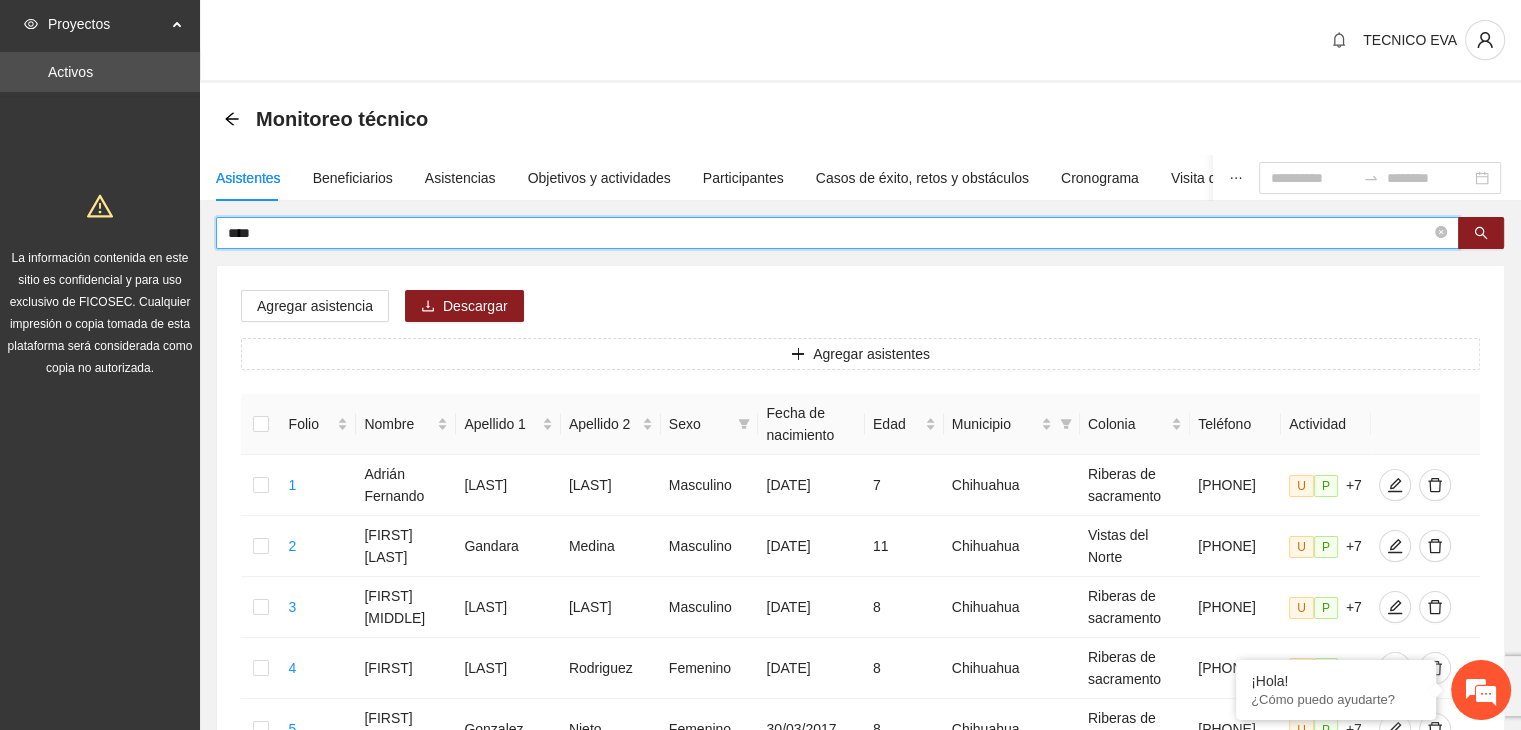type on "****" 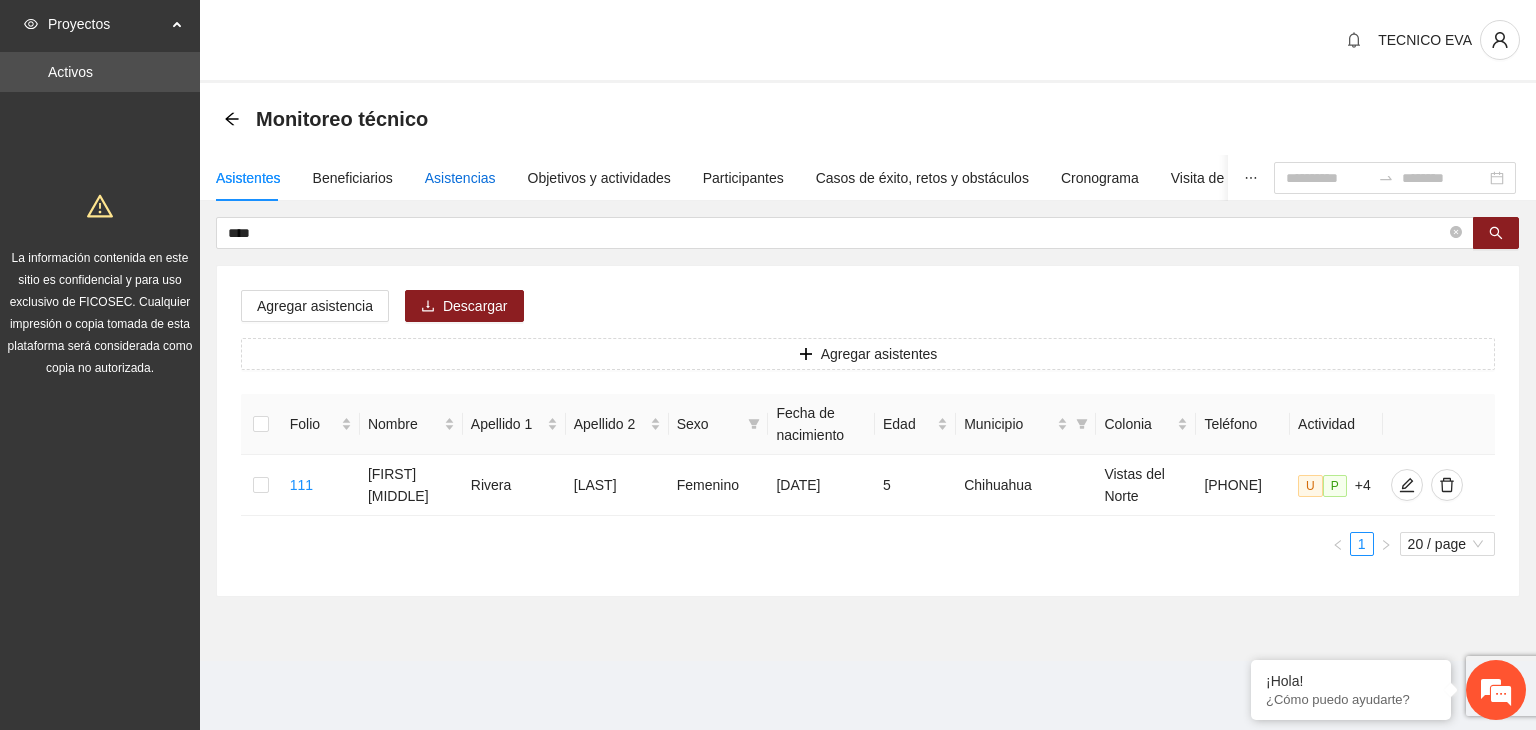 click on "Asistencias" at bounding box center [460, 178] 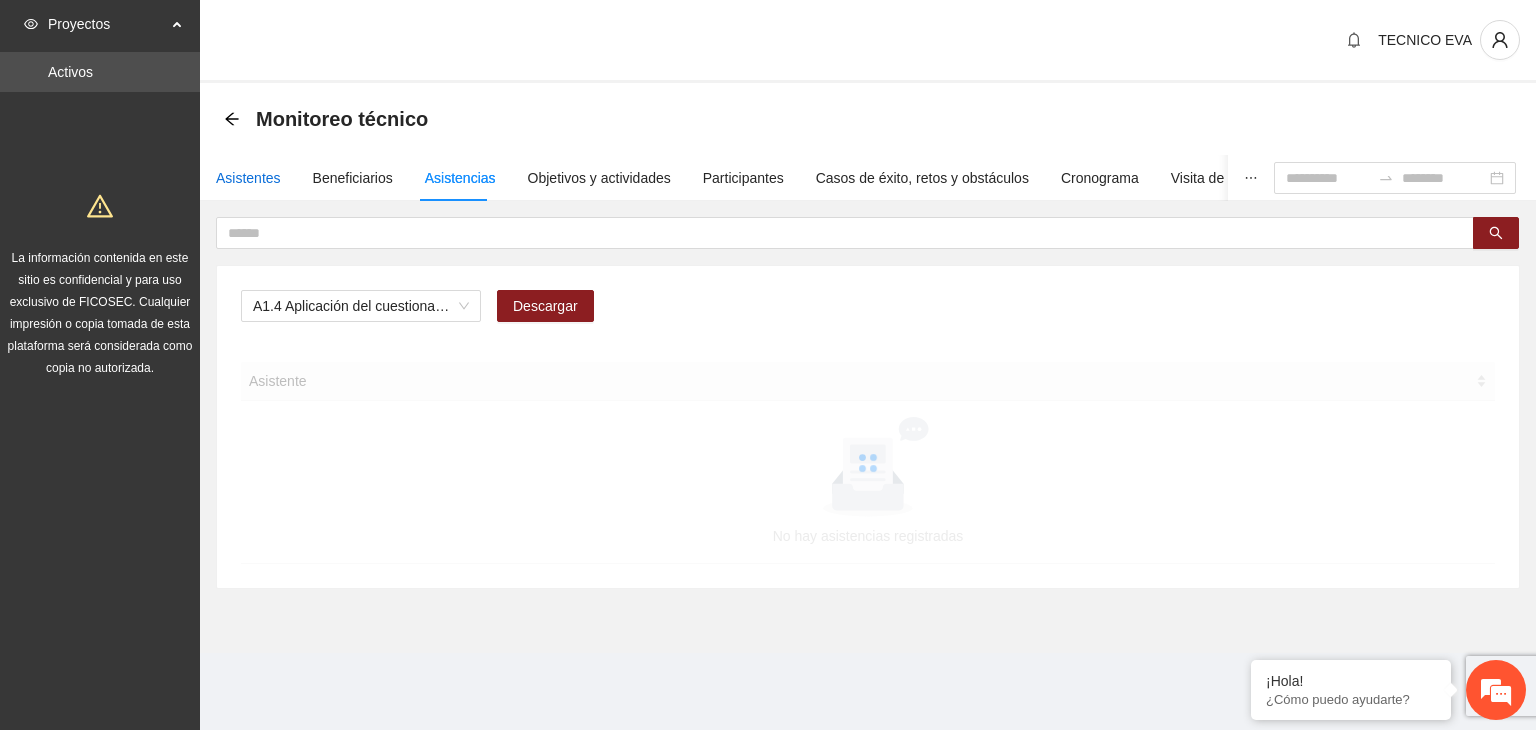 click on "Asistentes" at bounding box center (248, 178) 